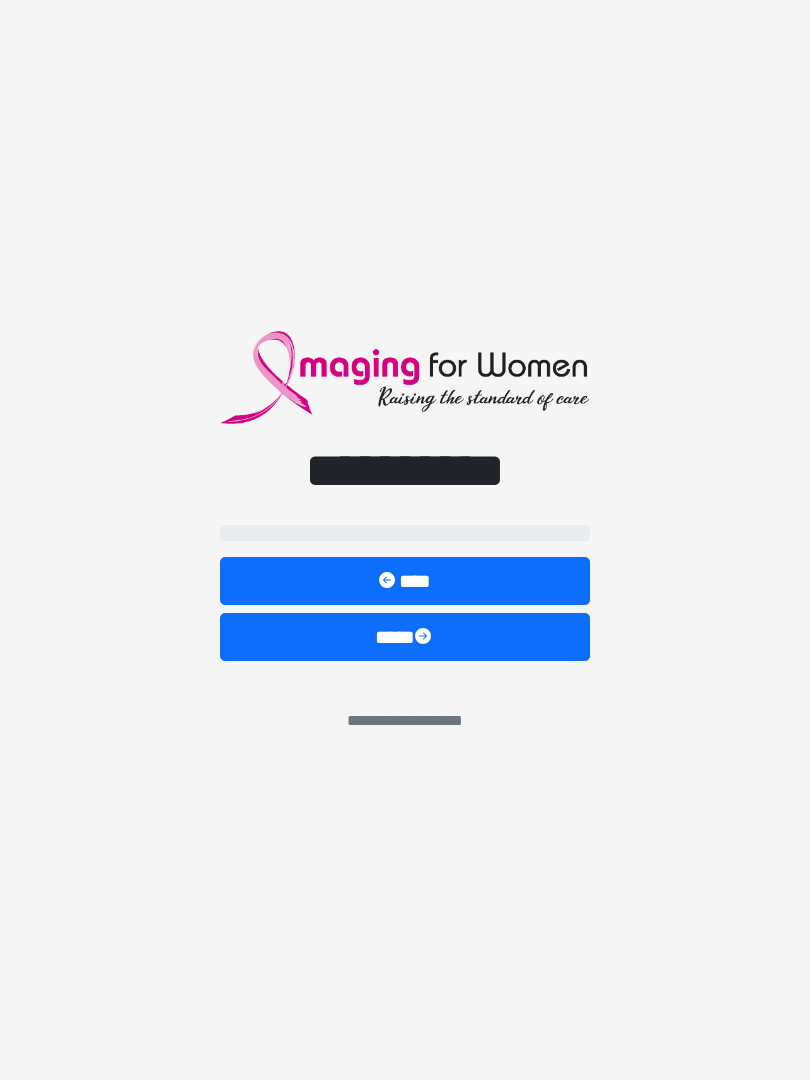 scroll, scrollTop: 0, scrollLeft: 0, axis: both 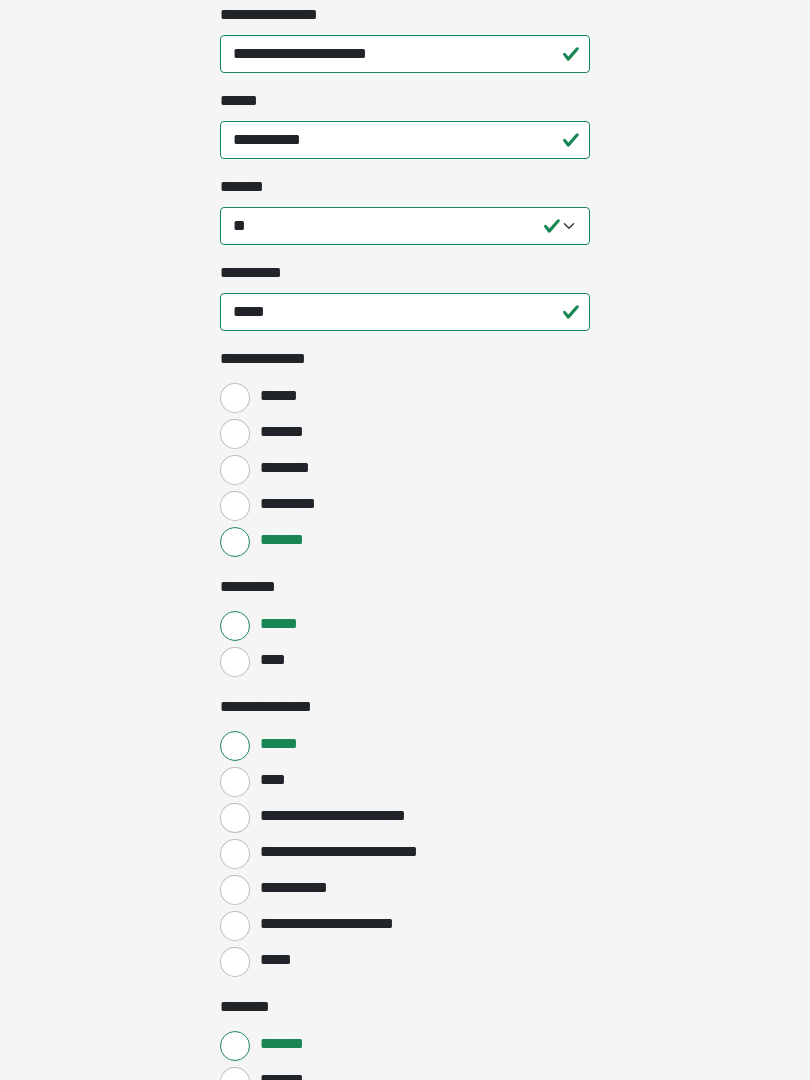 click on "**********" at bounding box center [405, -154] 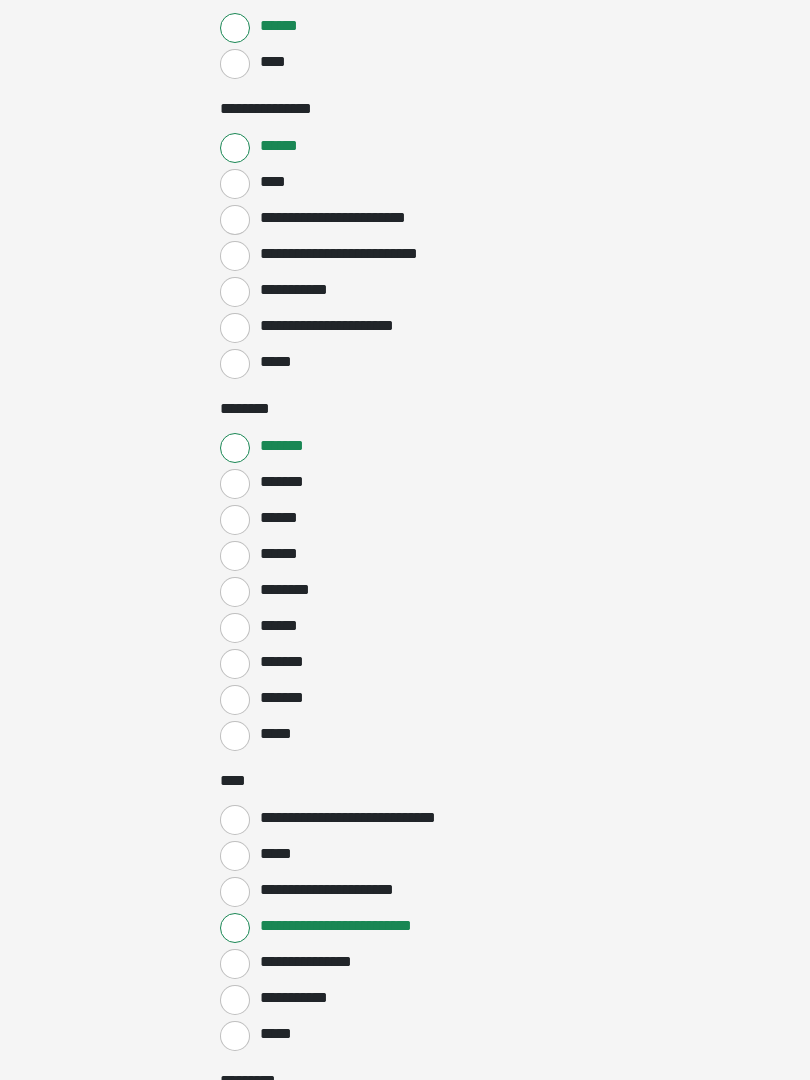 scroll, scrollTop: 1293, scrollLeft: 0, axis: vertical 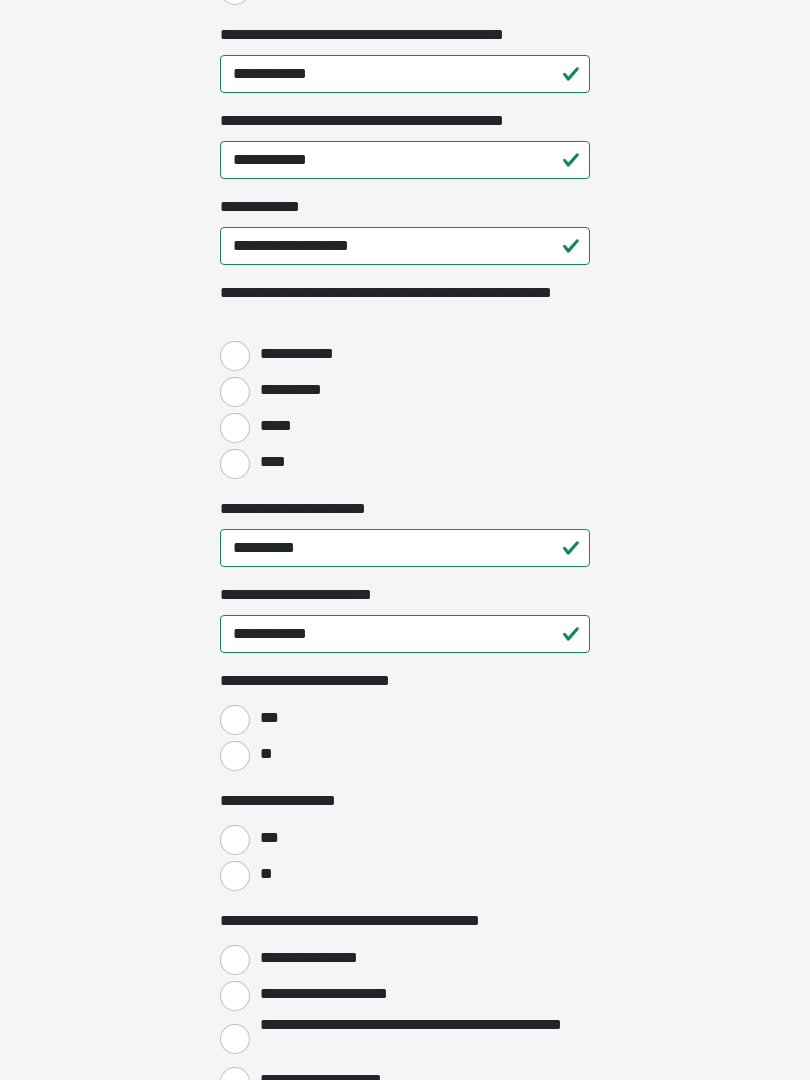 click on "**********" at bounding box center (304, 355) 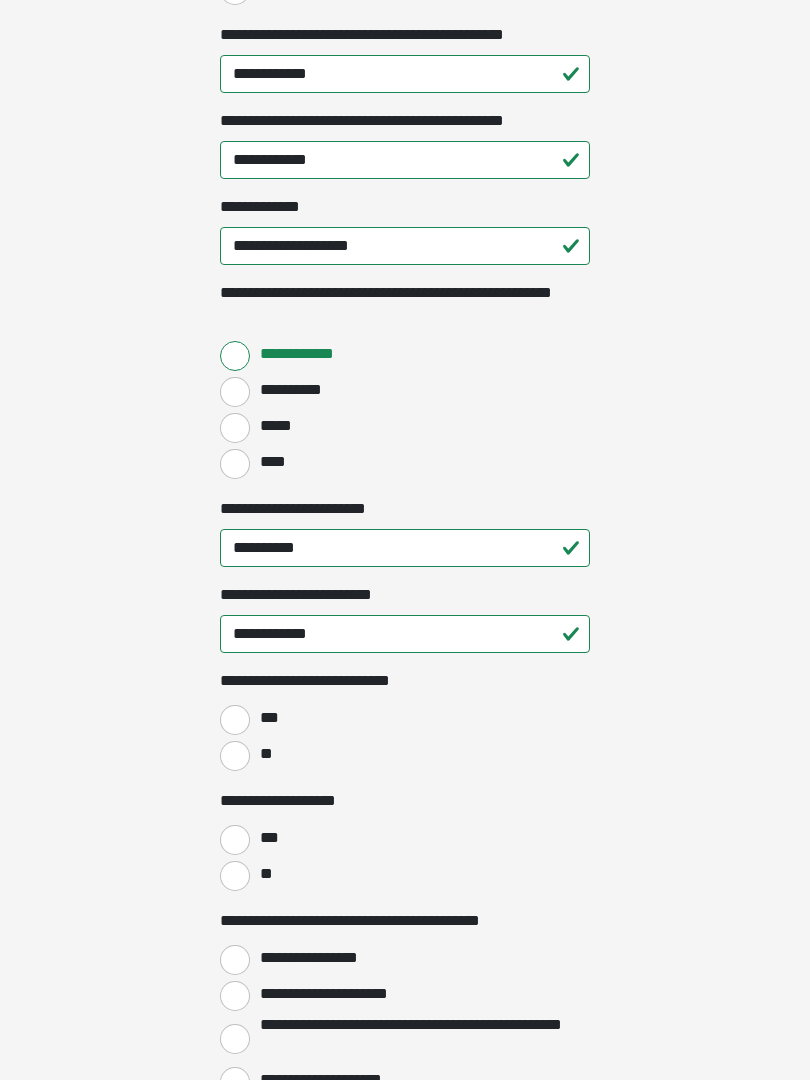 scroll, scrollTop: 2495, scrollLeft: 0, axis: vertical 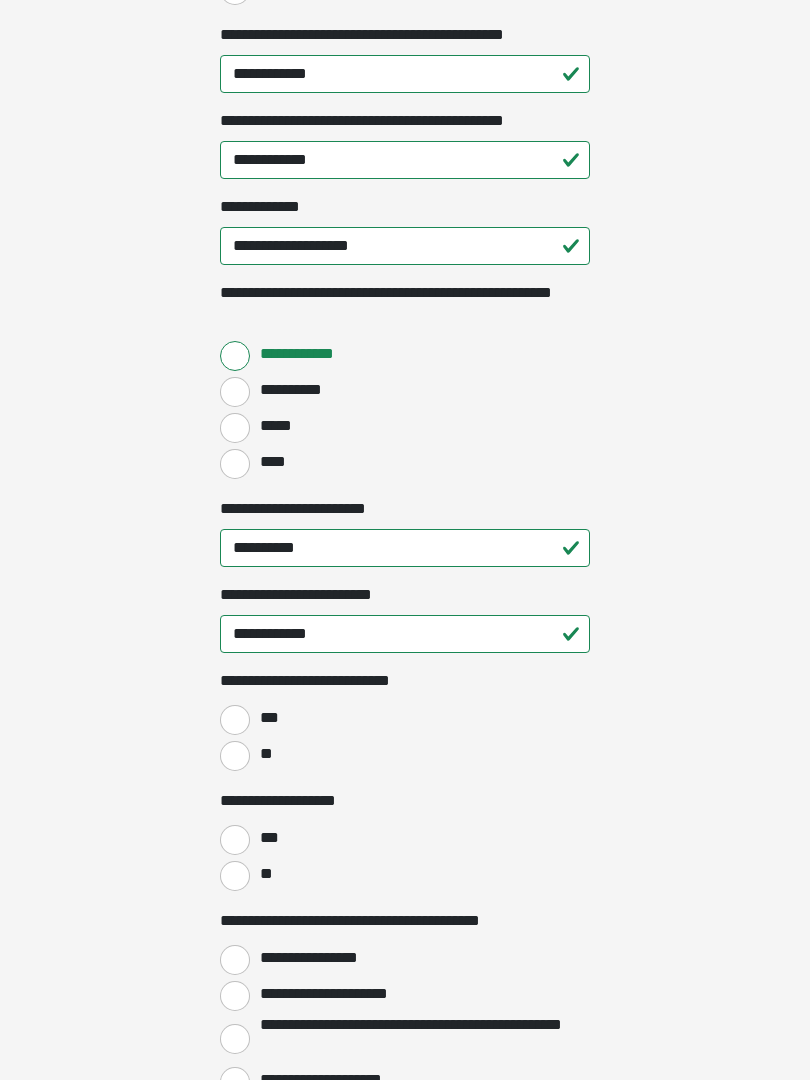 click on "**" at bounding box center (235, 756) 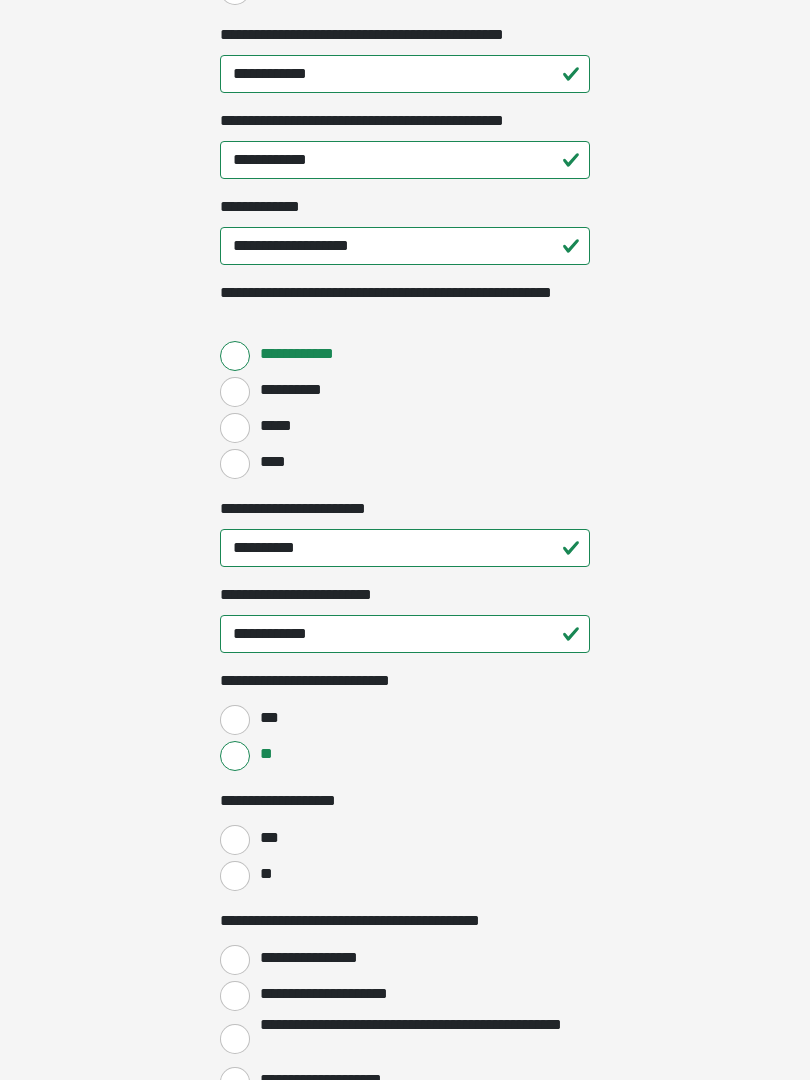 click on "**" at bounding box center (235, 876) 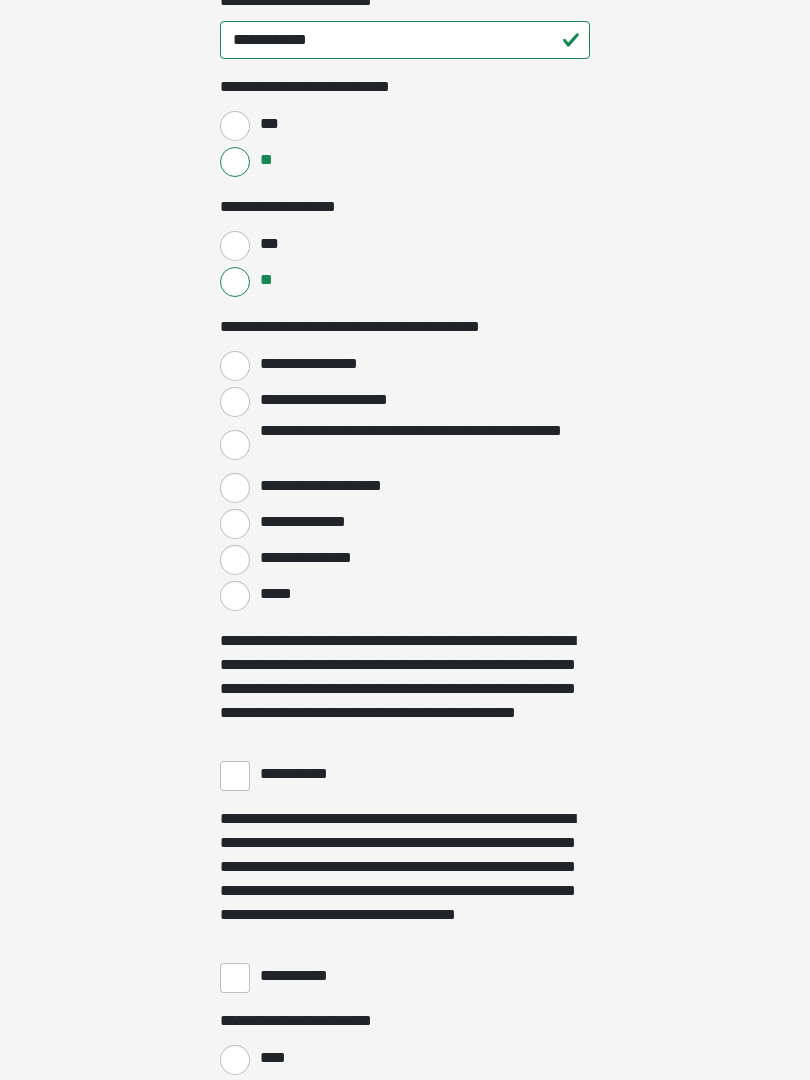 scroll, scrollTop: 3090, scrollLeft: 0, axis: vertical 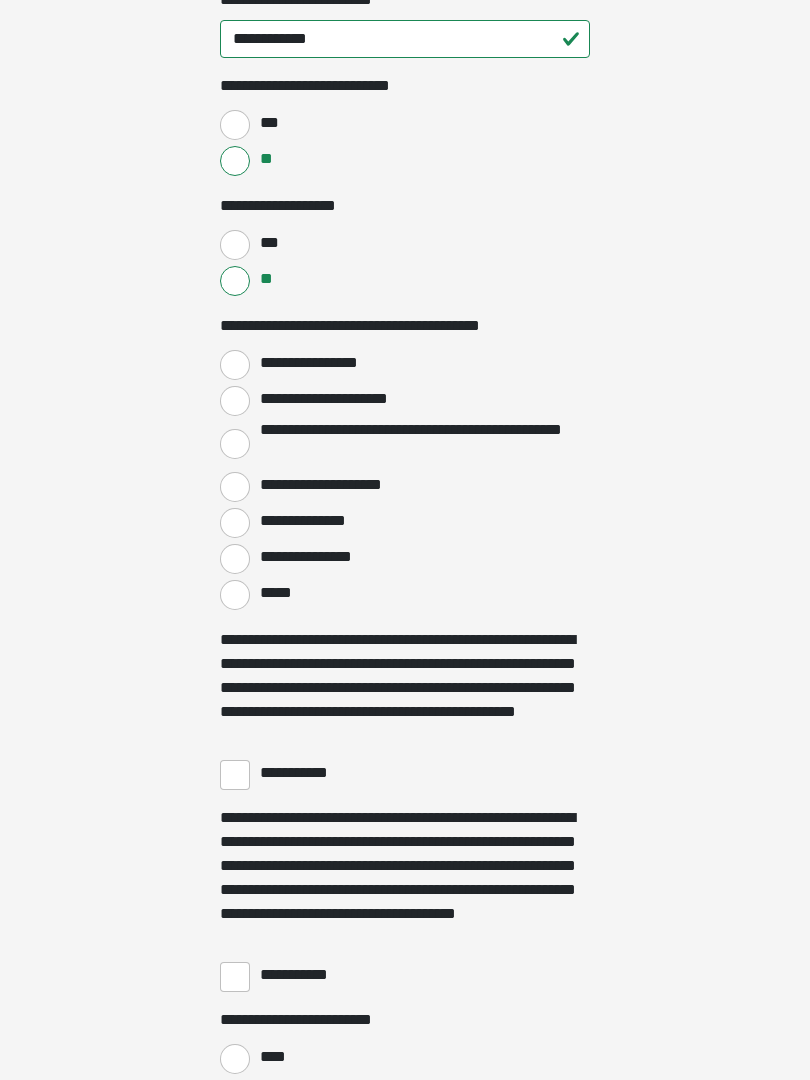 click on "**********" at bounding box center (235, 401) 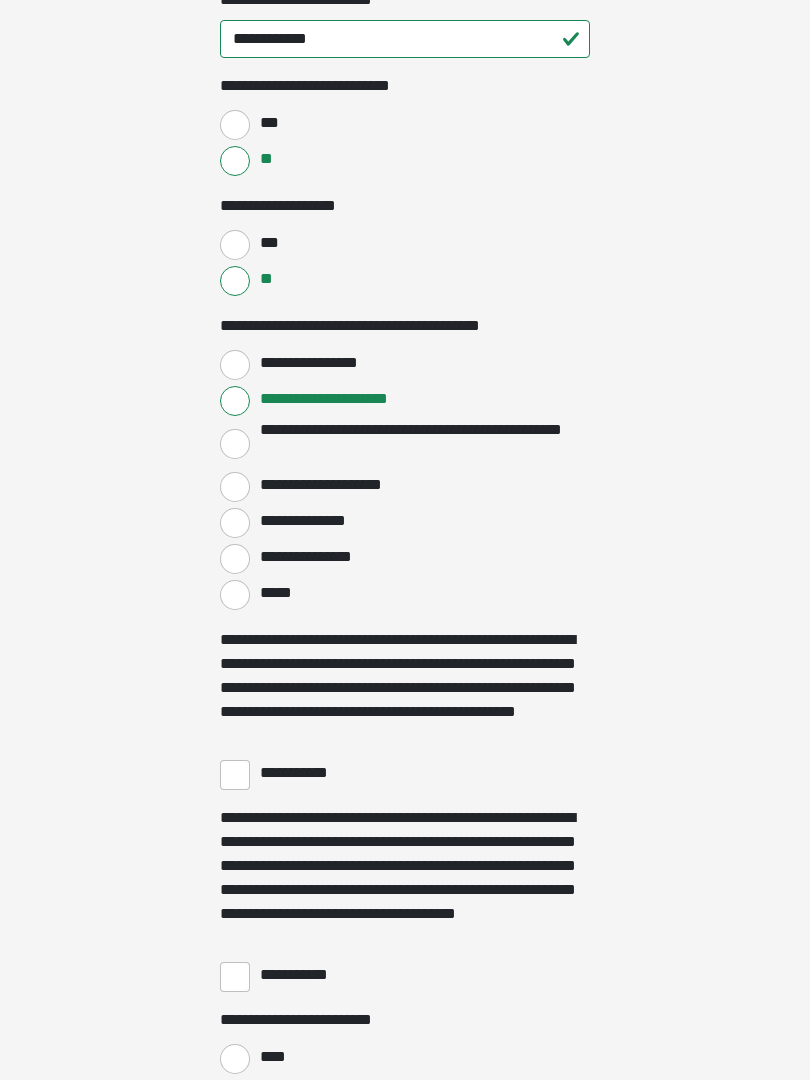click on "**********" at bounding box center (235, 775) 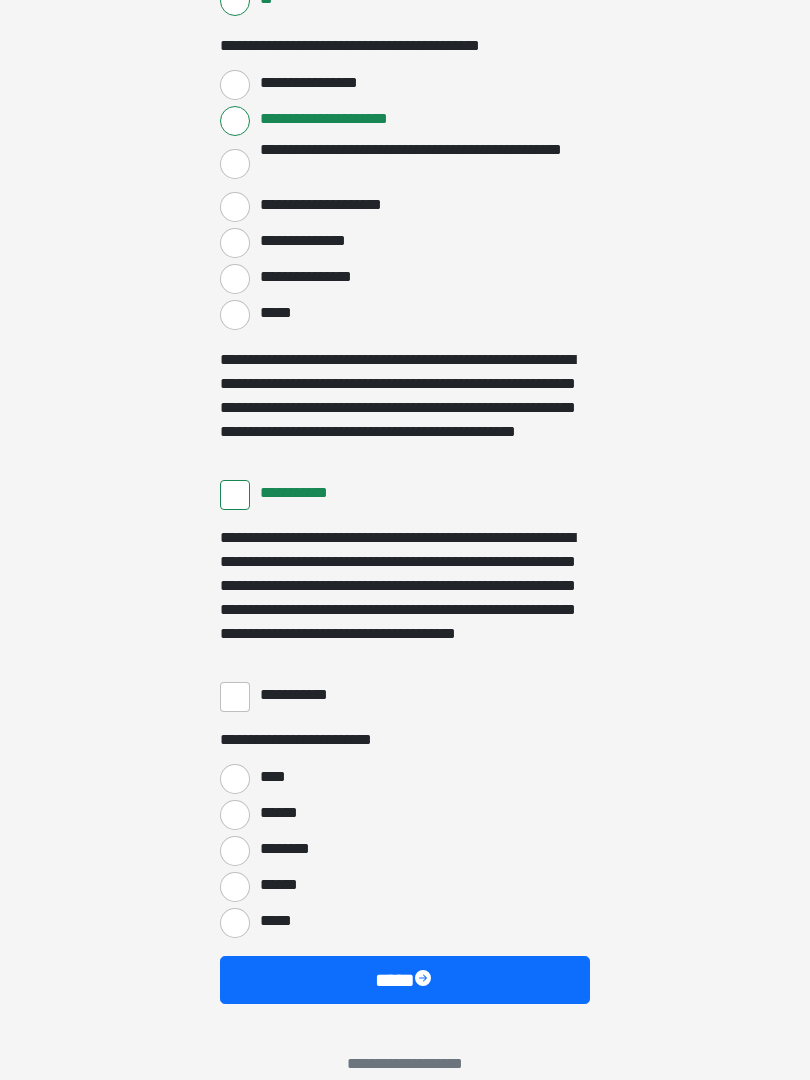 scroll, scrollTop: 3397, scrollLeft: 0, axis: vertical 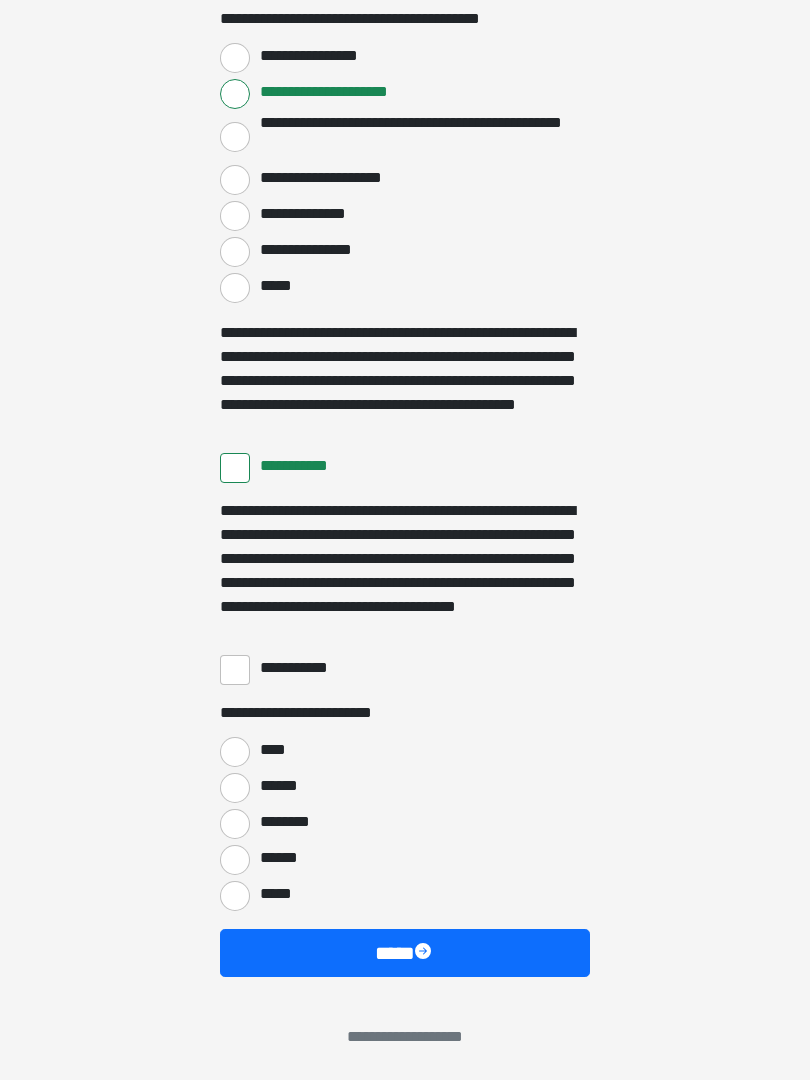 click on "**********" at bounding box center (235, 670) 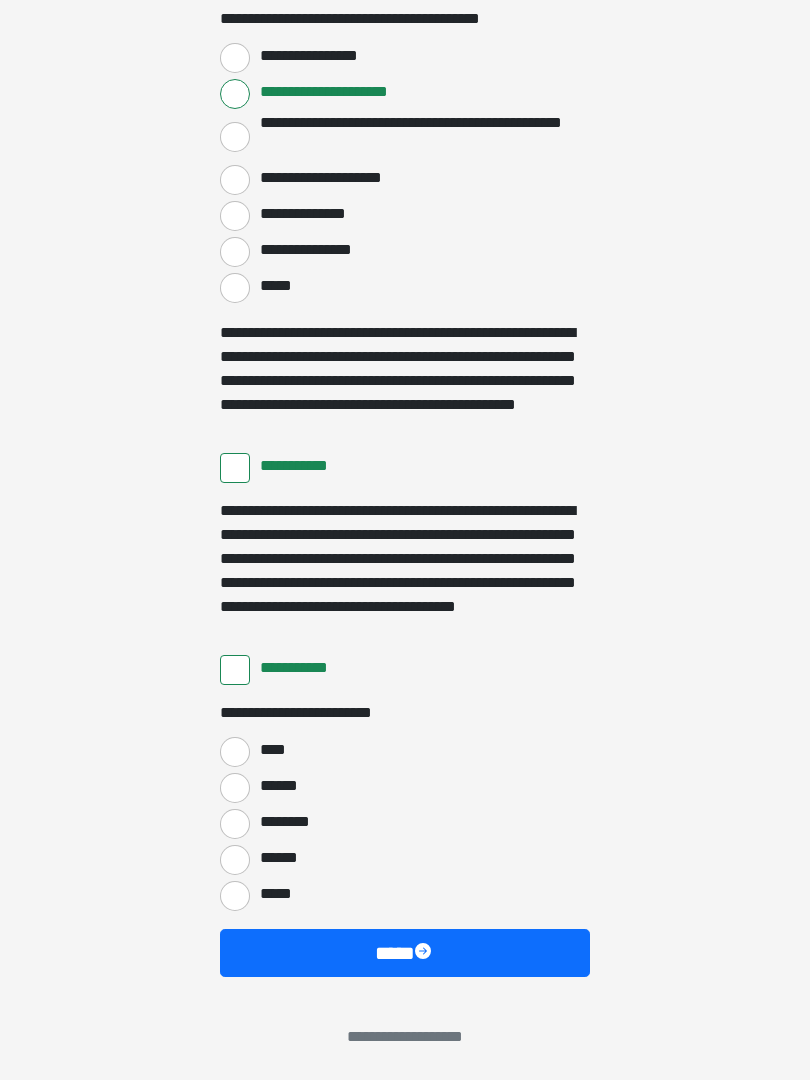 click on "****" at bounding box center [235, 752] 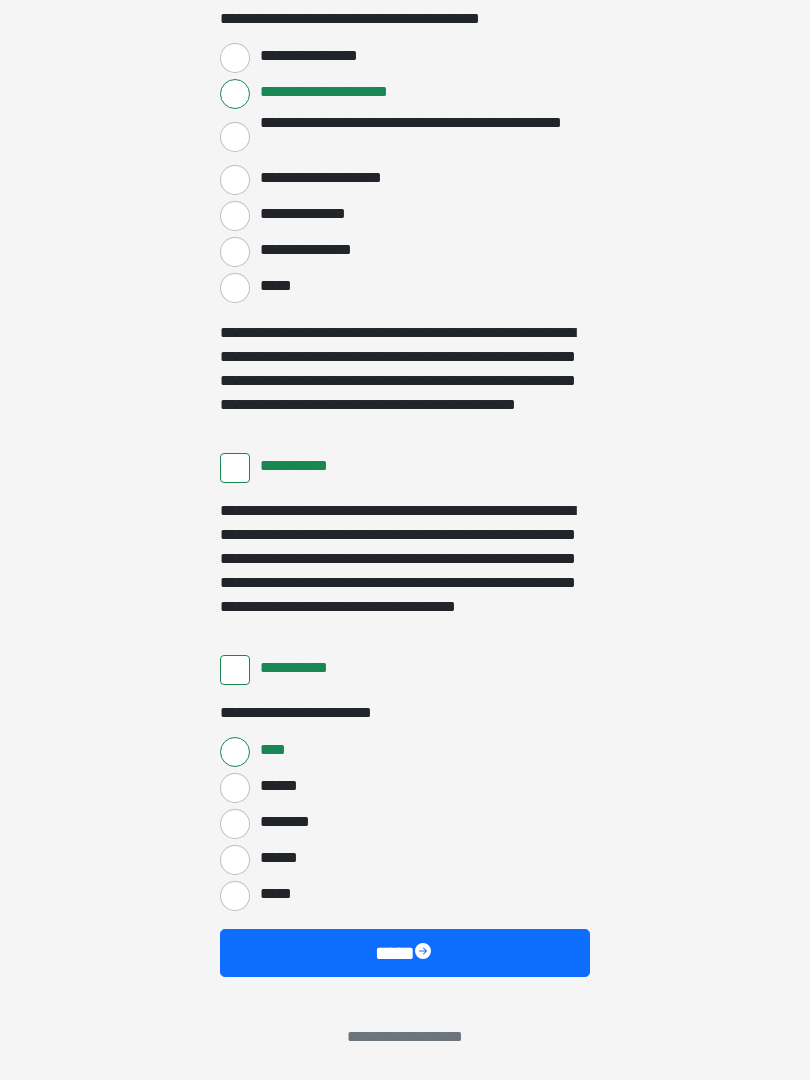 click on "****" at bounding box center (405, 953) 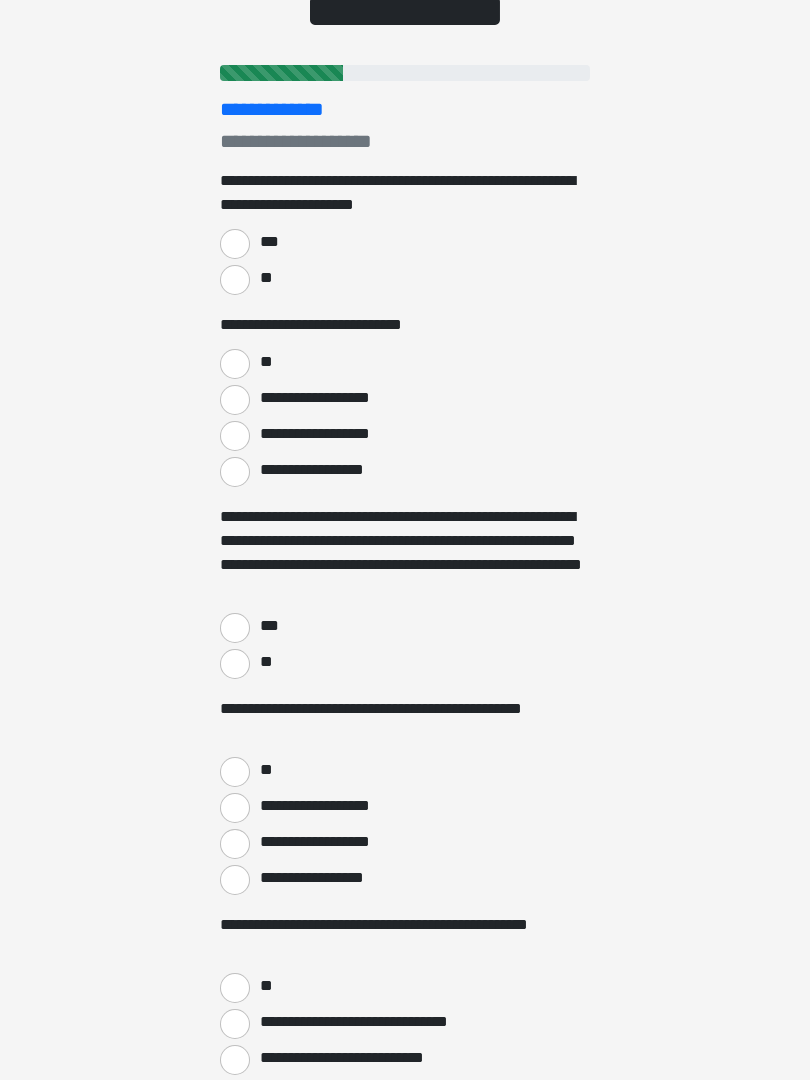 scroll, scrollTop: 0, scrollLeft: 0, axis: both 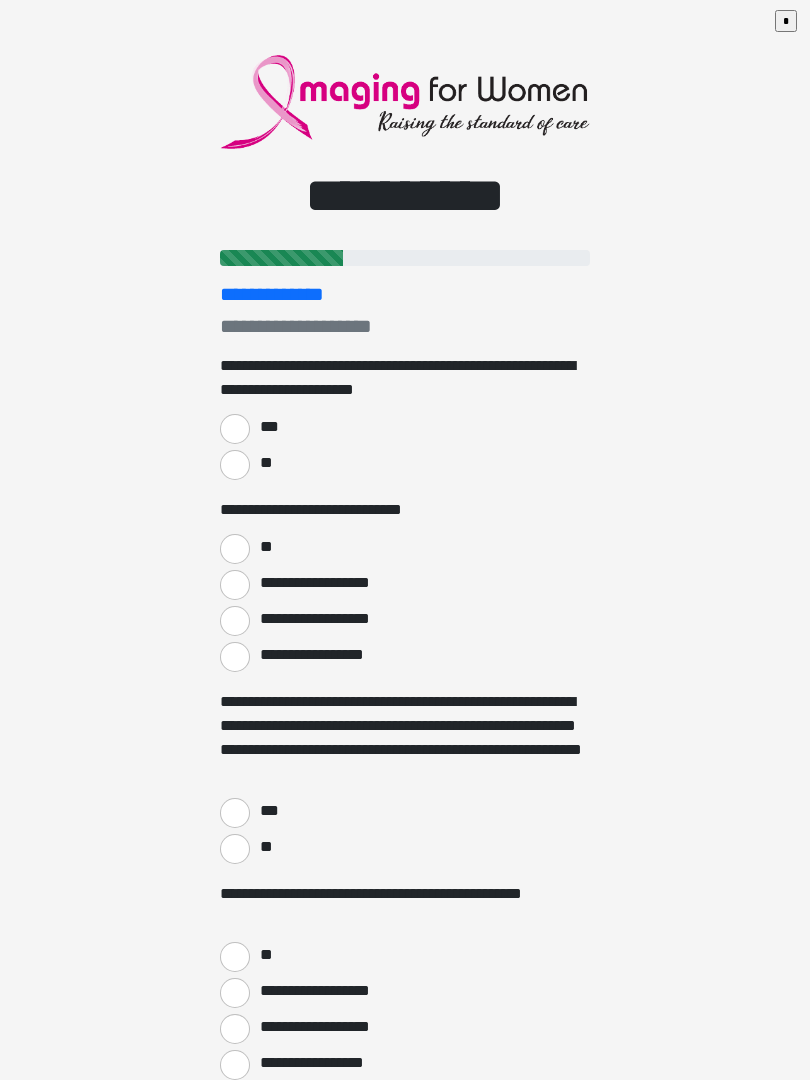 click on "**" at bounding box center [235, 465] 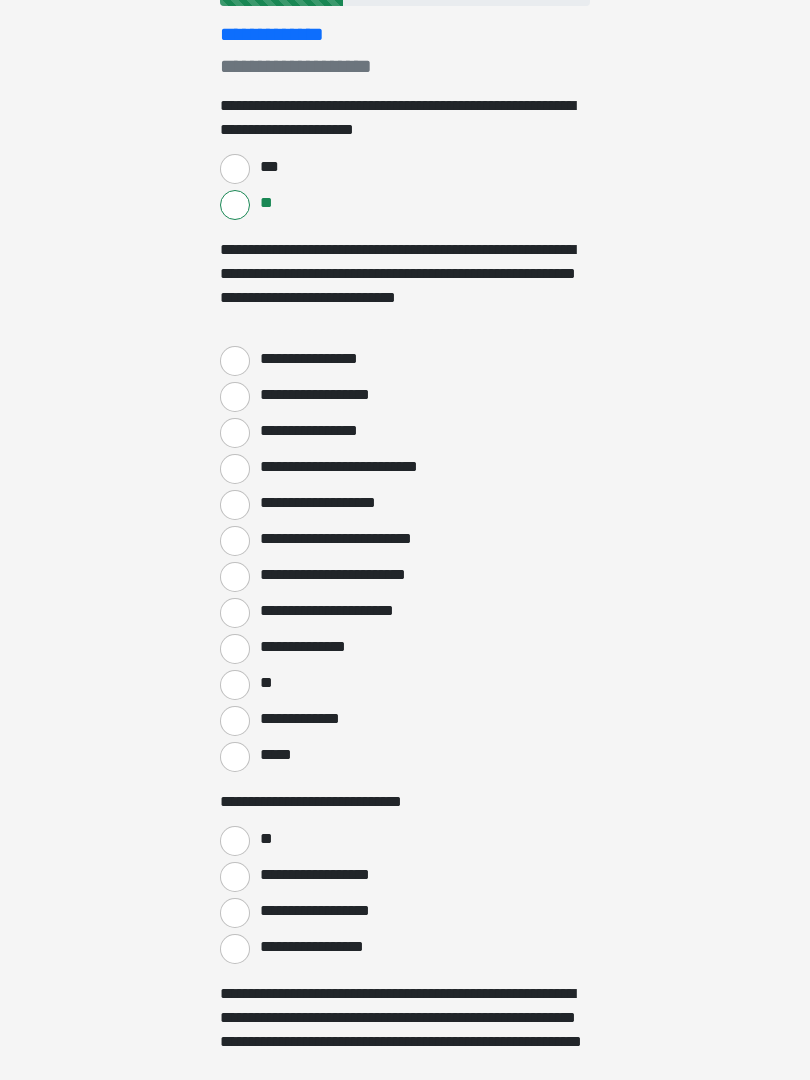 scroll, scrollTop: 262, scrollLeft: 0, axis: vertical 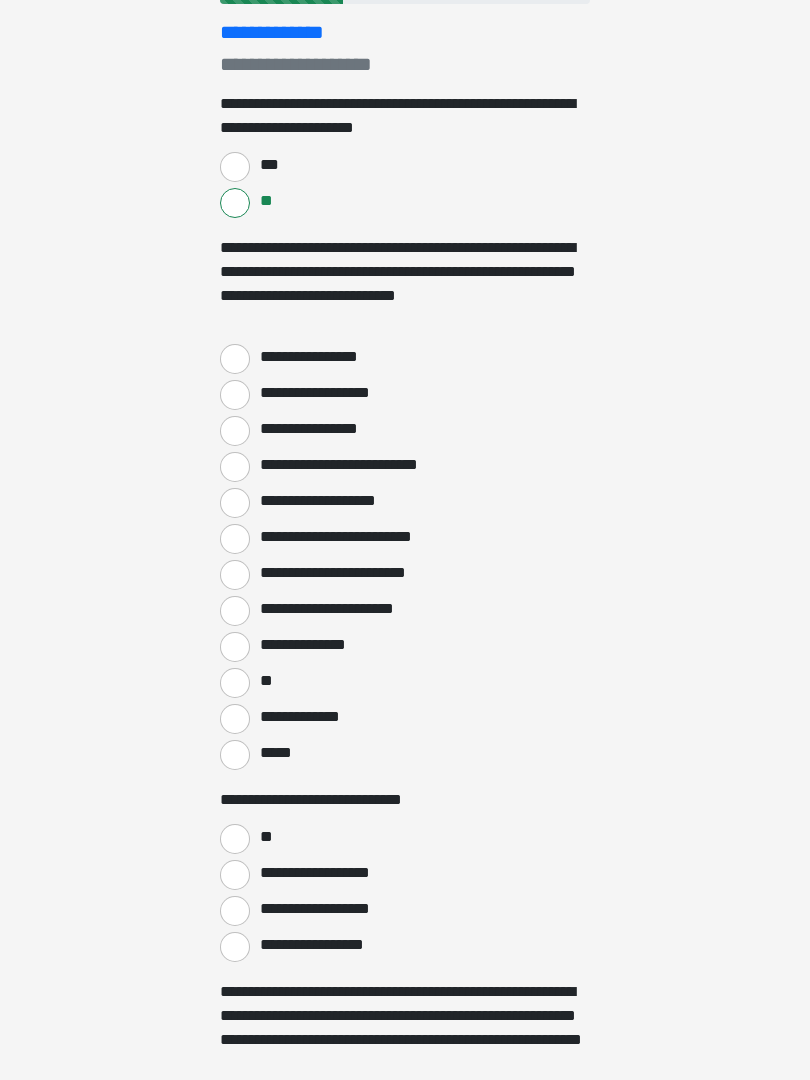 click on "*****" at bounding box center [235, 755] 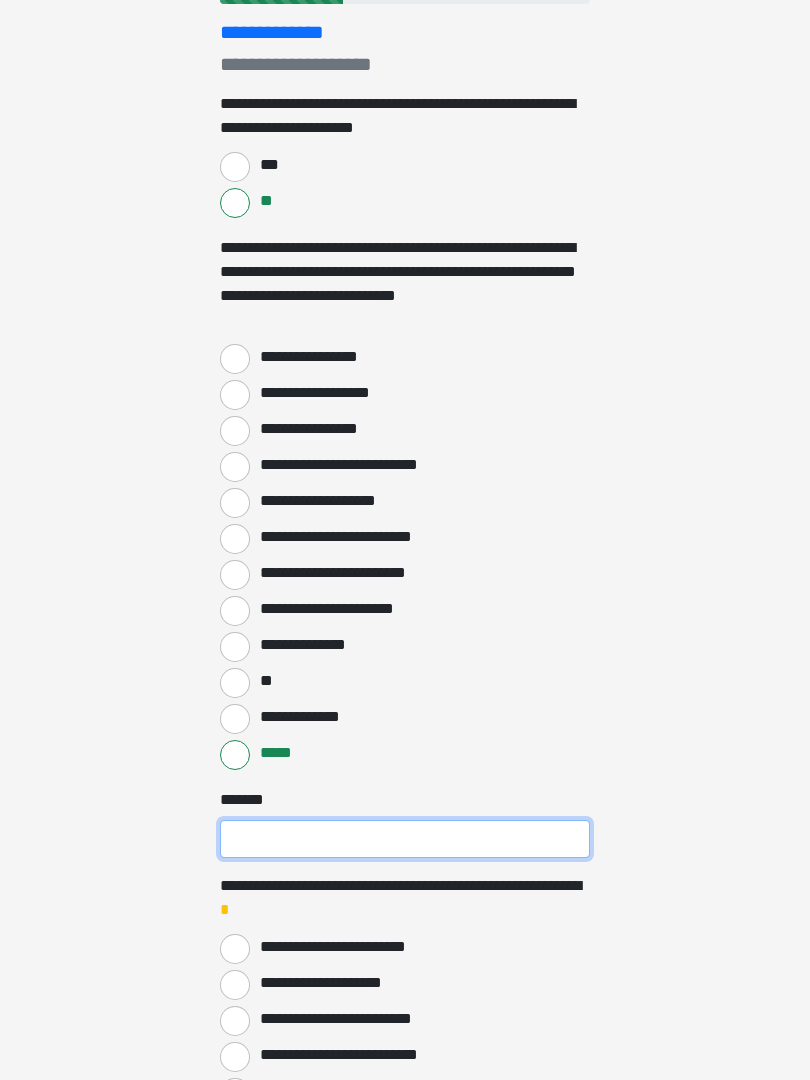 click on "***** *" at bounding box center (405, 839) 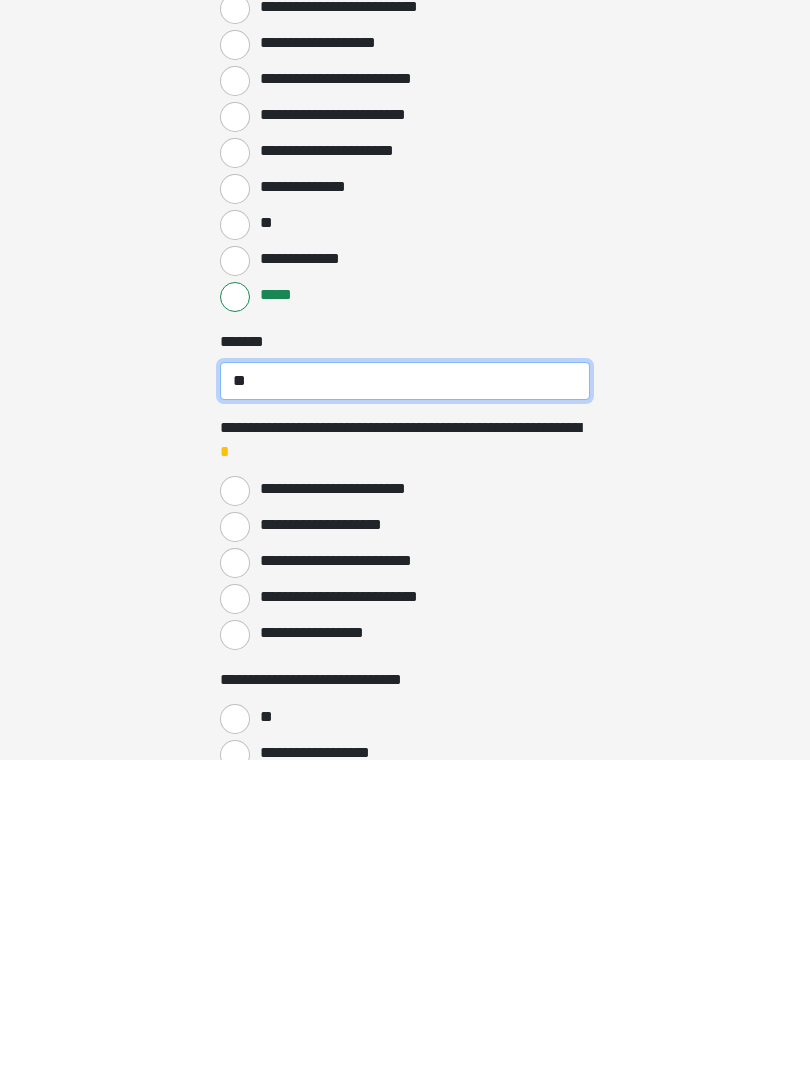 type on "*" 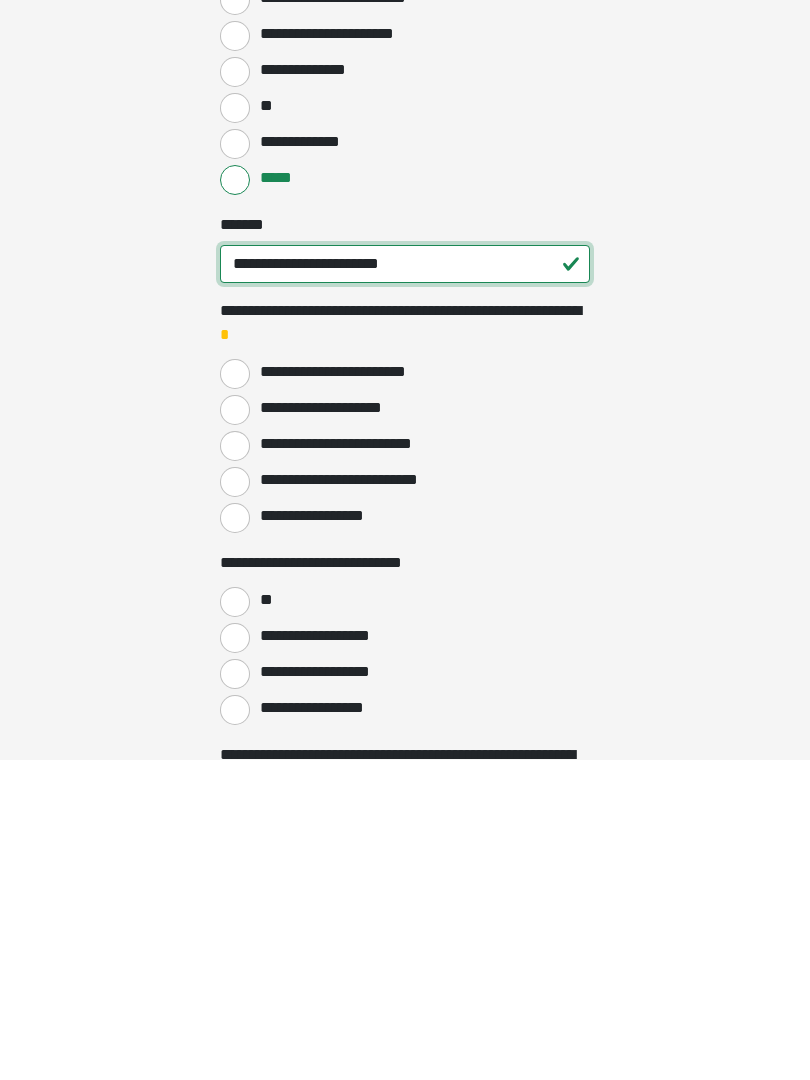 scroll, scrollTop: 575, scrollLeft: 0, axis: vertical 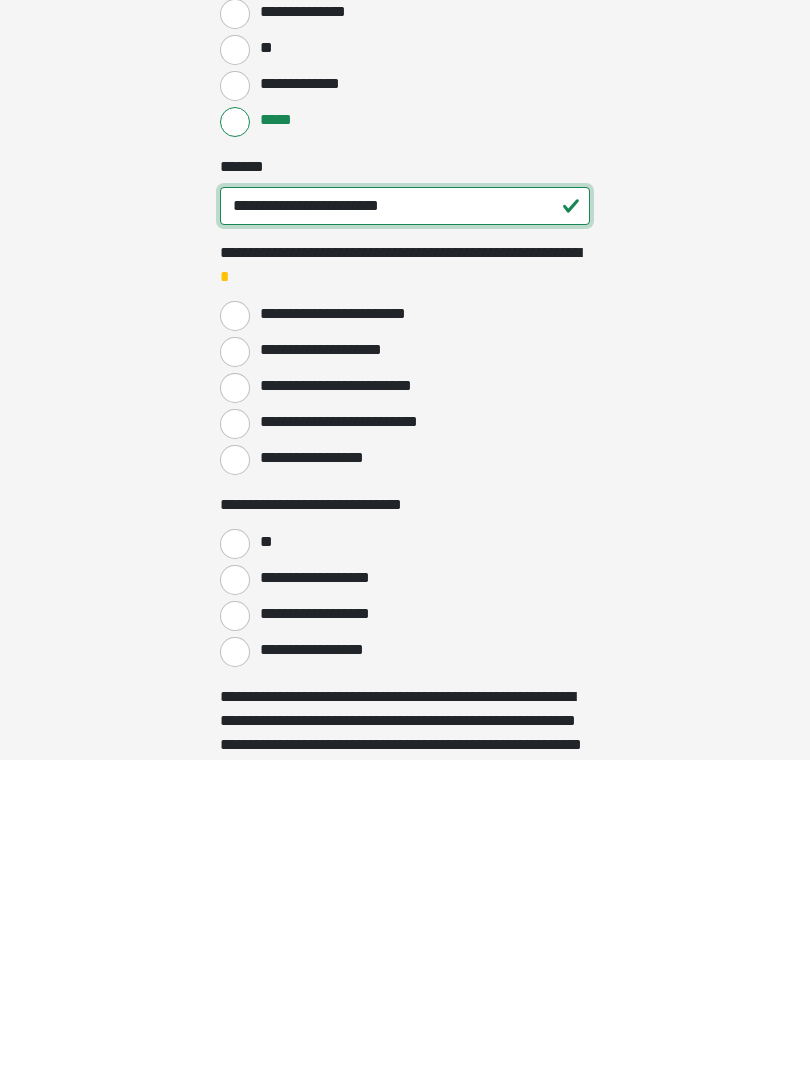 type on "**********" 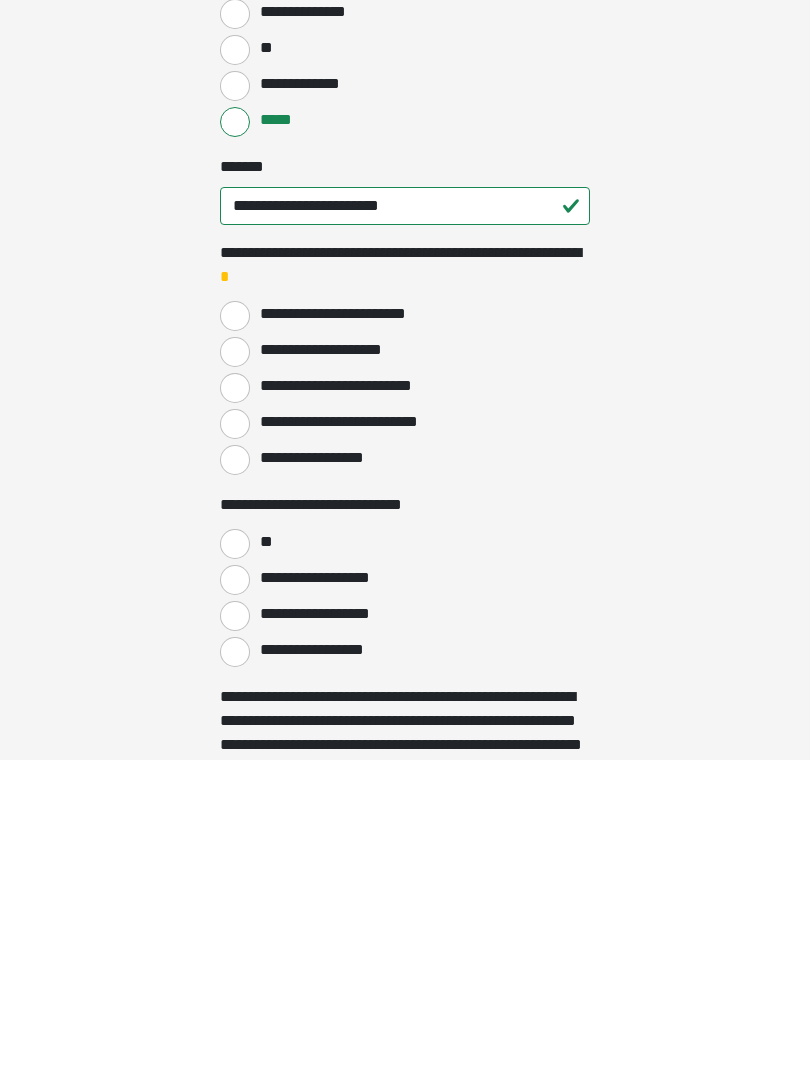click on "**********" at bounding box center [235, 708] 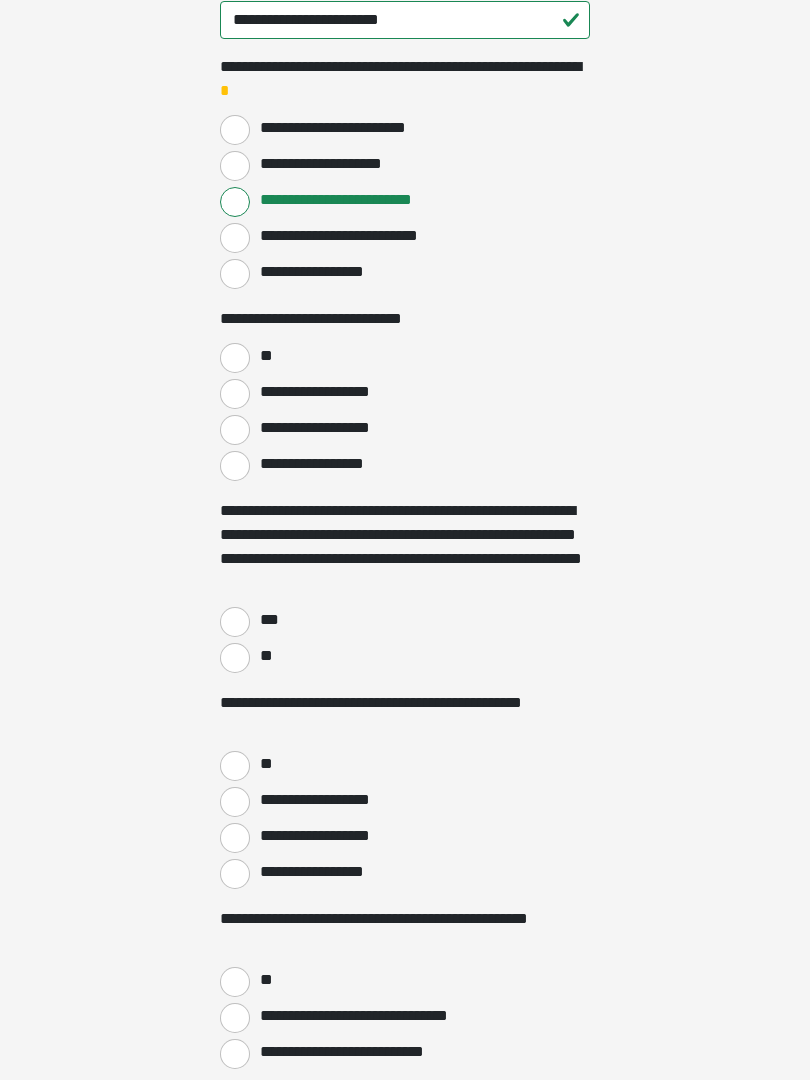 scroll, scrollTop: 1081, scrollLeft: 0, axis: vertical 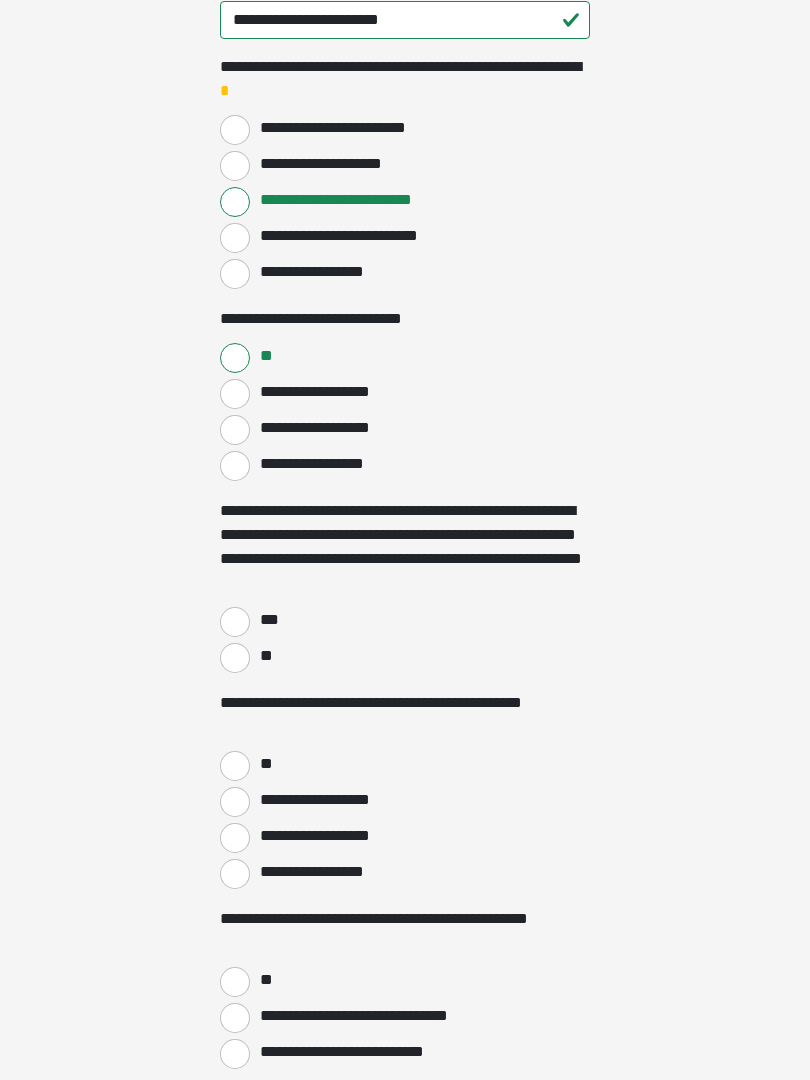 click on "***" at bounding box center [235, 622] 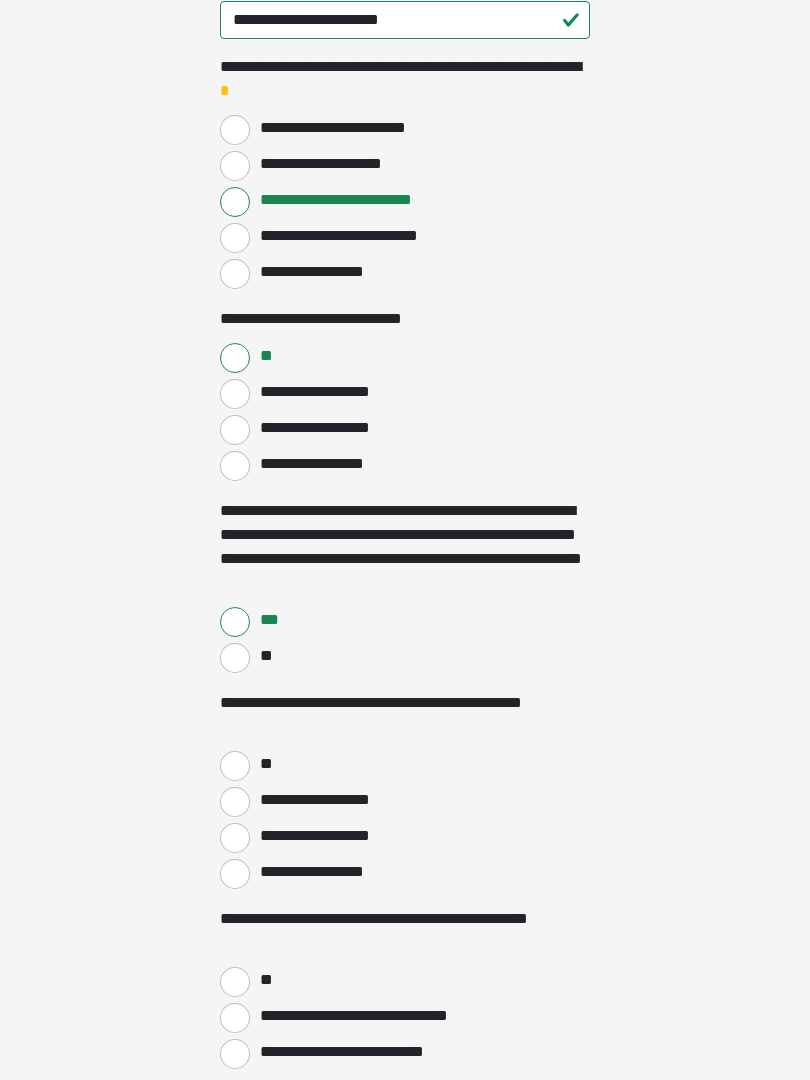 click on "**" at bounding box center (235, 766) 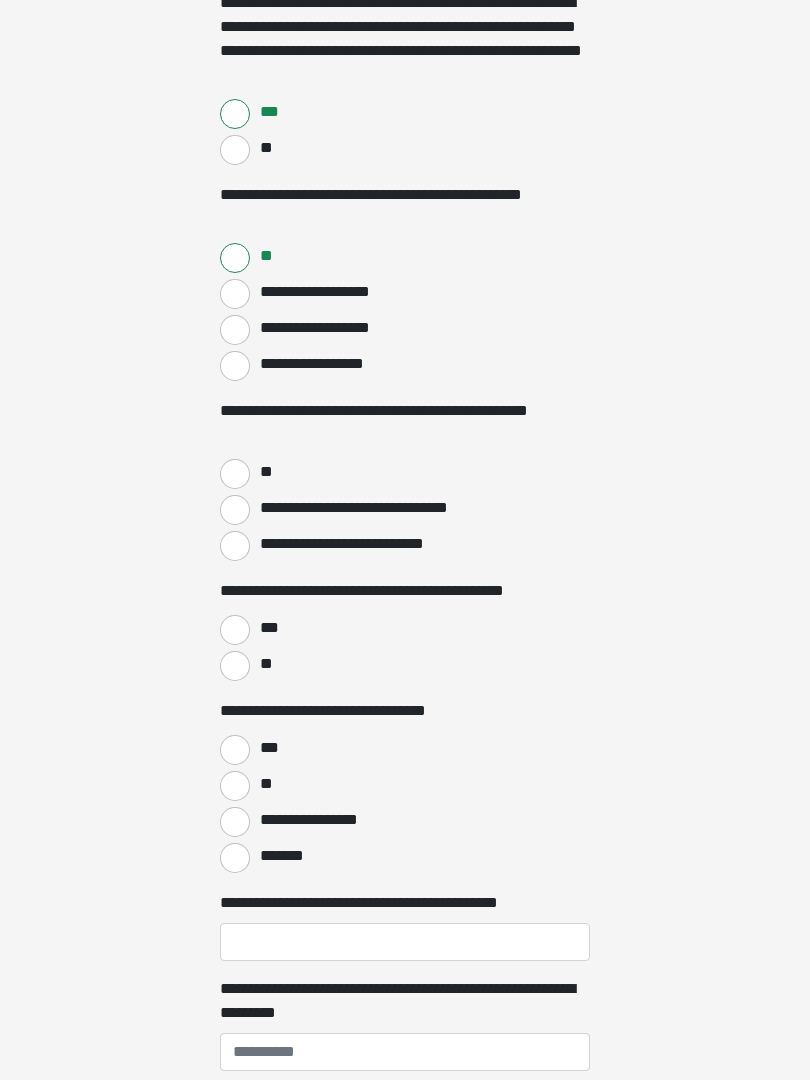 scroll, scrollTop: 1589, scrollLeft: 0, axis: vertical 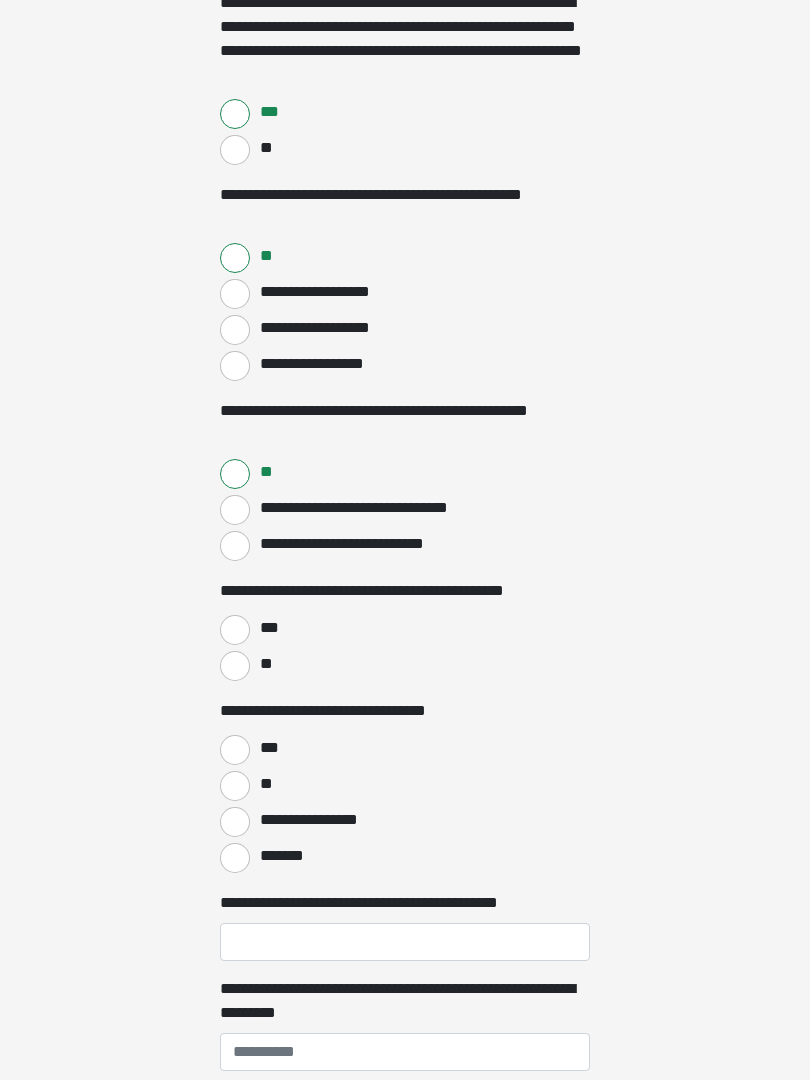 click on "***" at bounding box center (235, 630) 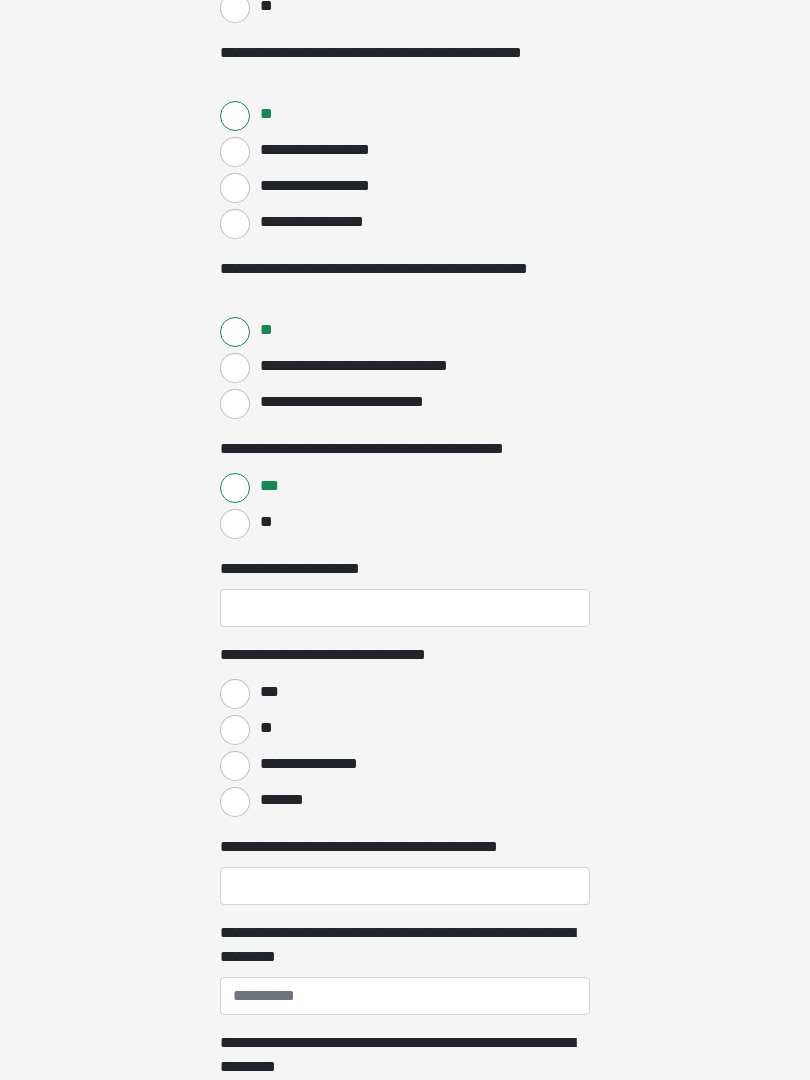 scroll, scrollTop: 1731, scrollLeft: 0, axis: vertical 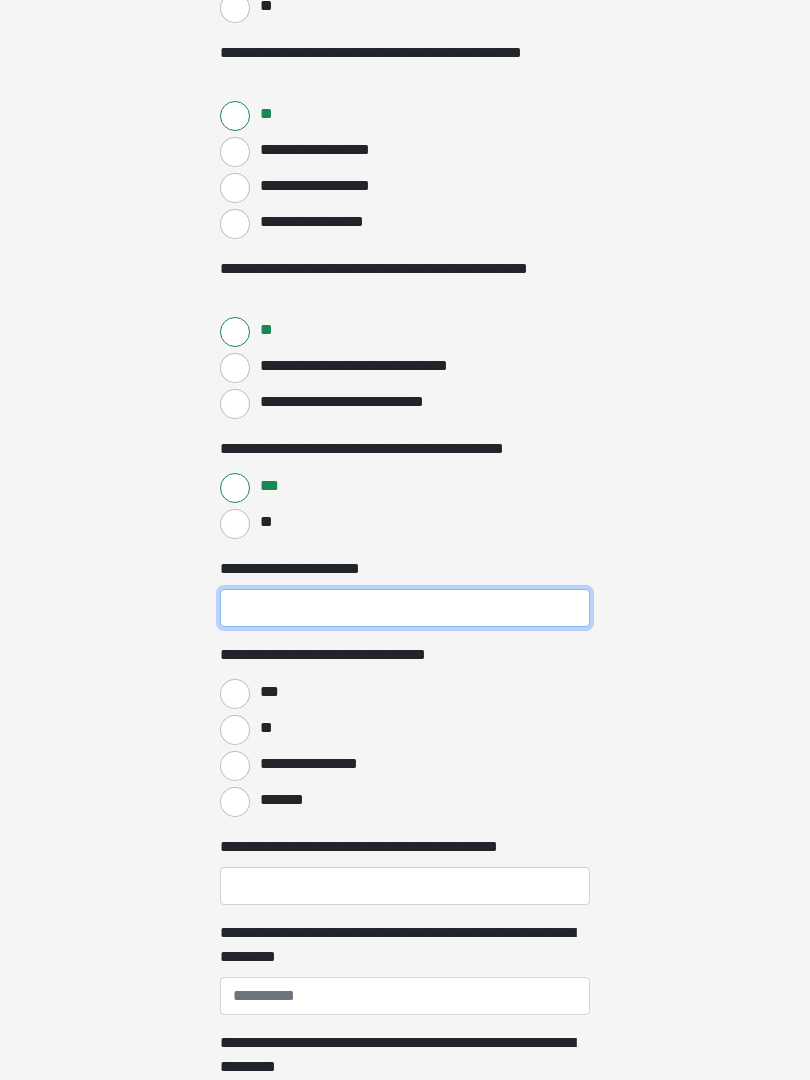 click on "**********" at bounding box center (405, 608) 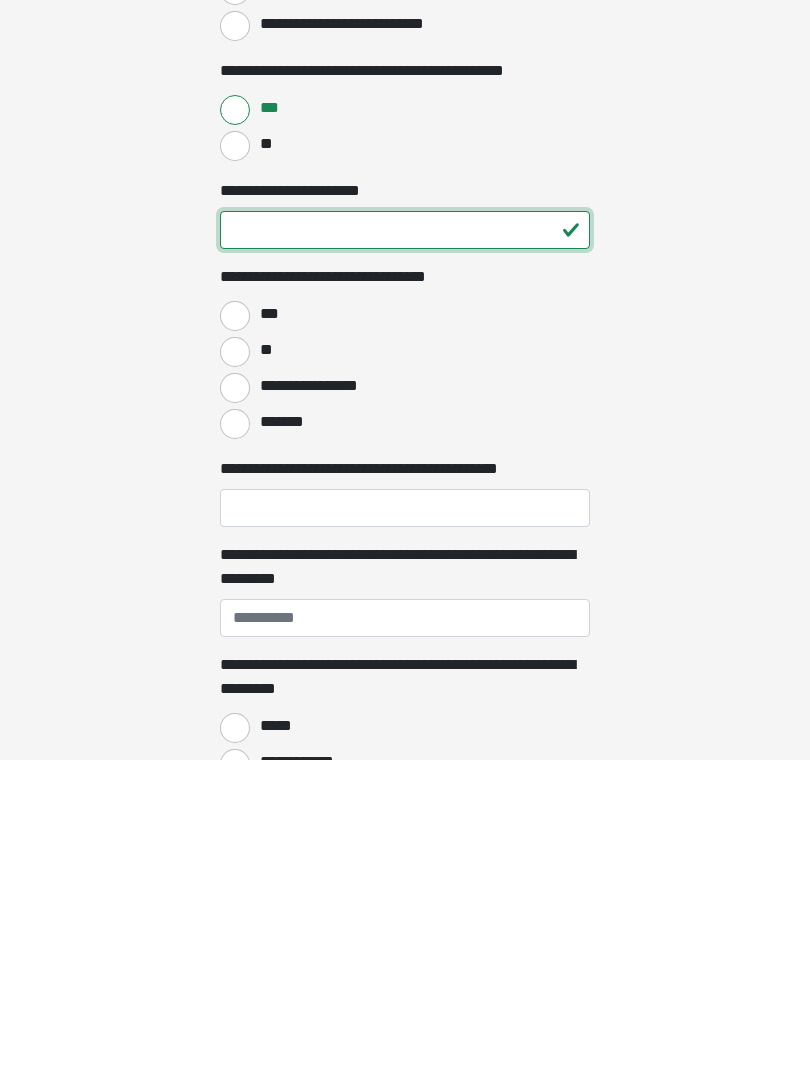 type on "**" 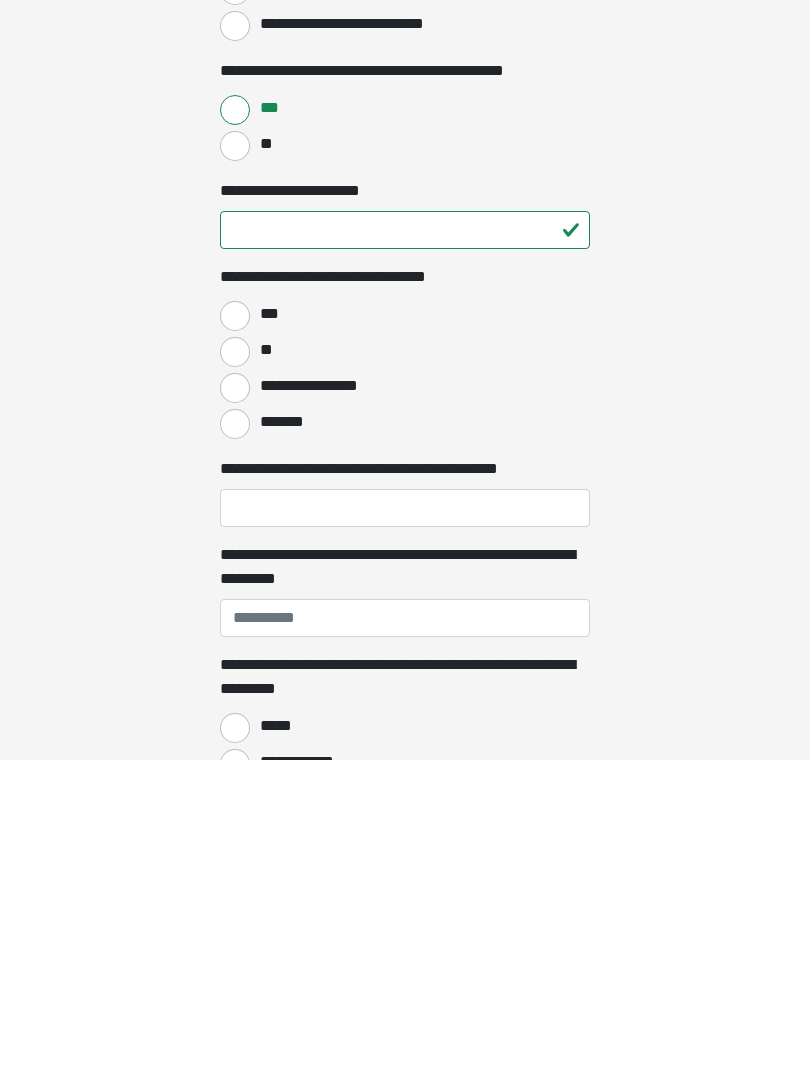 click on "***" at bounding box center [235, 636] 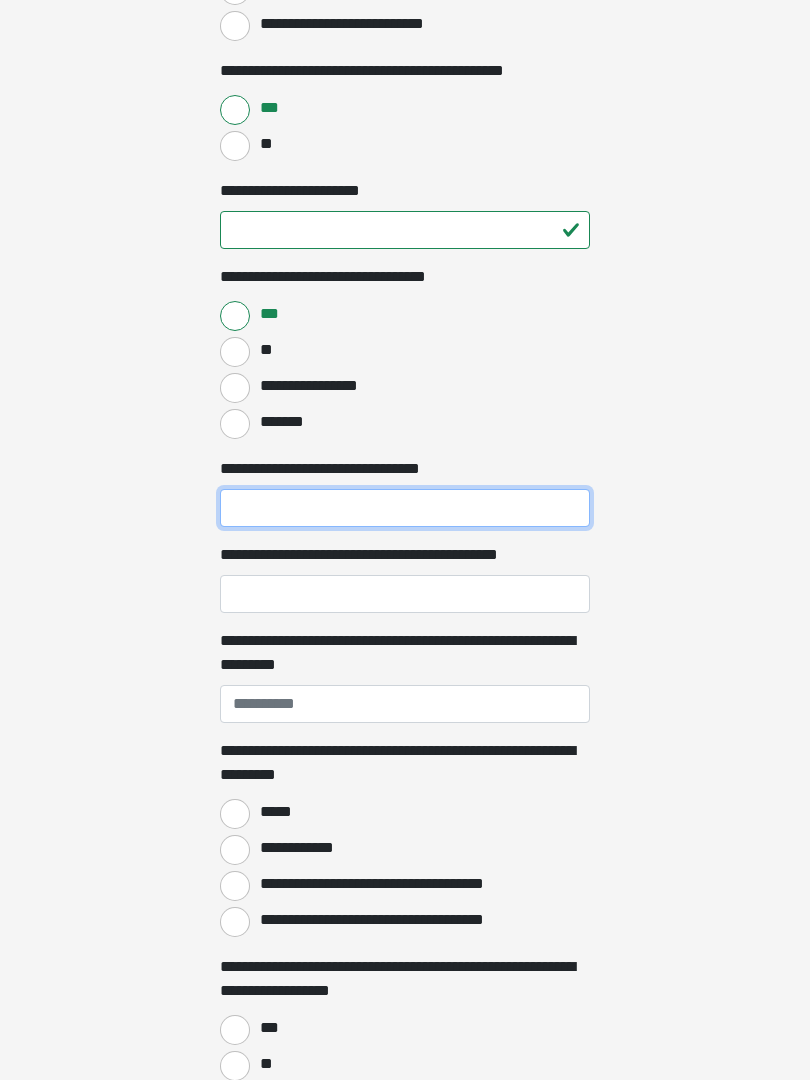click on "**********" at bounding box center [405, 508] 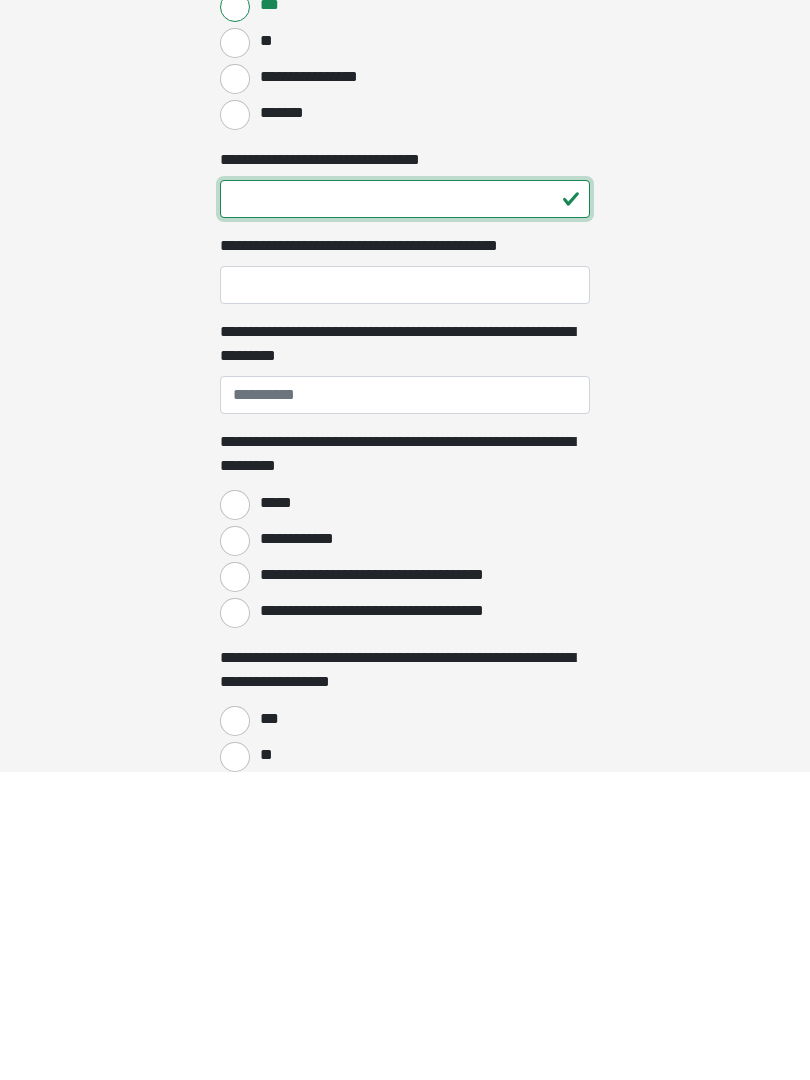 type on "**" 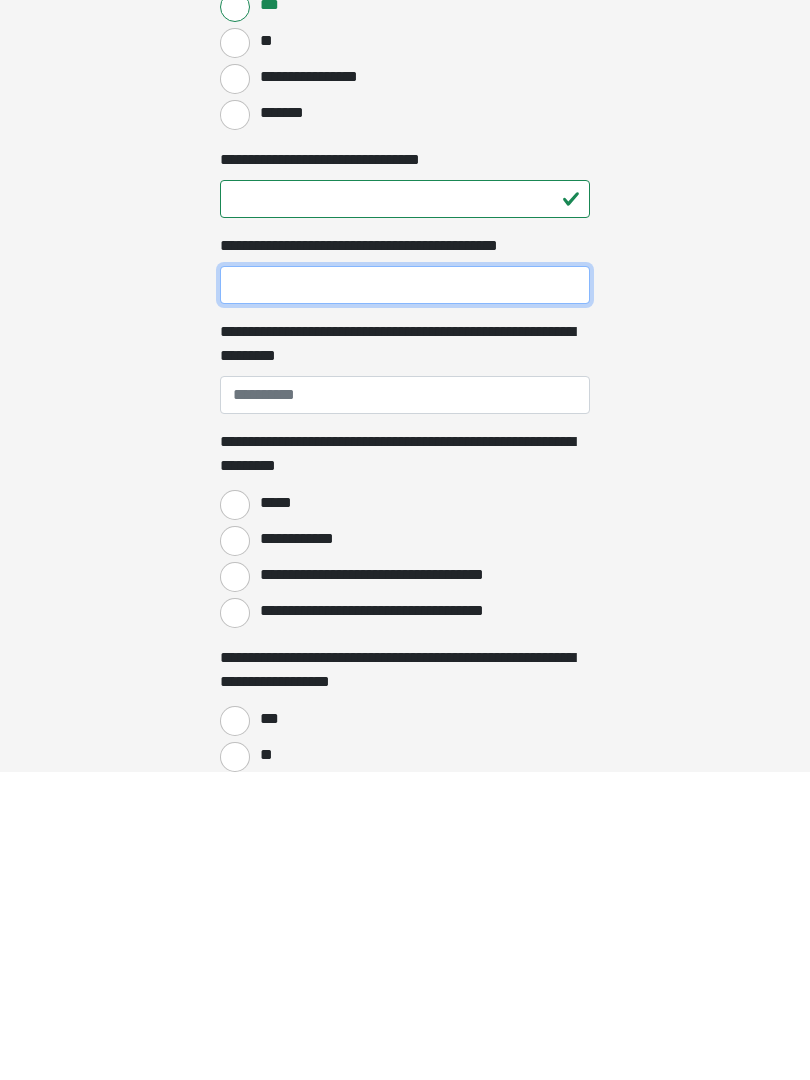 click on "**********" at bounding box center (405, 594) 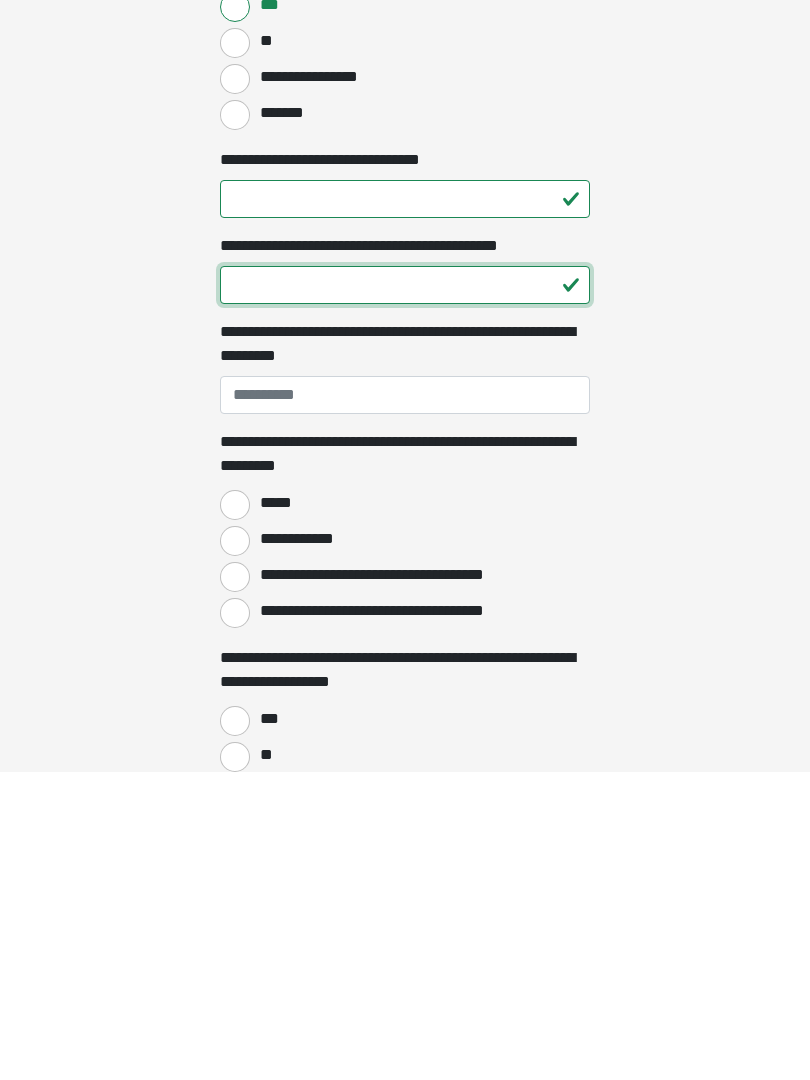 type on "**" 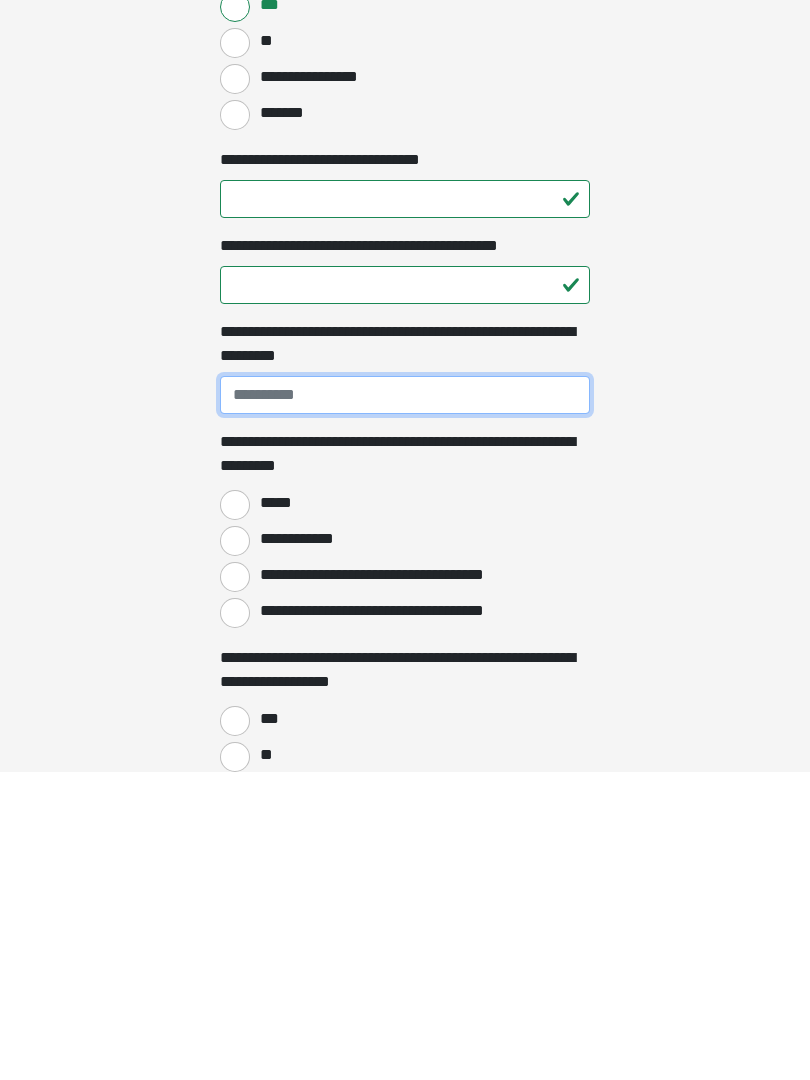 click on "**********" at bounding box center [405, 704] 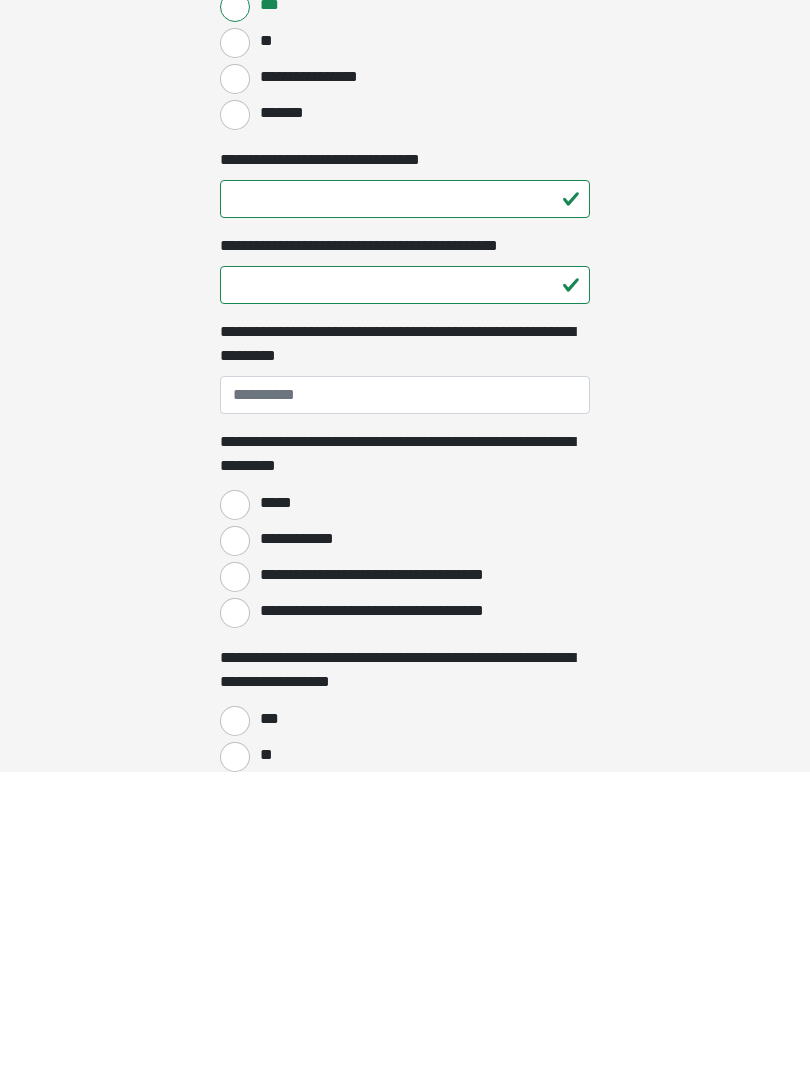 radio on "****" 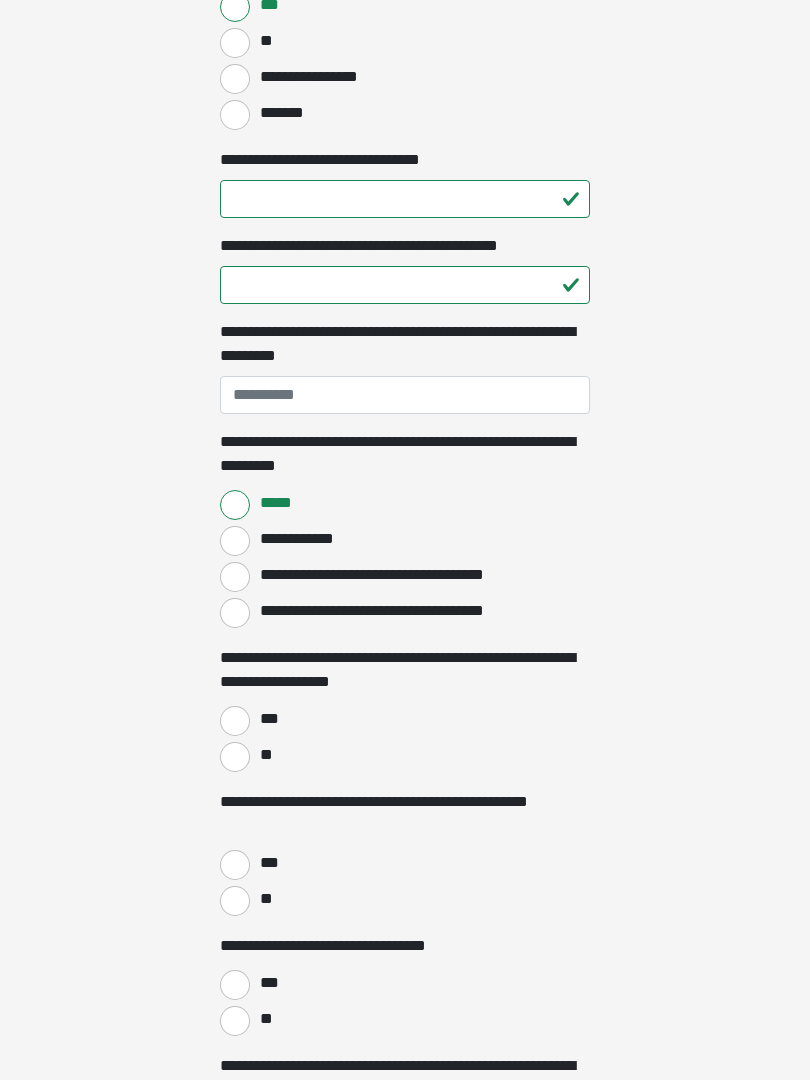 scroll, scrollTop: 2418, scrollLeft: 0, axis: vertical 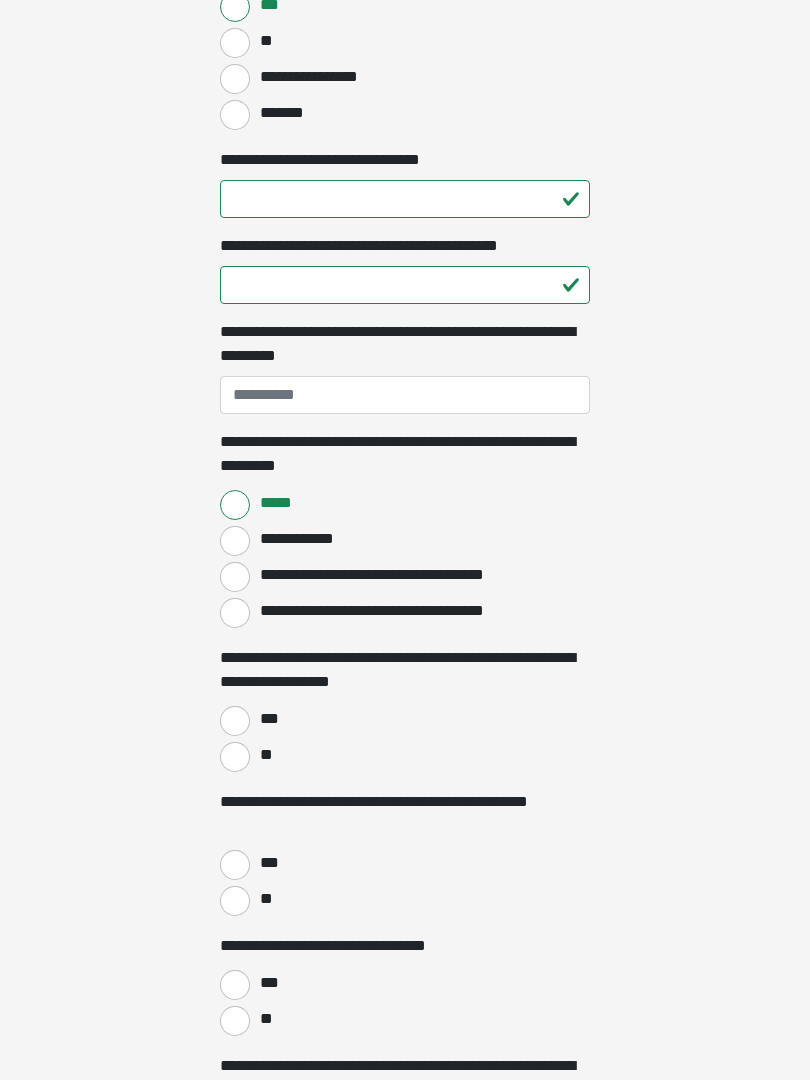 click on "**********" at bounding box center [405, 395] 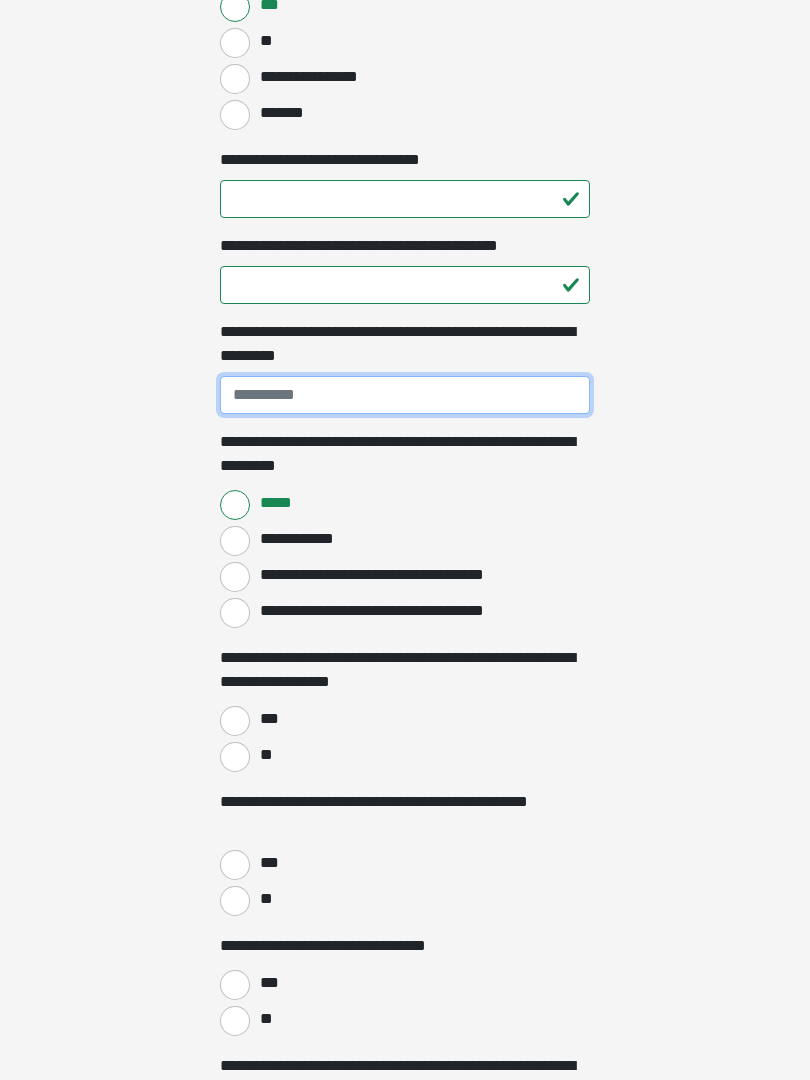 scroll, scrollTop: 2417, scrollLeft: 0, axis: vertical 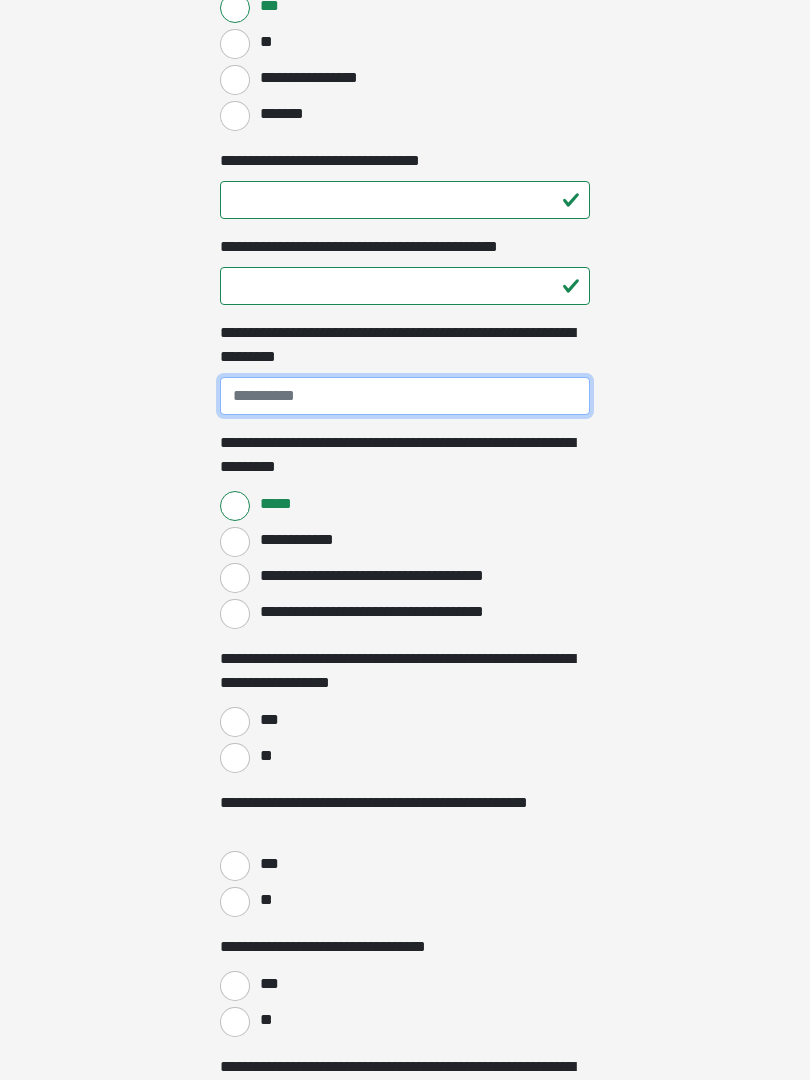 type 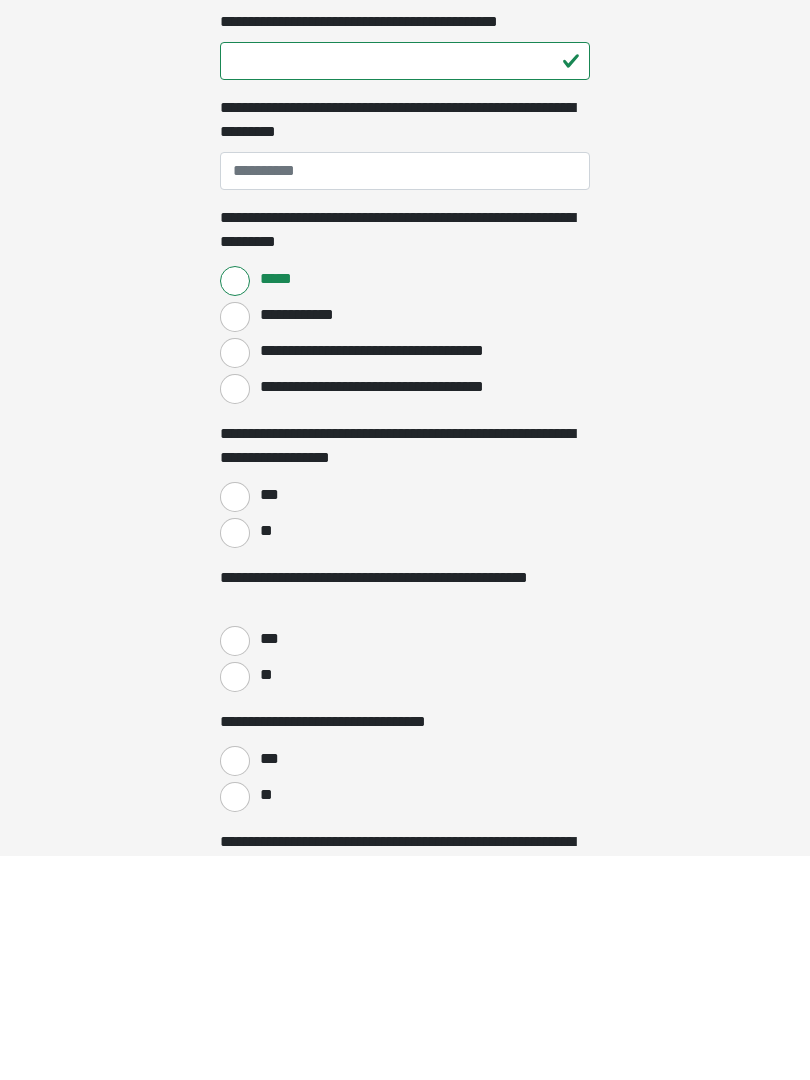 click on "**" at bounding box center (235, 758) 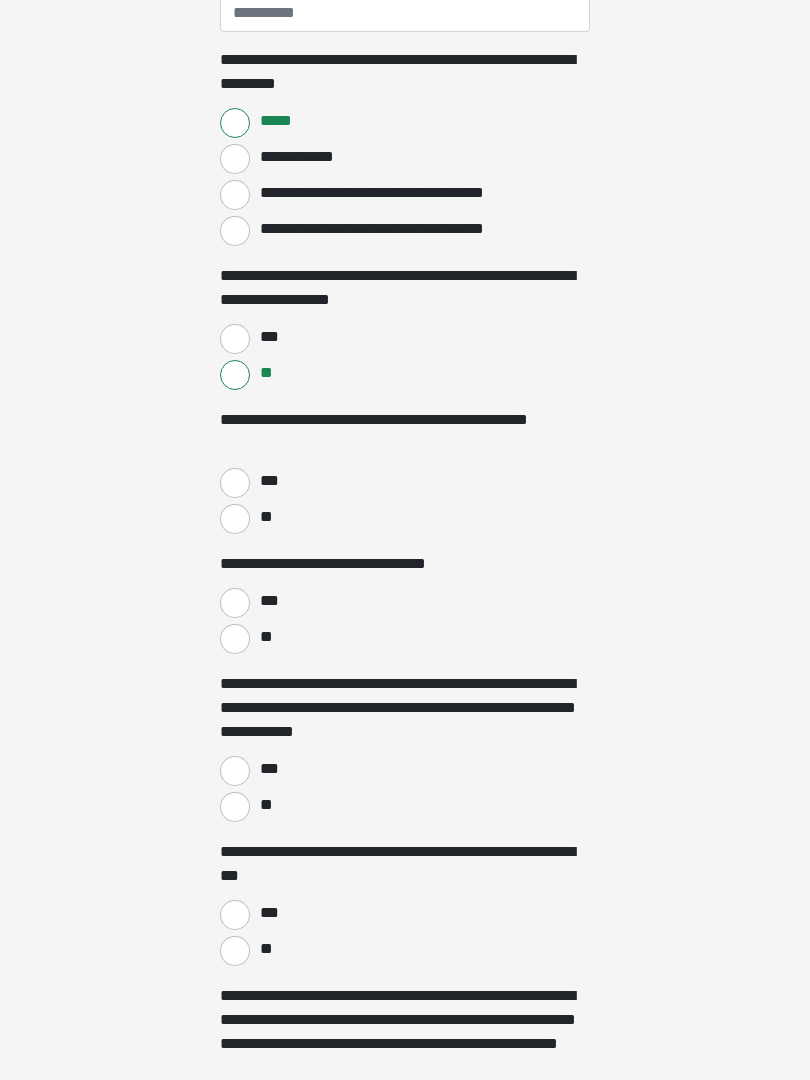 scroll, scrollTop: 2820, scrollLeft: 0, axis: vertical 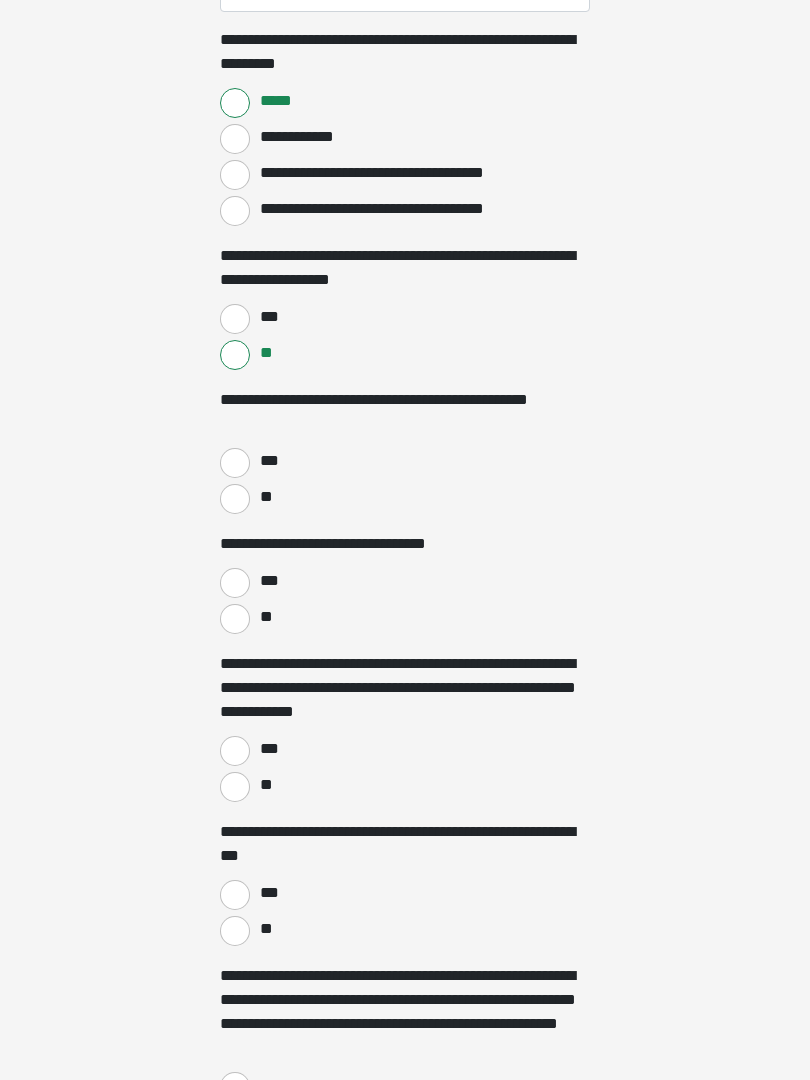 click on "**" at bounding box center [235, 499] 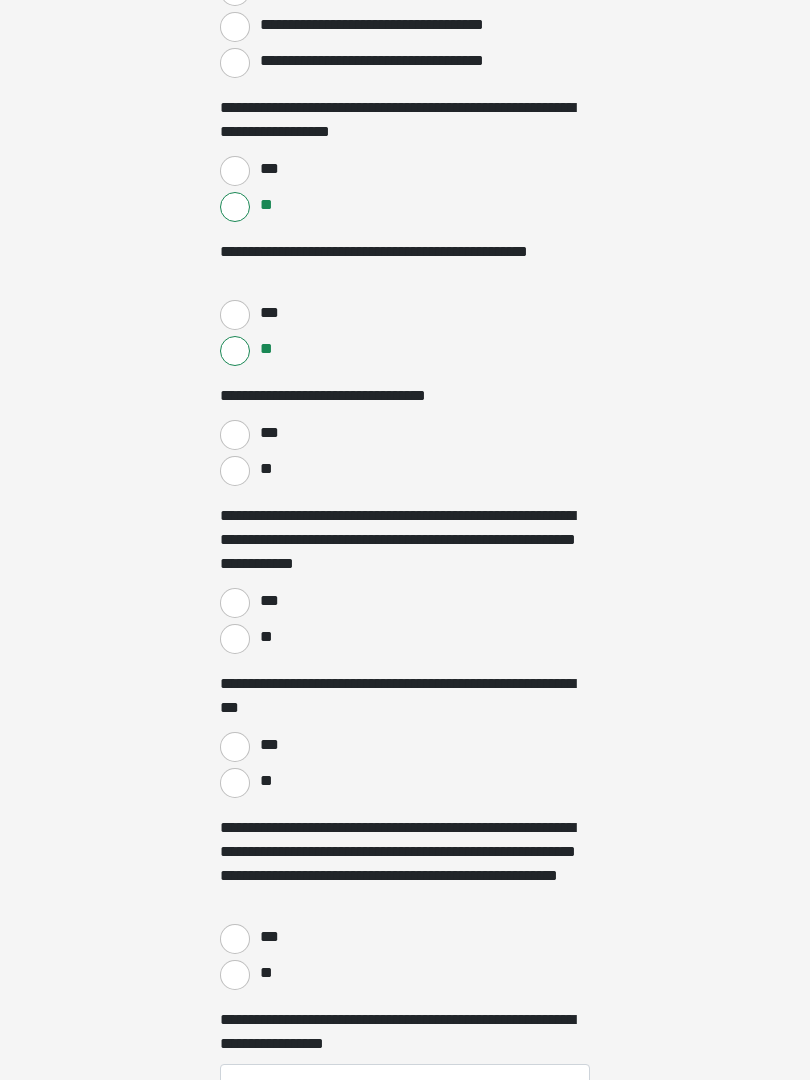 scroll, scrollTop: 2976, scrollLeft: 0, axis: vertical 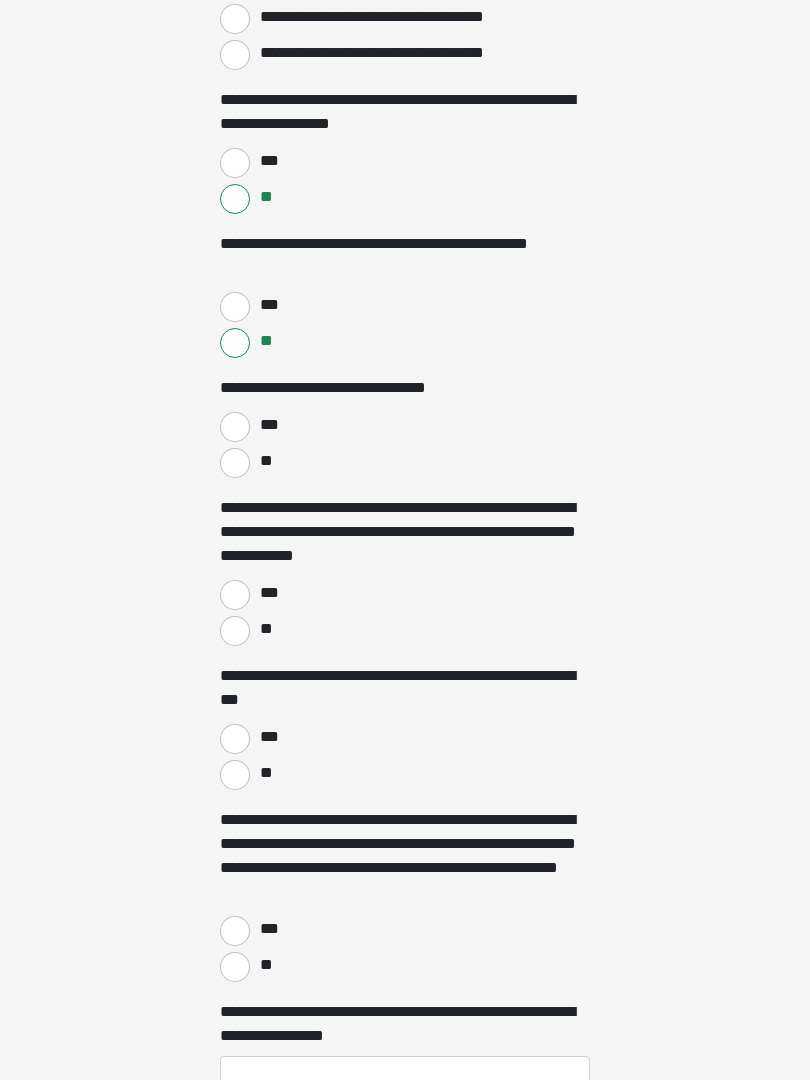click on "**" at bounding box center (235, 463) 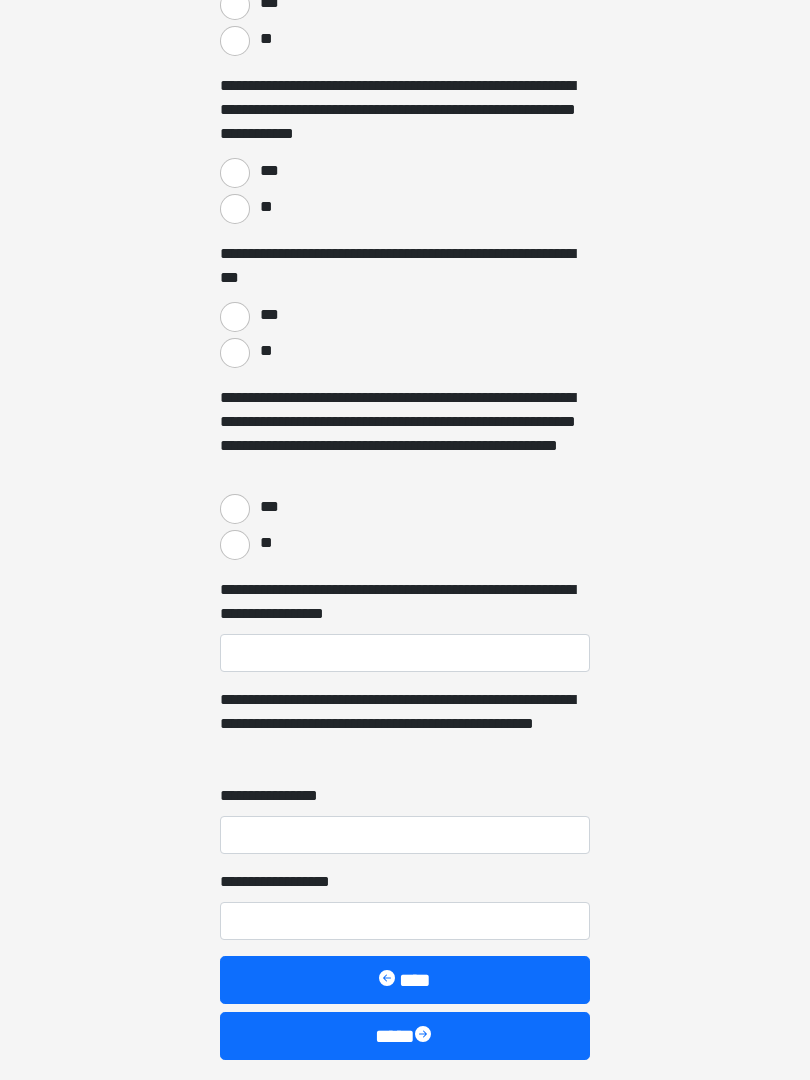 scroll, scrollTop: 3398, scrollLeft: 0, axis: vertical 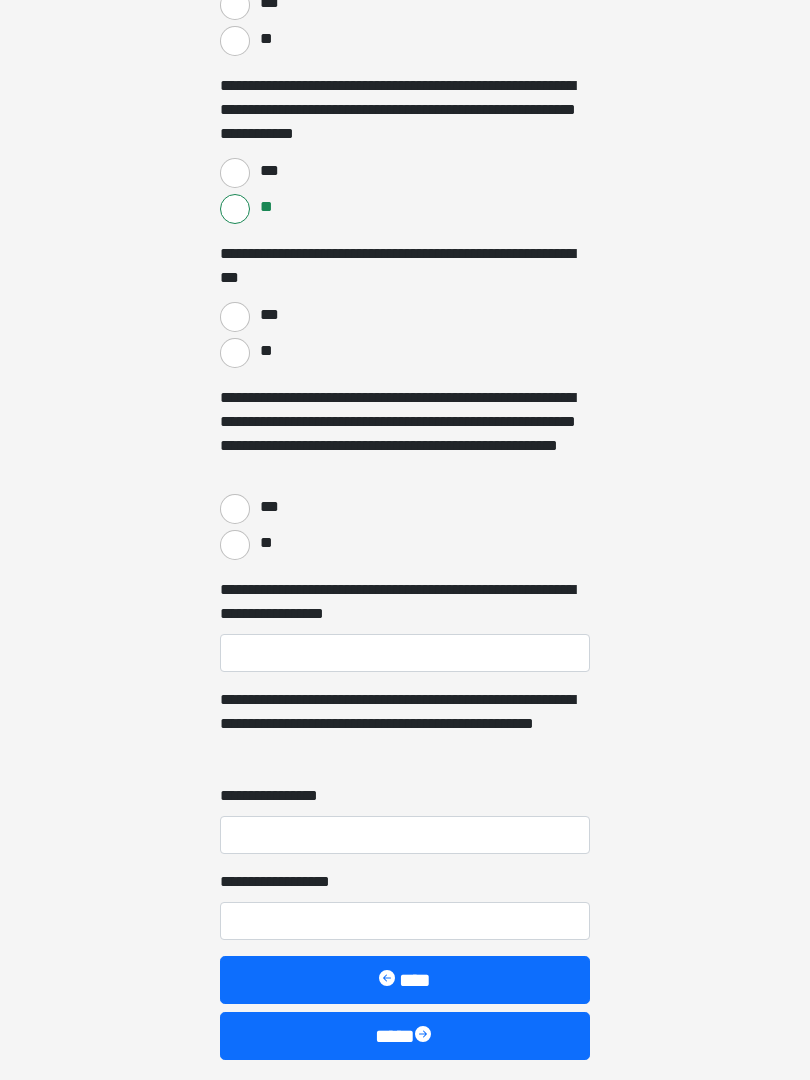 click on "**" at bounding box center (235, 353) 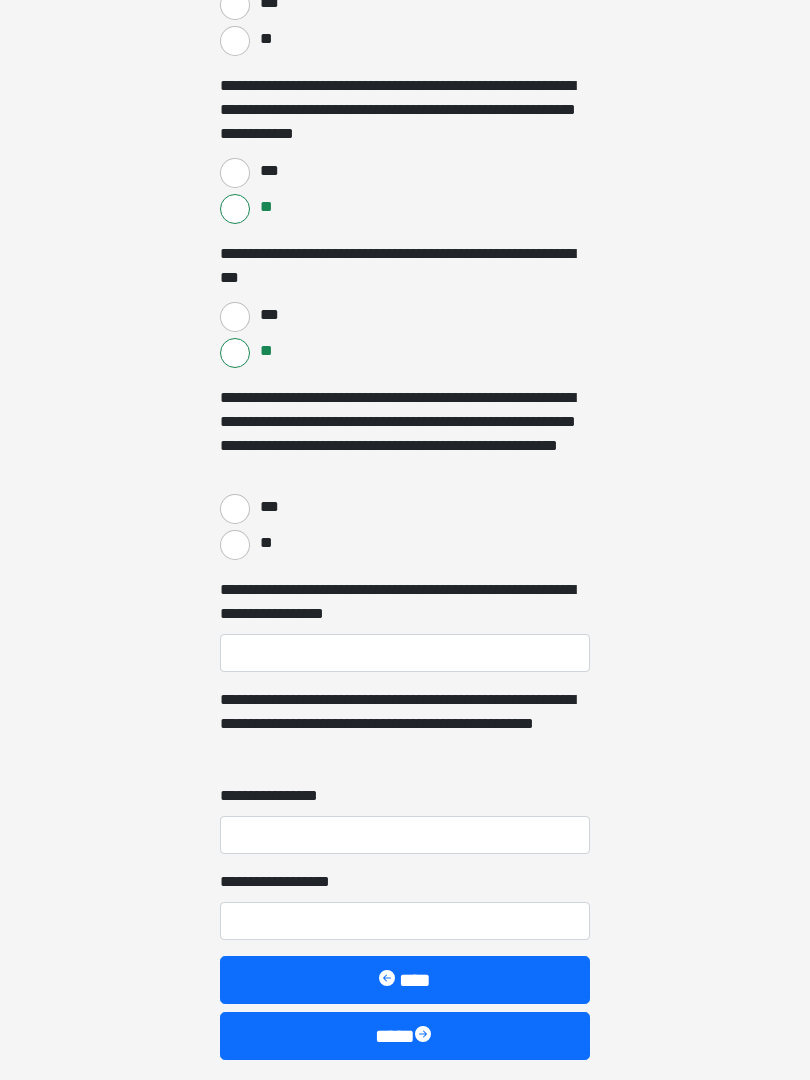 click on "**" at bounding box center (235, 545) 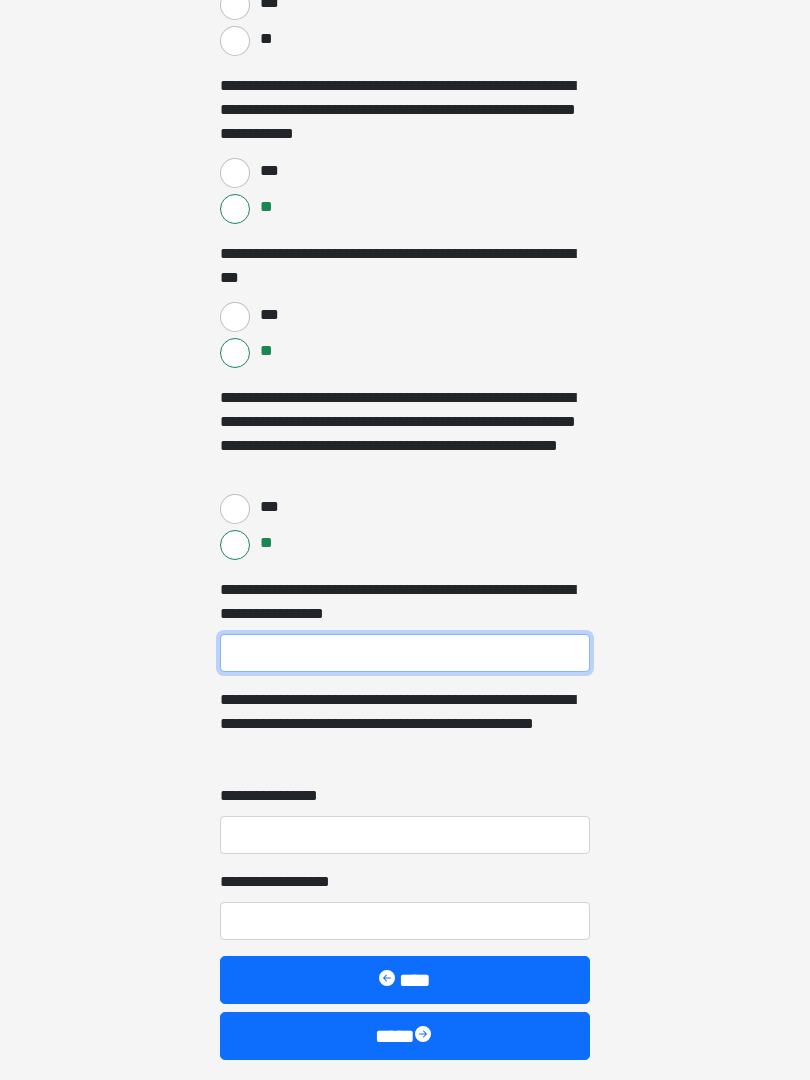 click on "**********" at bounding box center [405, 653] 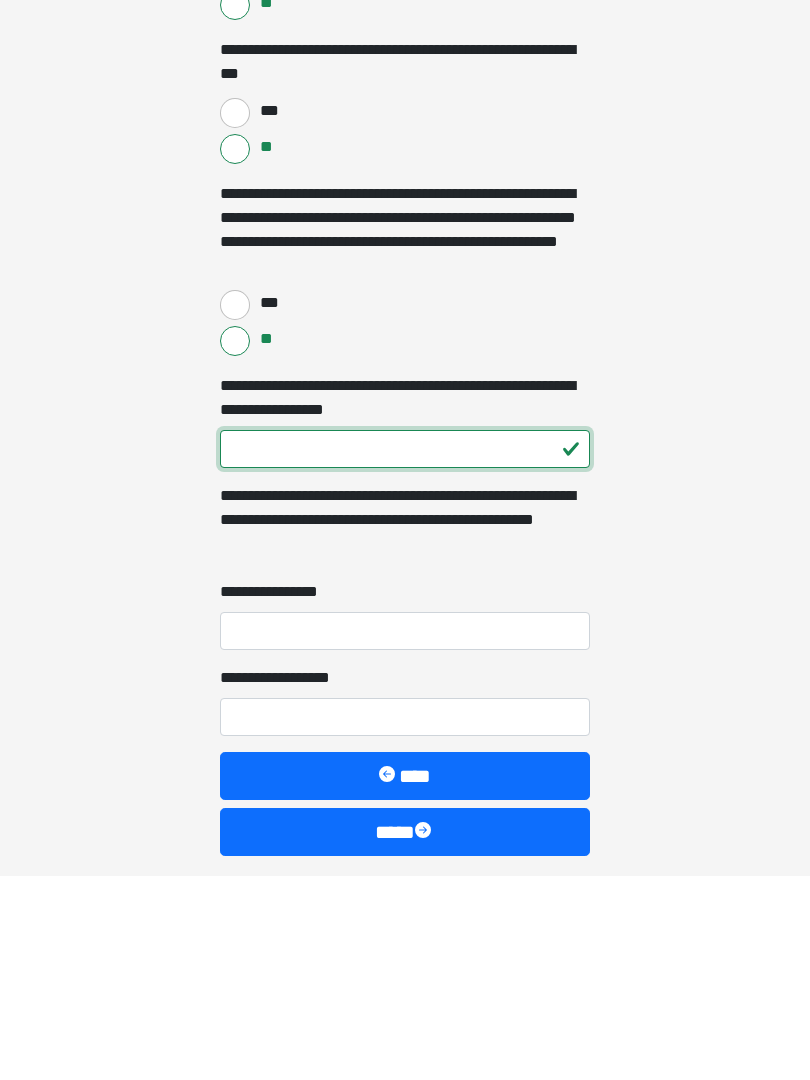 type on "***" 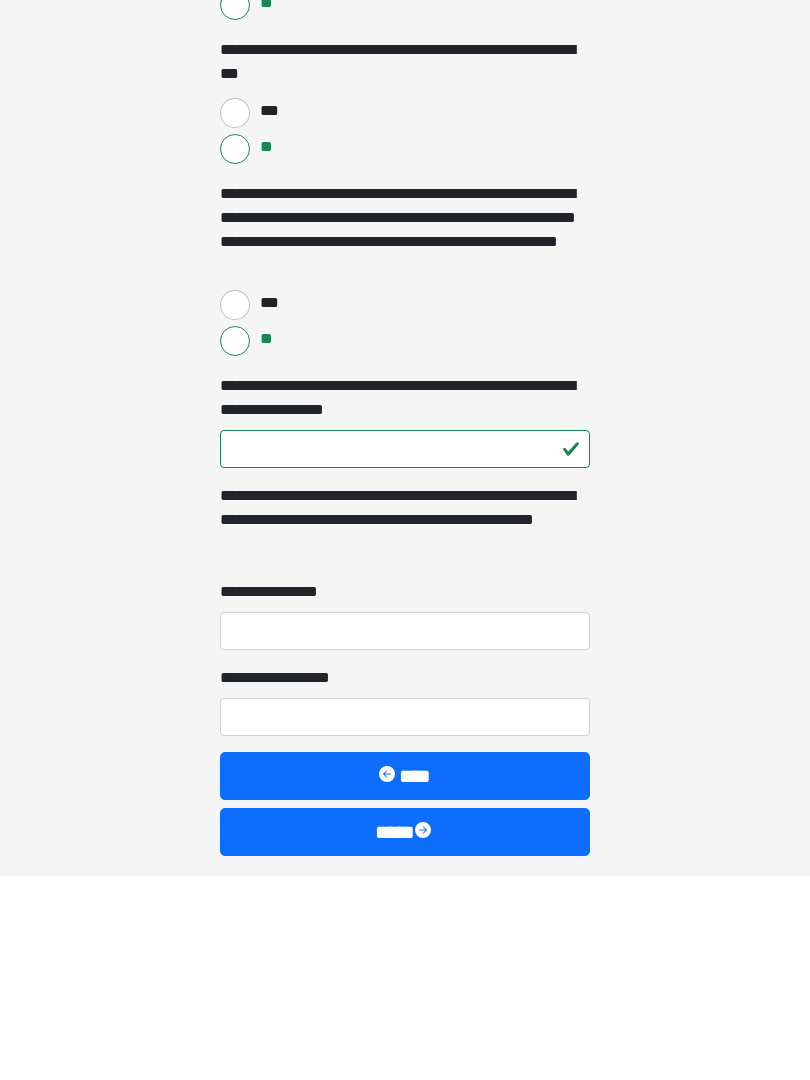 click on "**********" at bounding box center (405, 835) 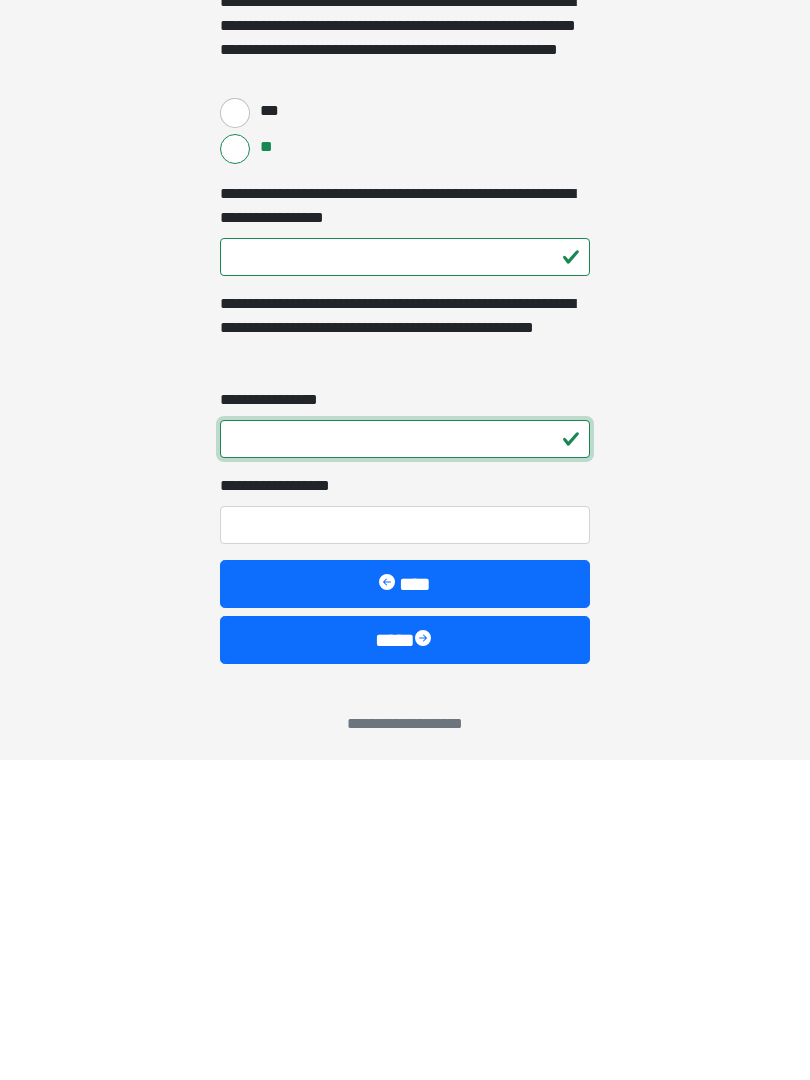 scroll, scrollTop: 3481, scrollLeft: 0, axis: vertical 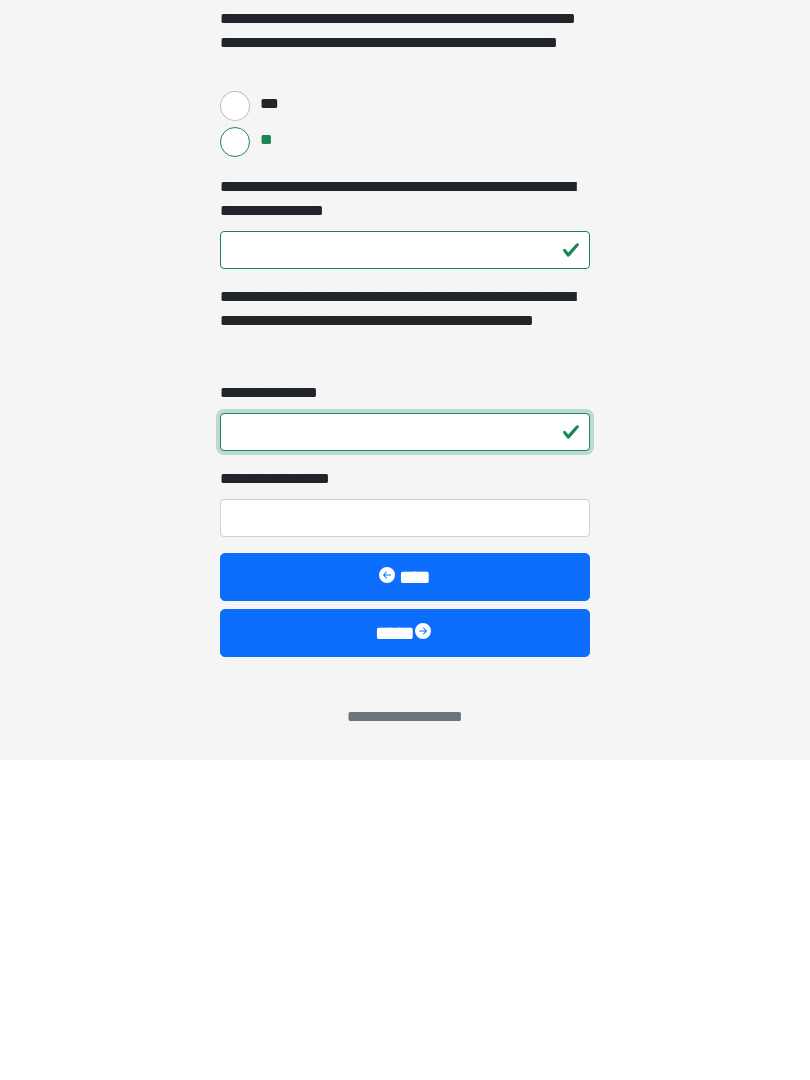 type on "*" 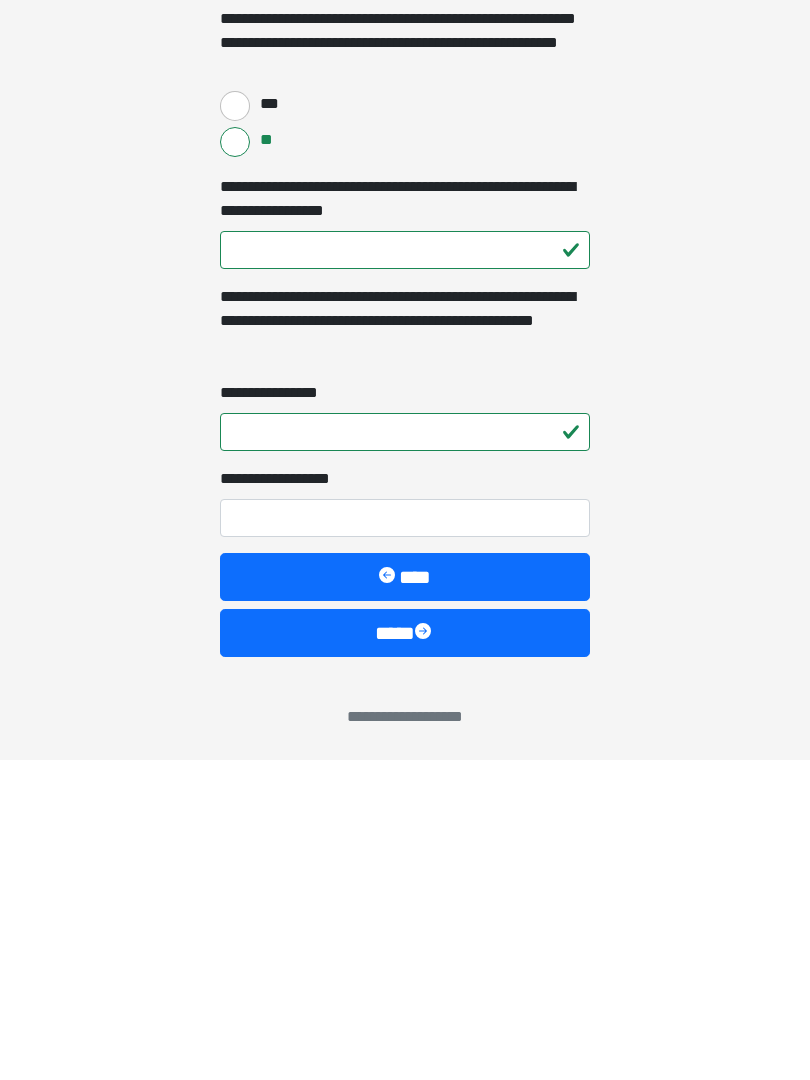 click on "**********" at bounding box center (405, 838) 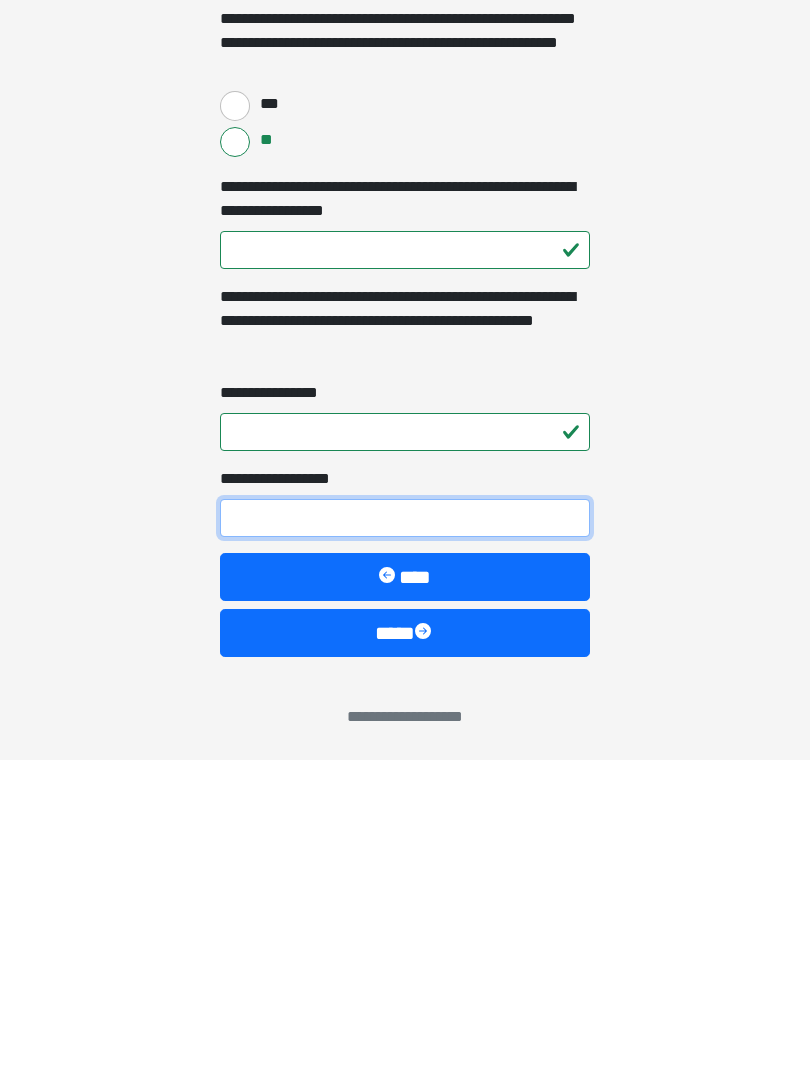type on "*" 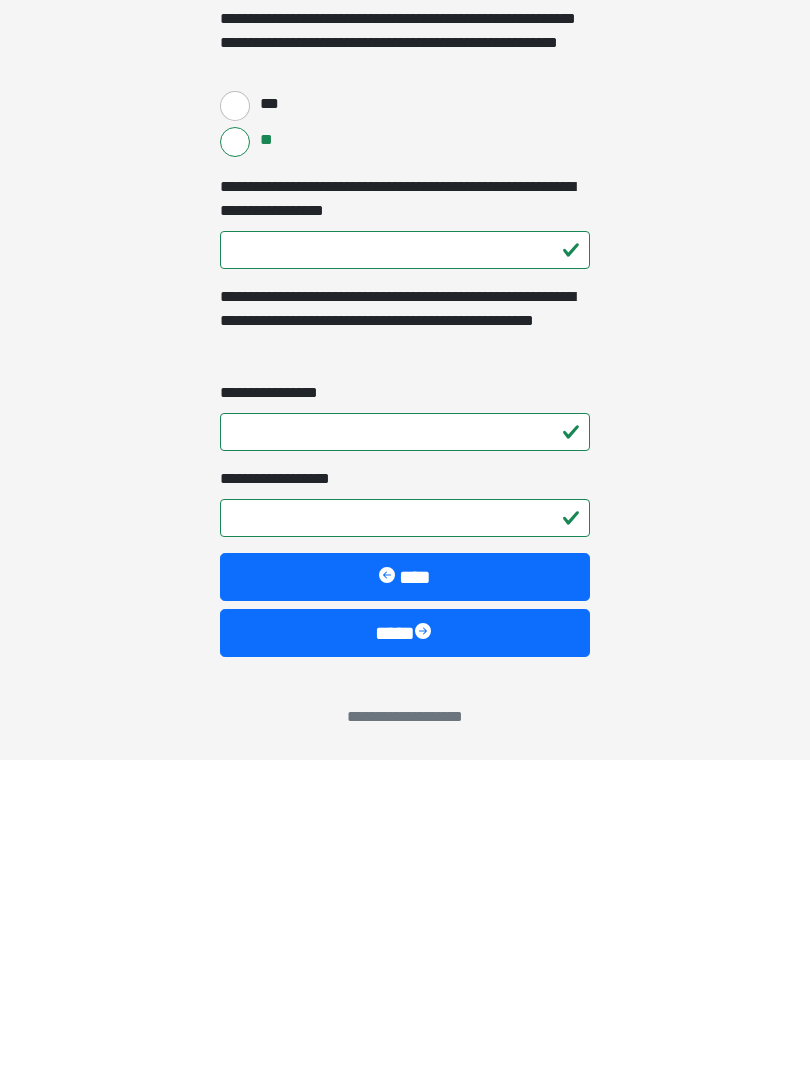 click on "****" at bounding box center [405, 953] 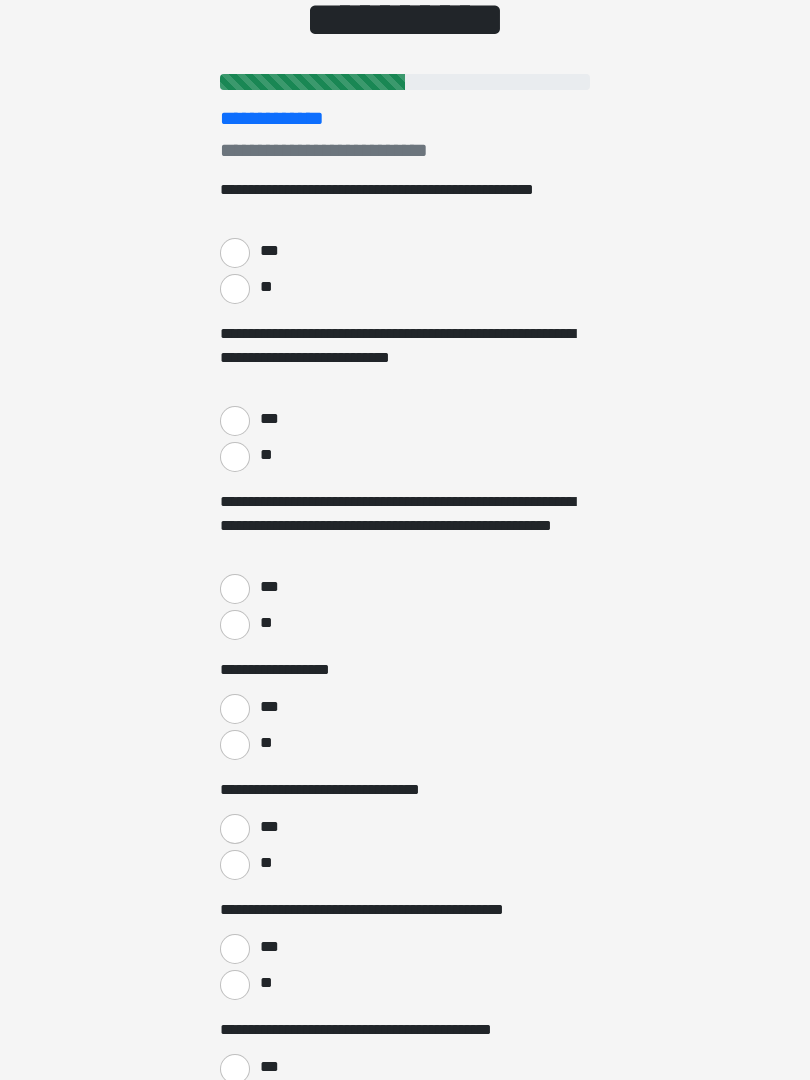 scroll, scrollTop: 0, scrollLeft: 0, axis: both 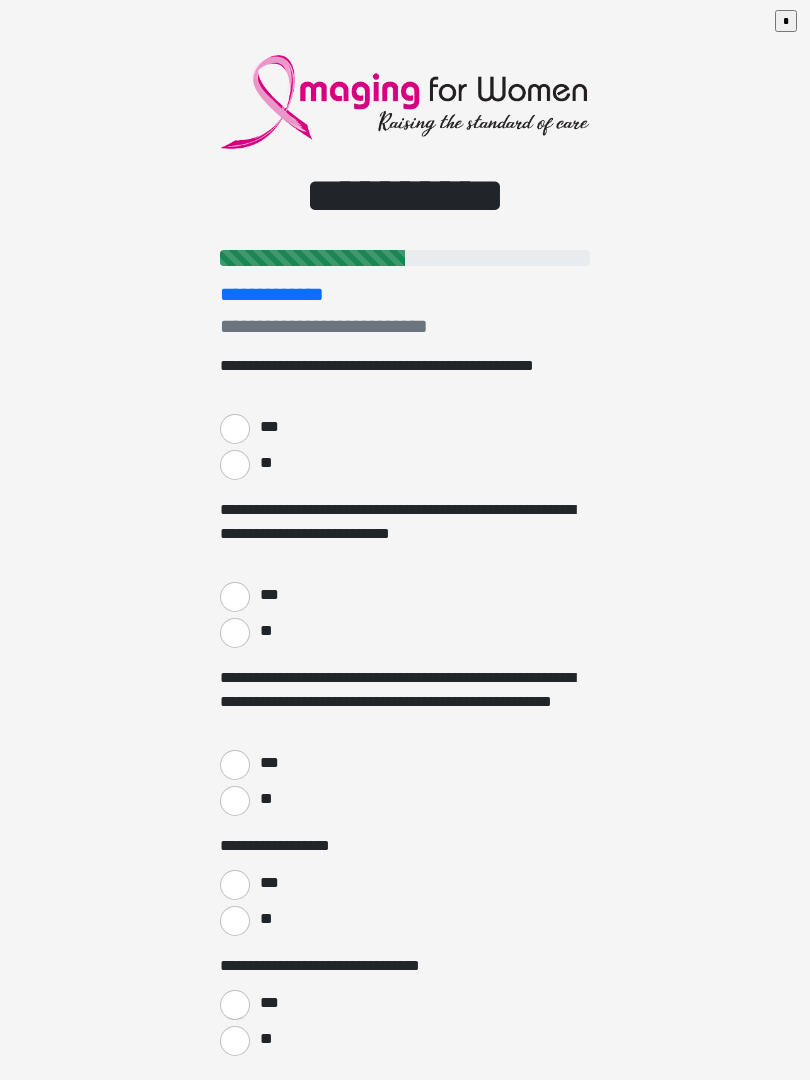click on "***" at bounding box center (235, 429) 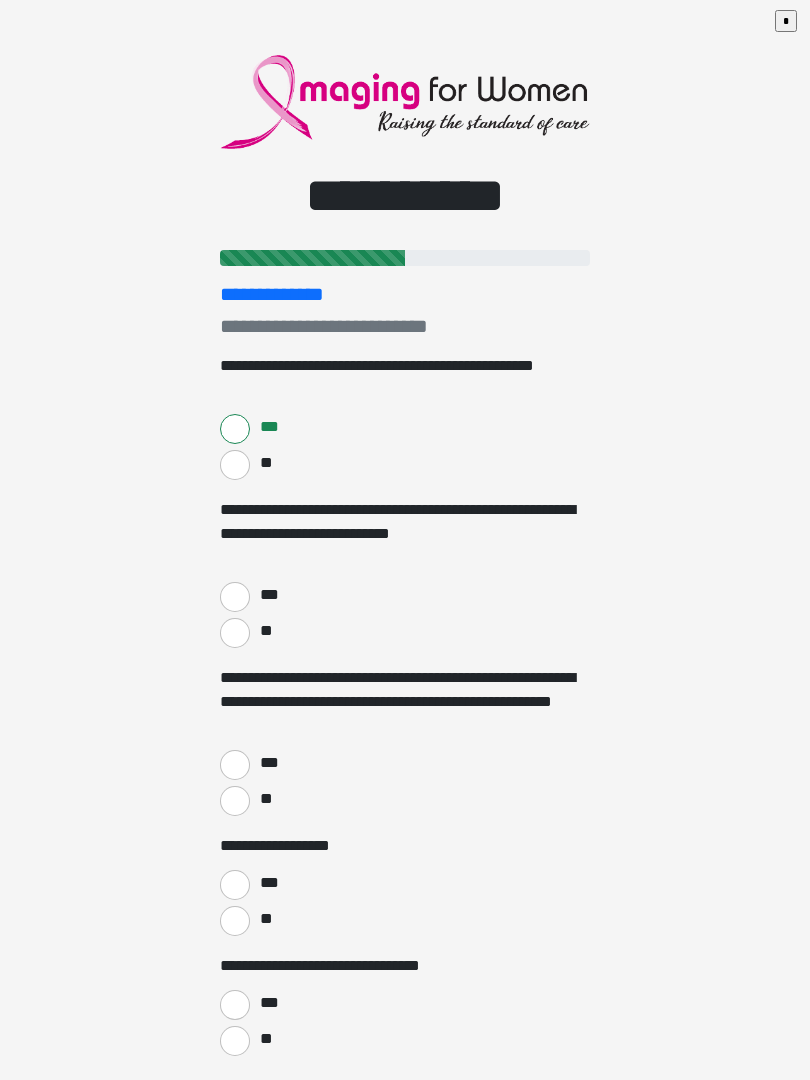 click on "**" at bounding box center (235, 633) 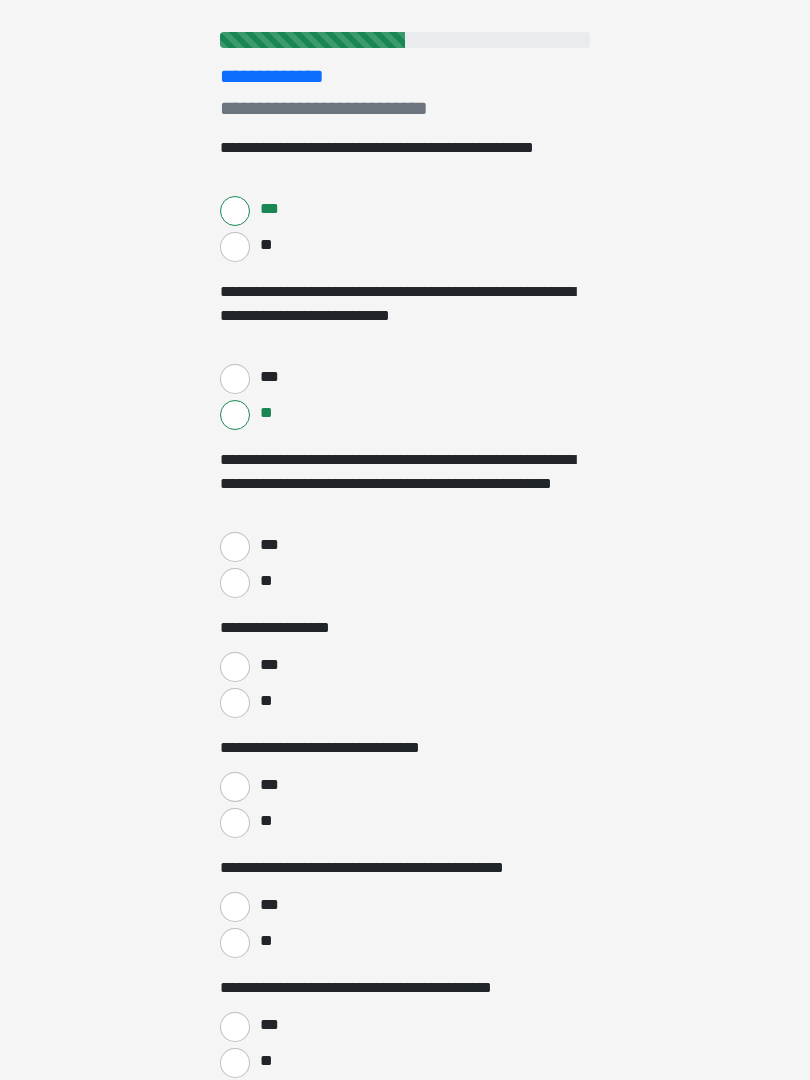 scroll, scrollTop: 218, scrollLeft: 0, axis: vertical 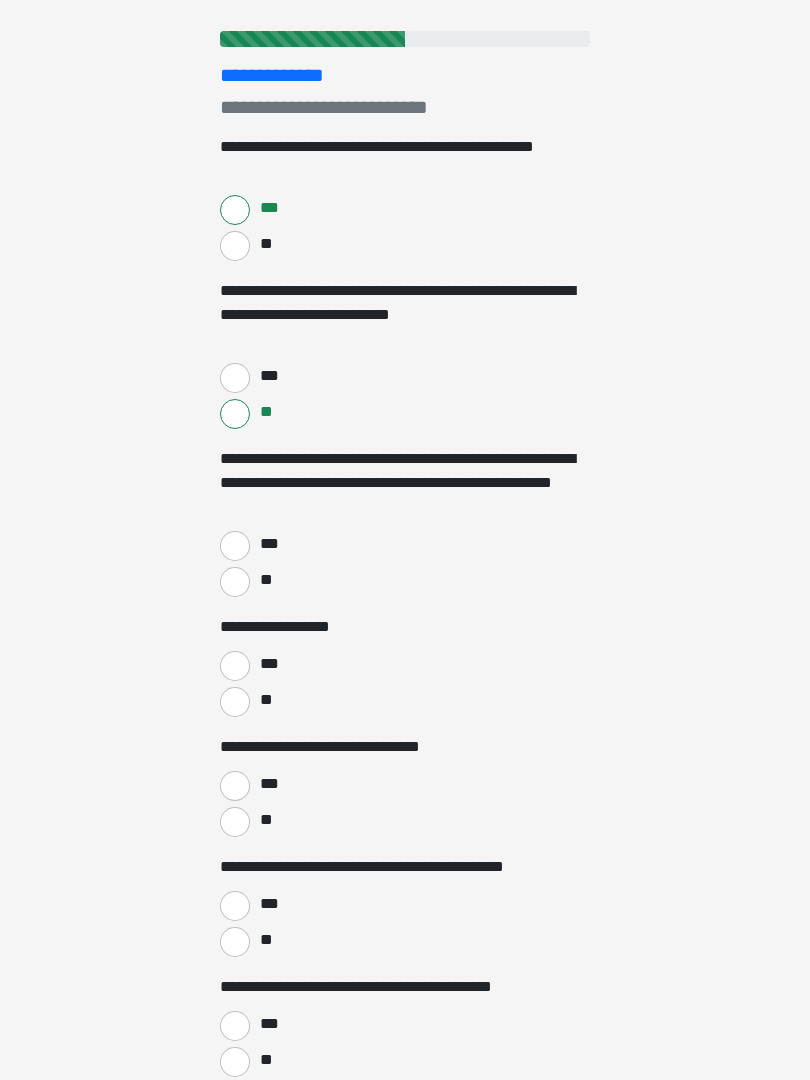 click on "**" at bounding box center [235, 583] 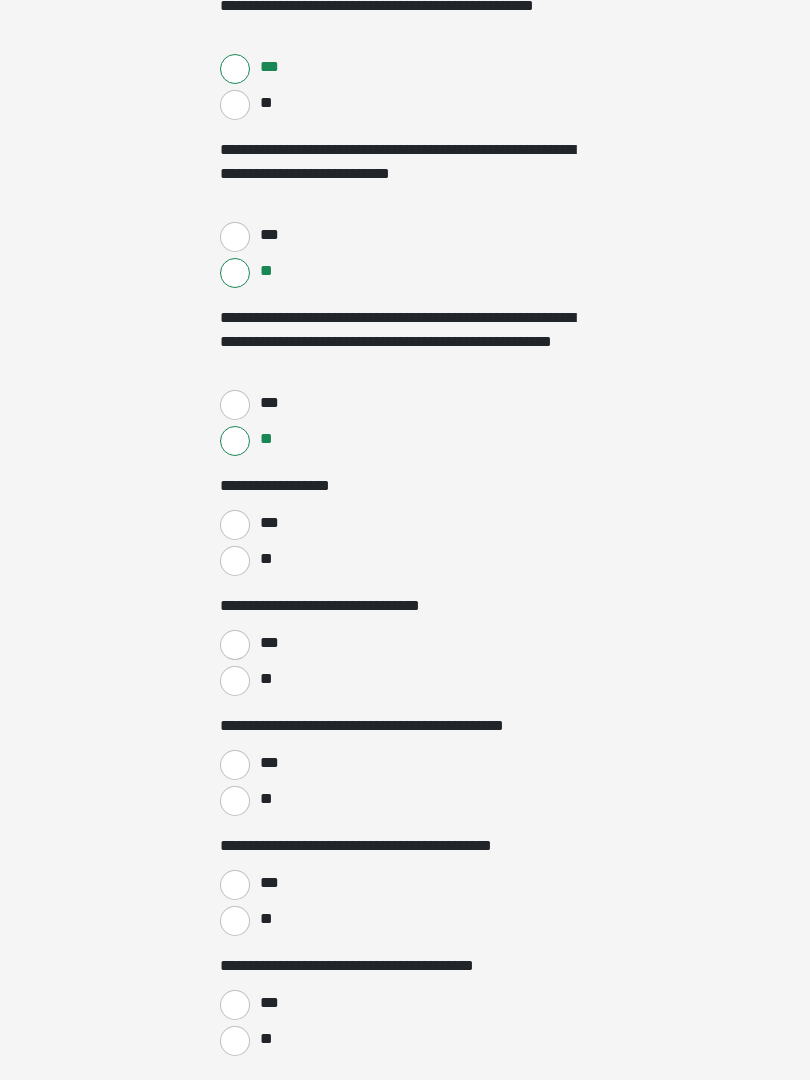 scroll, scrollTop: 360, scrollLeft: 0, axis: vertical 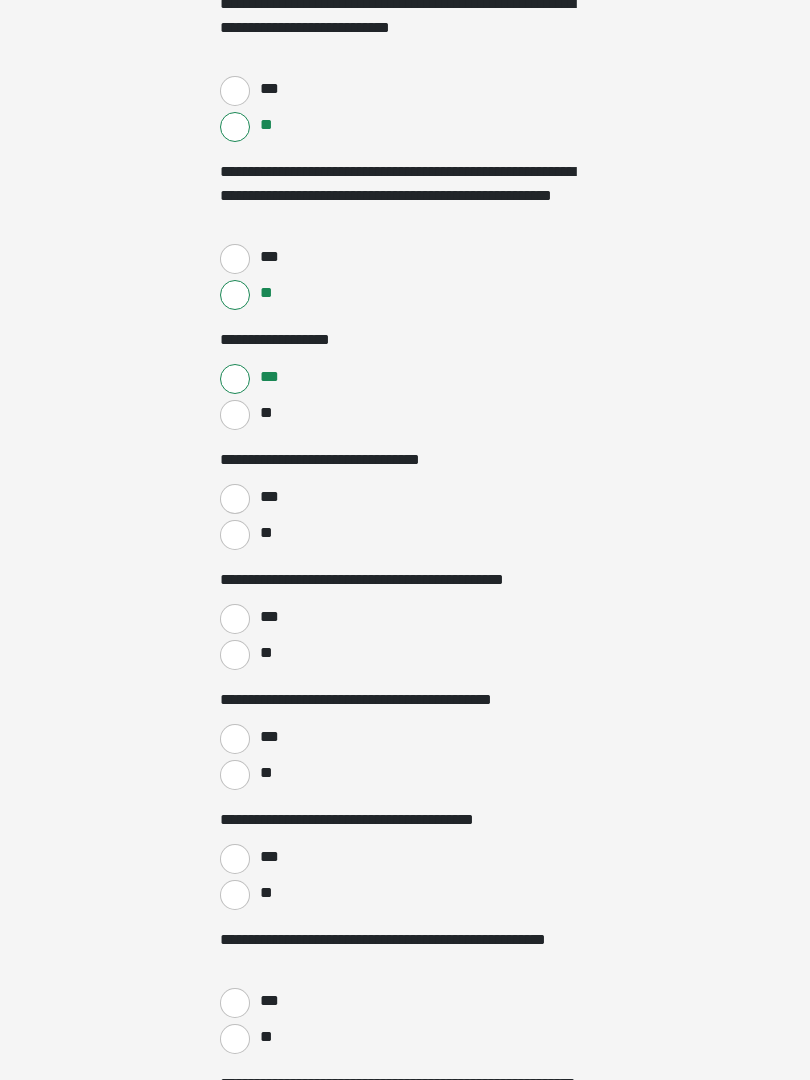 click on "**" at bounding box center [235, 535] 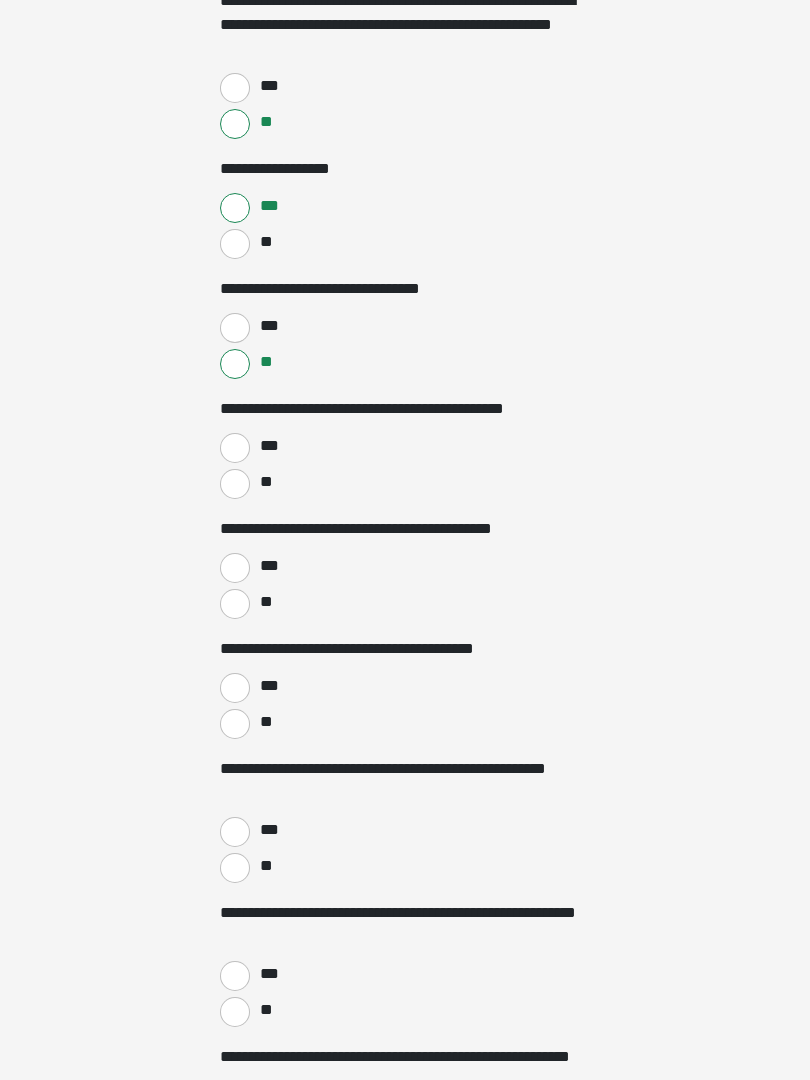 scroll, scrollTop: 679, scrollLeft: 0, axis: vertical 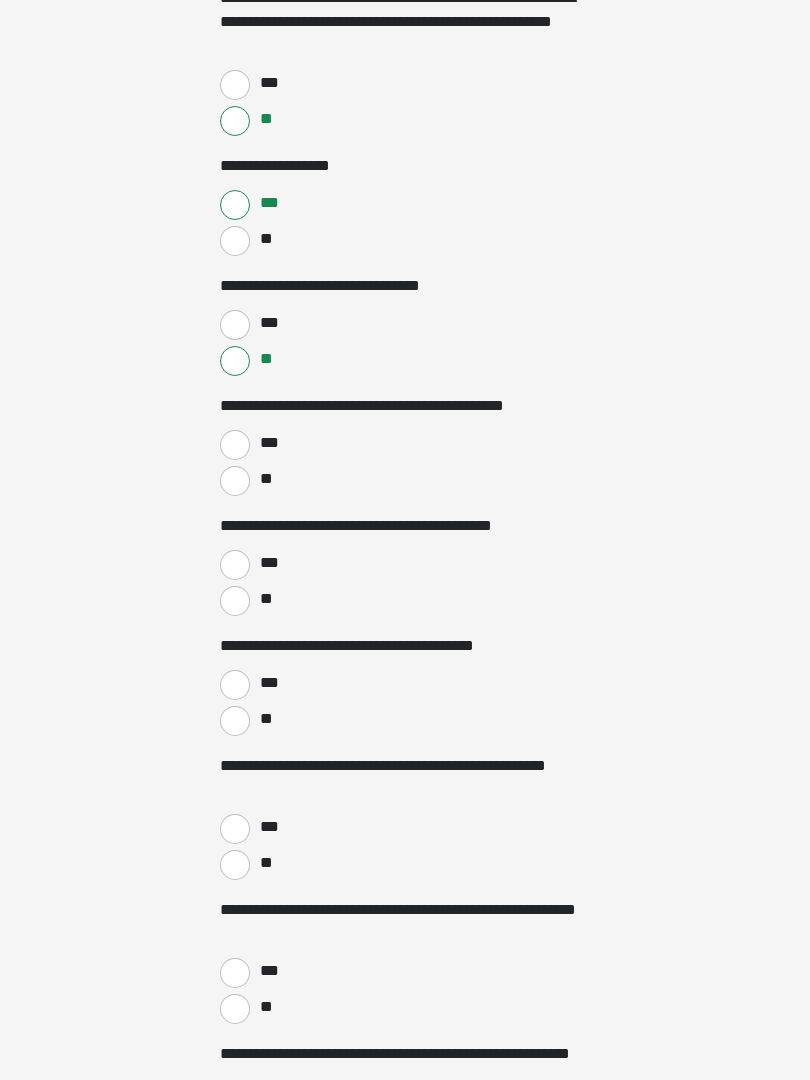 click on "**" at bounding box center [235, 481] 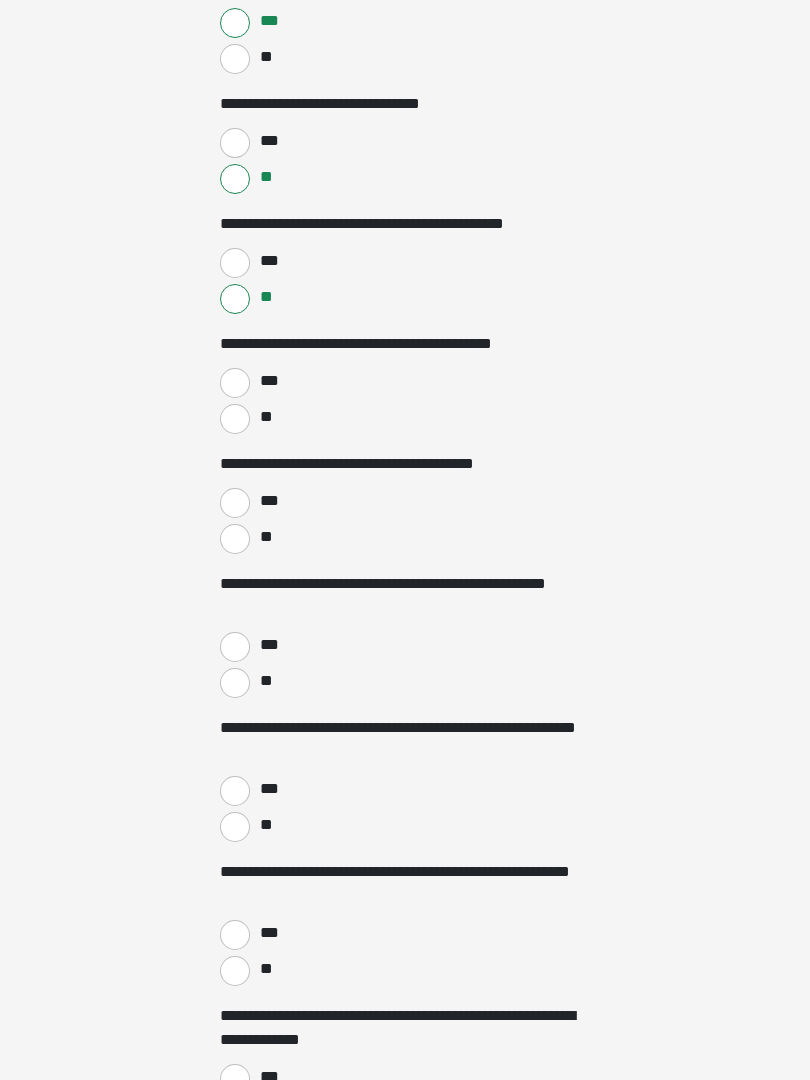 scroll, scrollTop: 864, scrollLeft: 0, axis: vertical 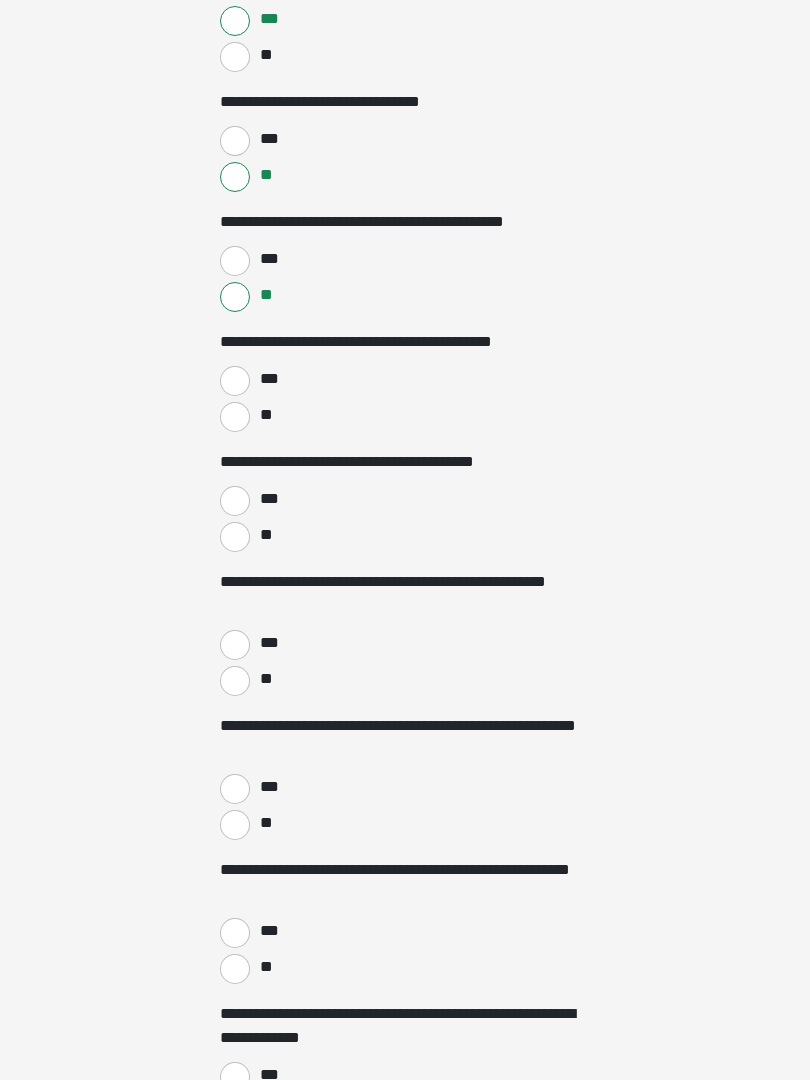 click on "***" at bounding box center (235, 381) 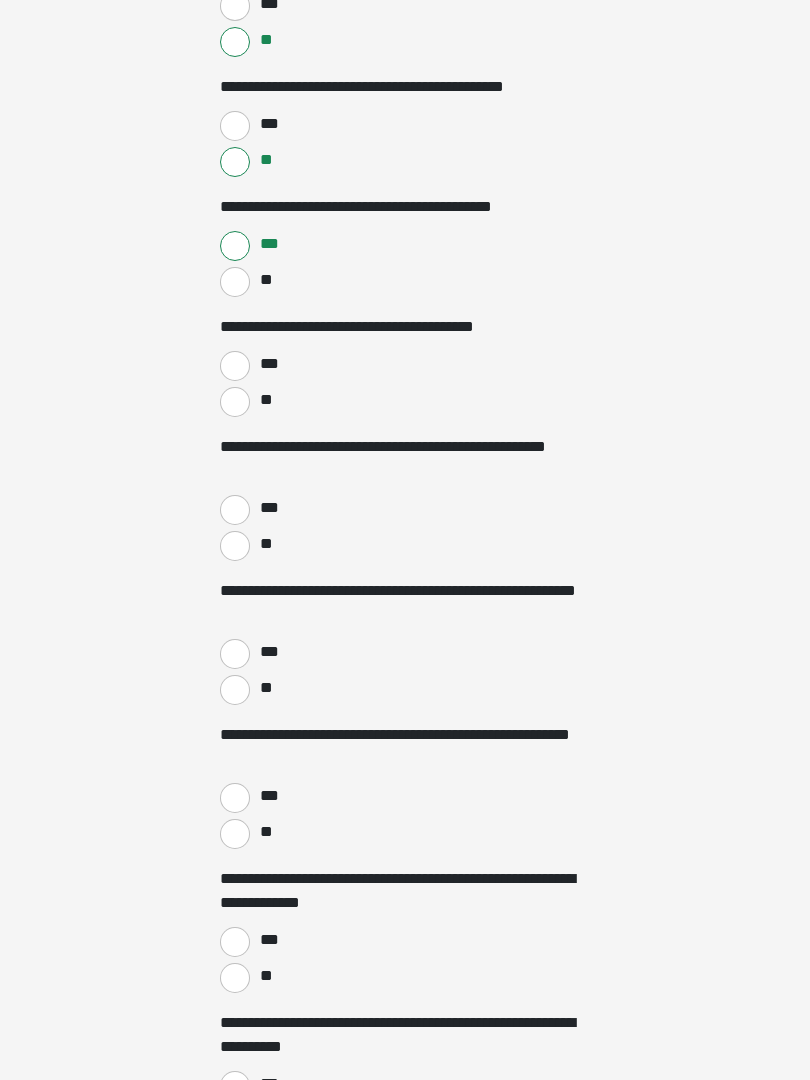 scroll, scrollTop: 1000, scrollLeft: 0, axis: vertical 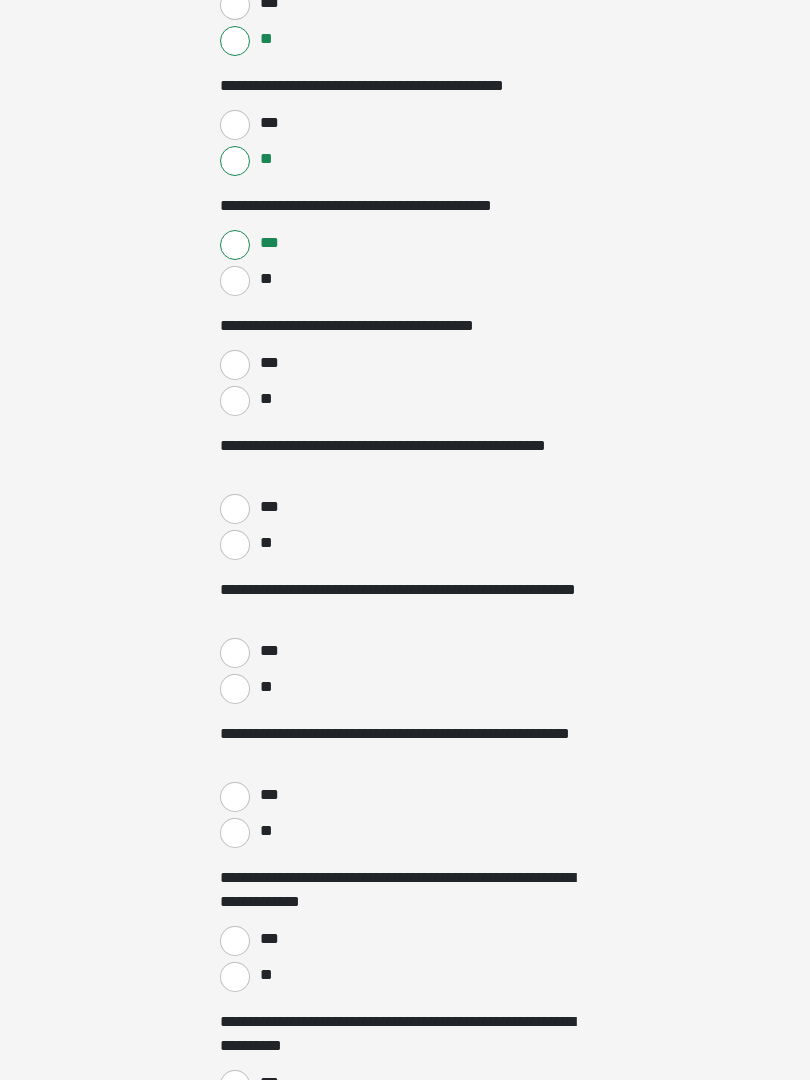 click on "**" at bounding box center (235, 401) 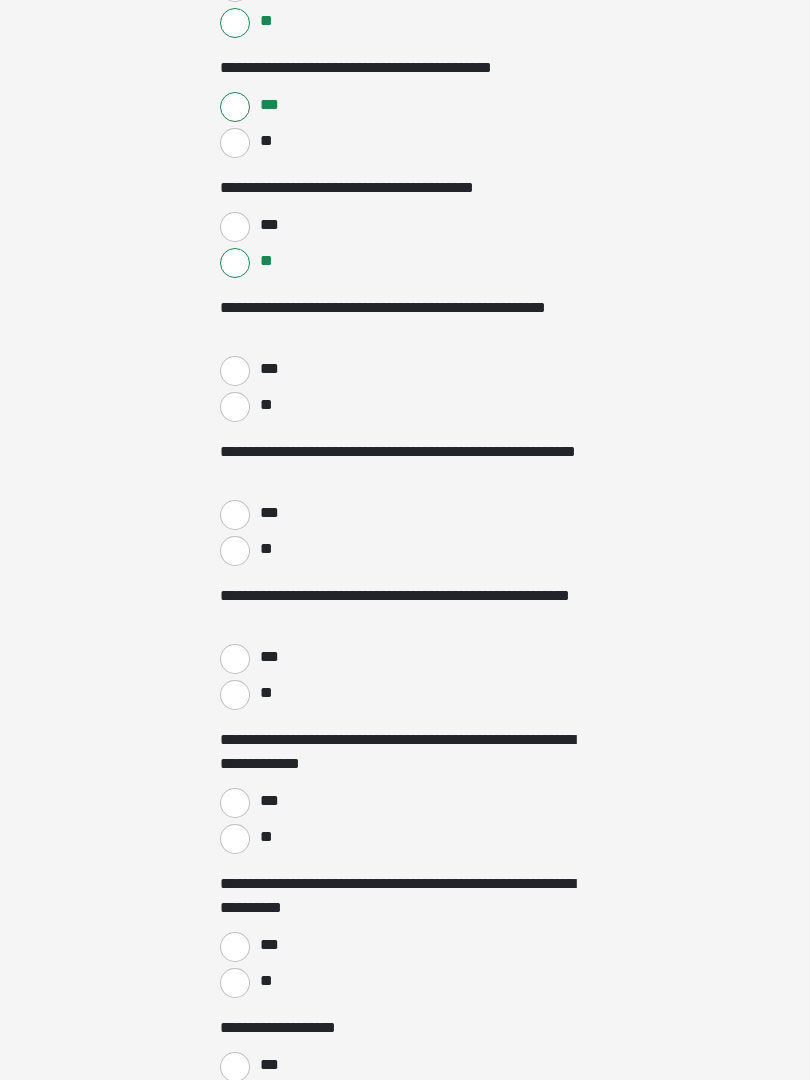 scroll, scrollTop: 1139, scrollLeft: 0, axis: vertical 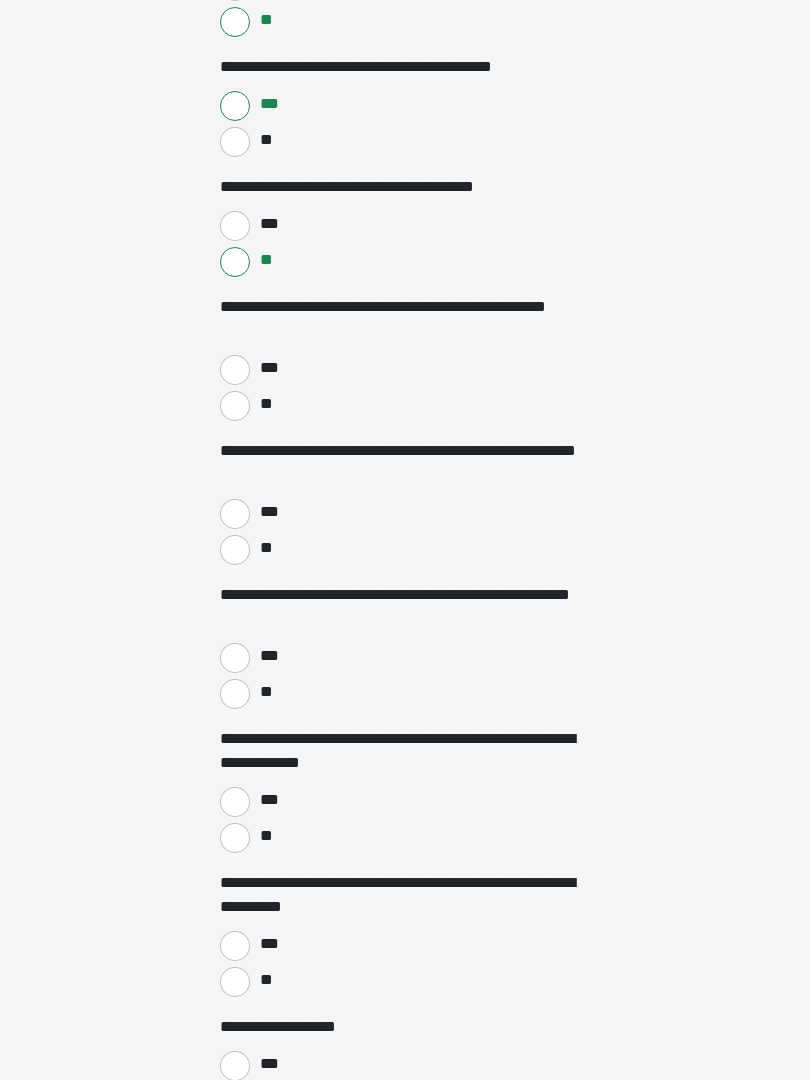 click on "**" at bounding box center [235, 406] 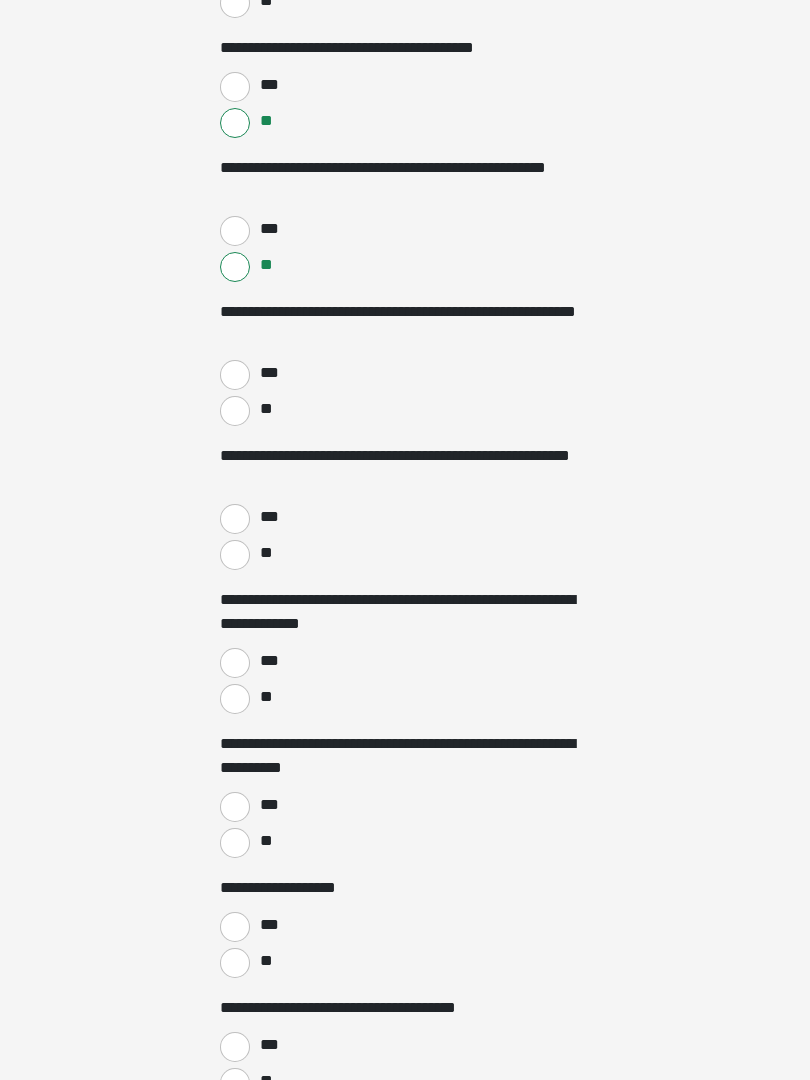 scroll, scrollTop: 1292, scrollLeft: 0, axis: vertical 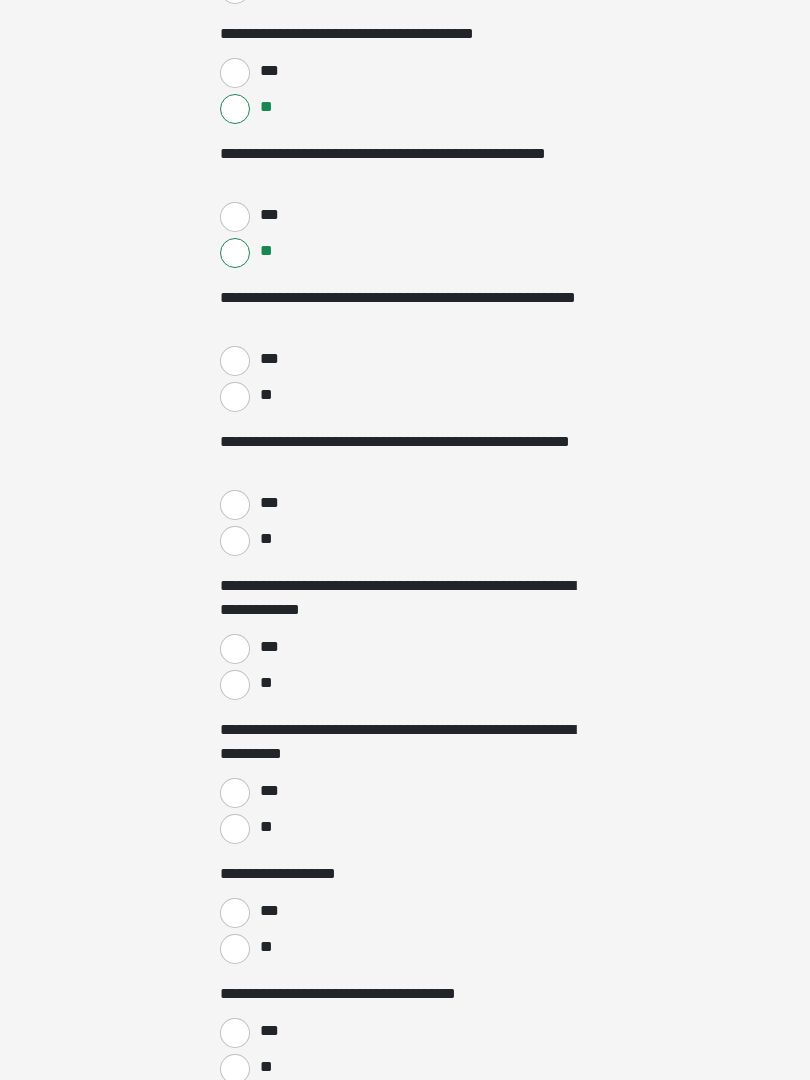 click on "**" at bounding box center [265, 395] 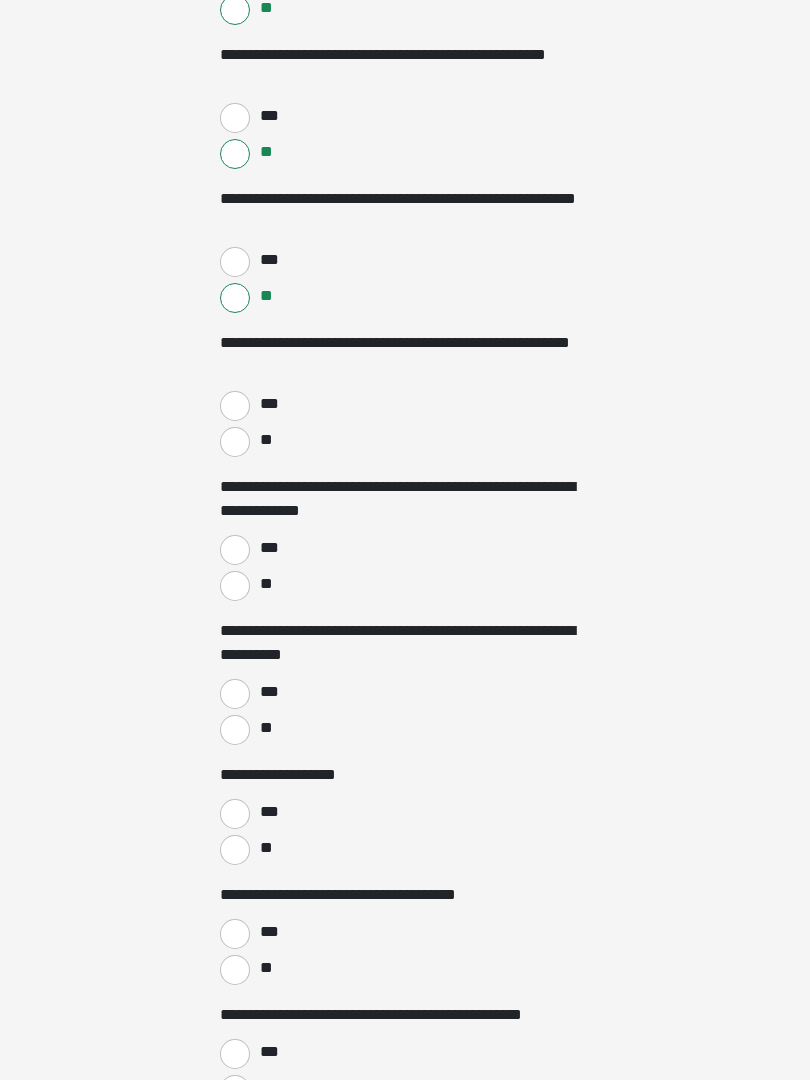 scroll, scrollTop: 1402, scrollLeft: 0, axis: vertical 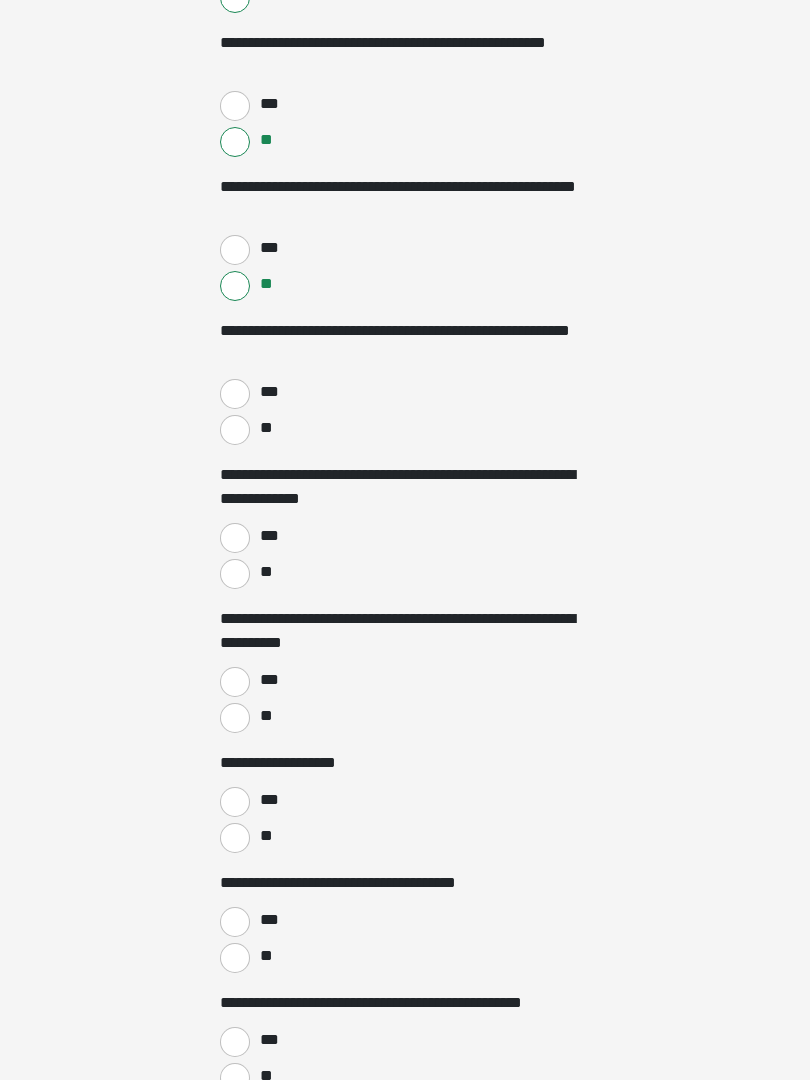 click on "***" at bounding box center [235, 395] 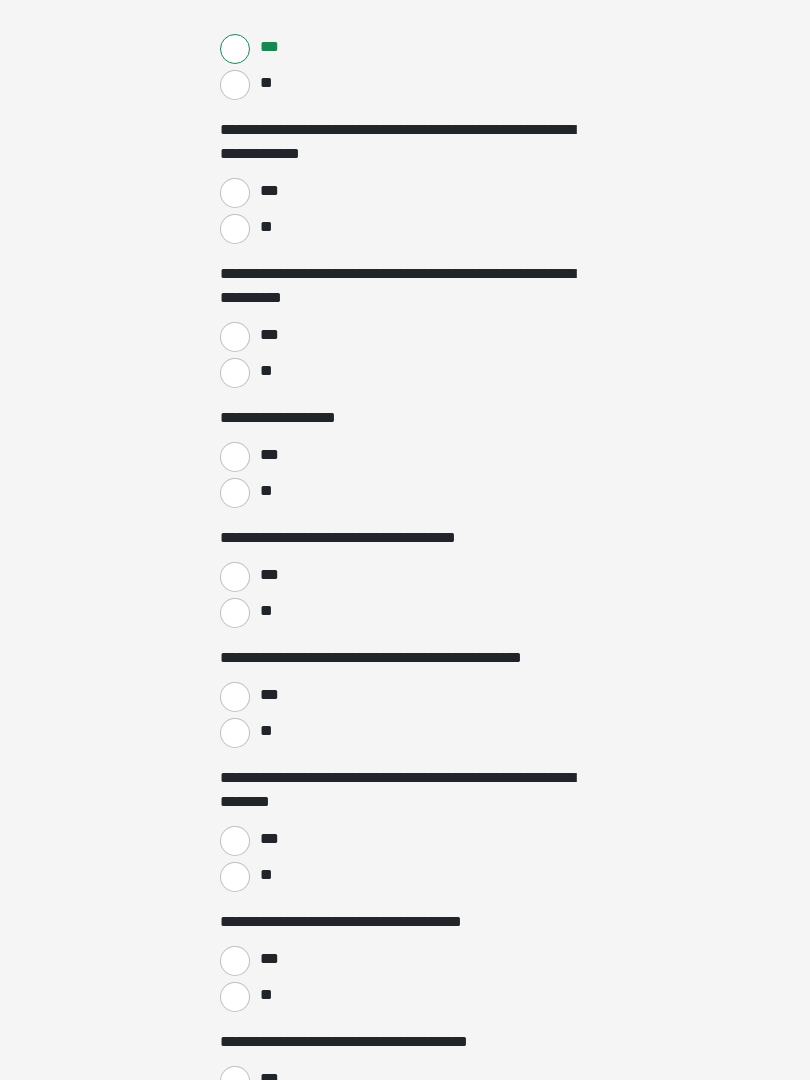 scroll, scrollTop: 1748, scrollLeft: 0, axis: vertical 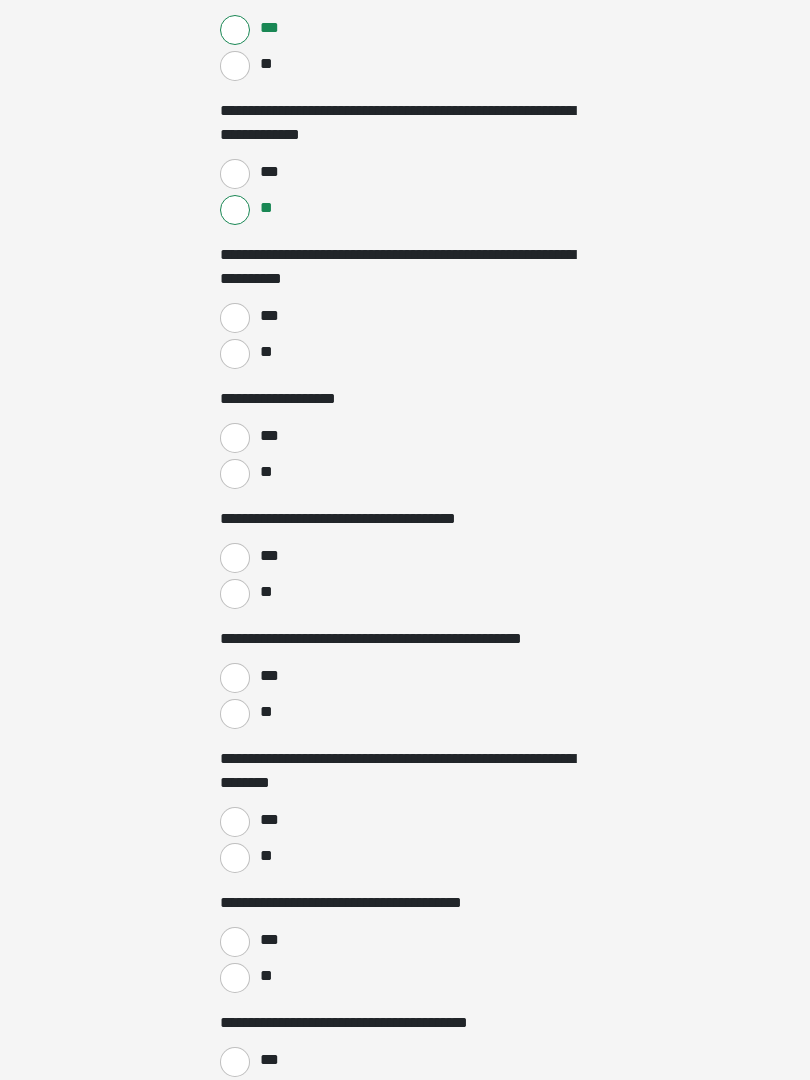 click on "**" at bounding box center [235, 354] 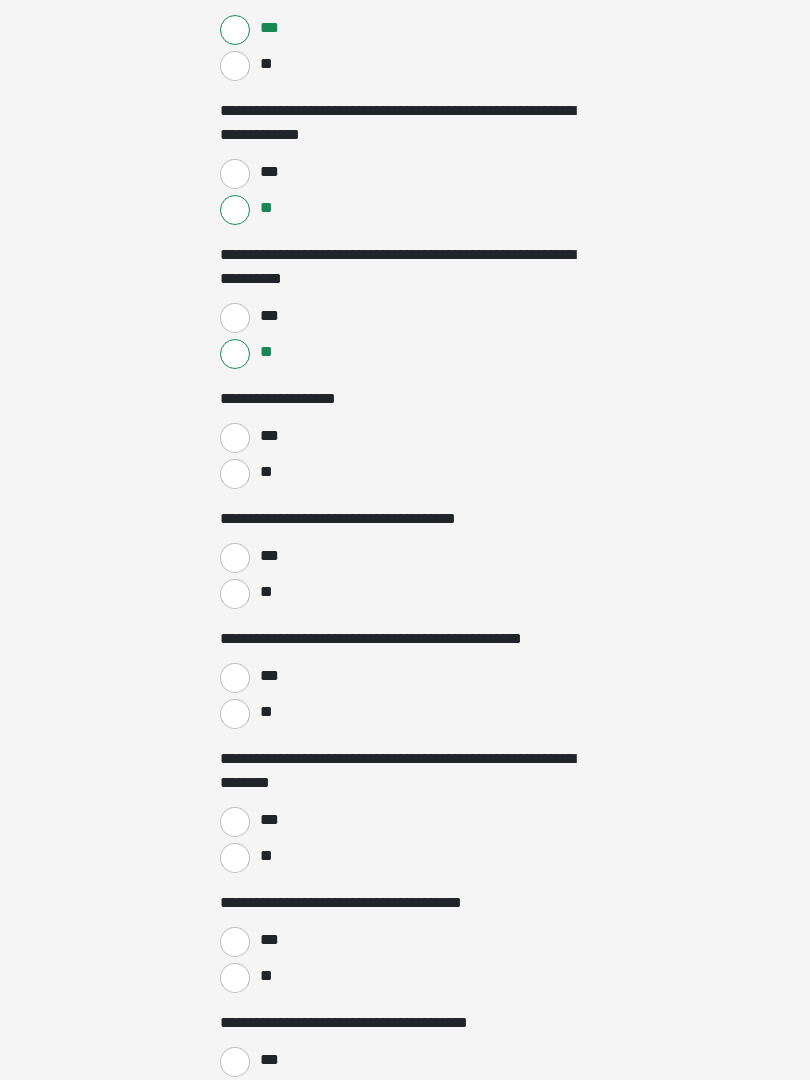 click on "**" at bounding box center [235, 474] 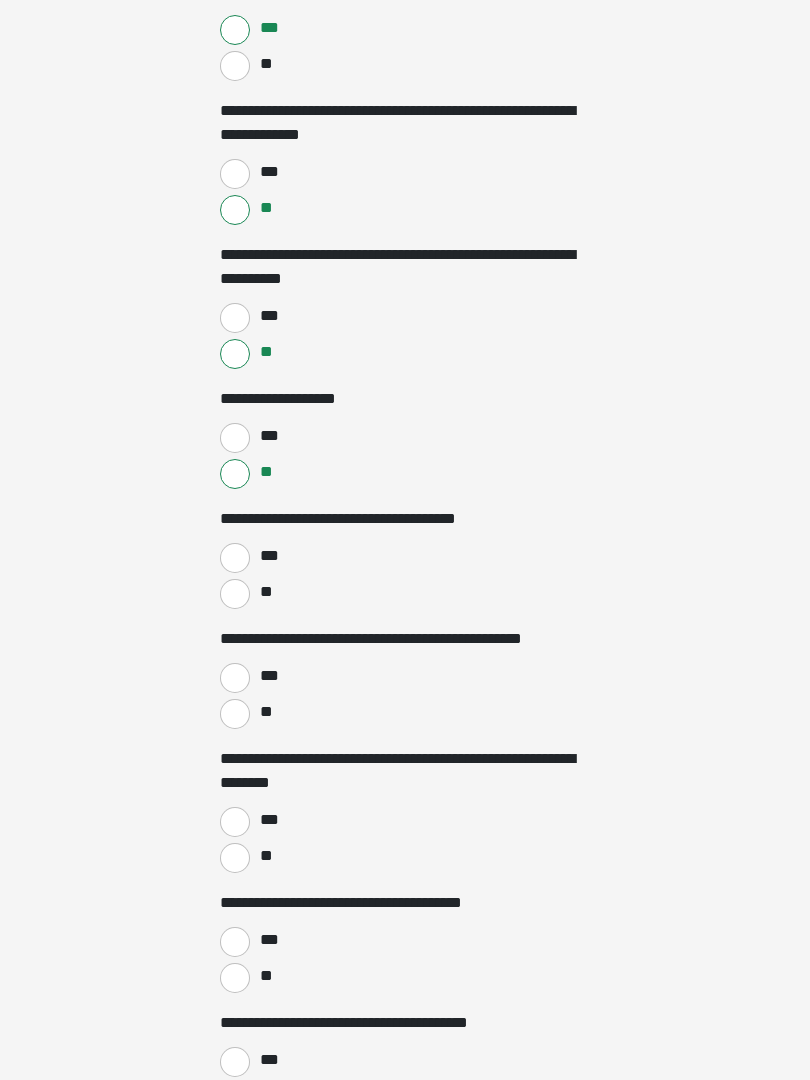 click on "**" at bounding box center [235, 594] 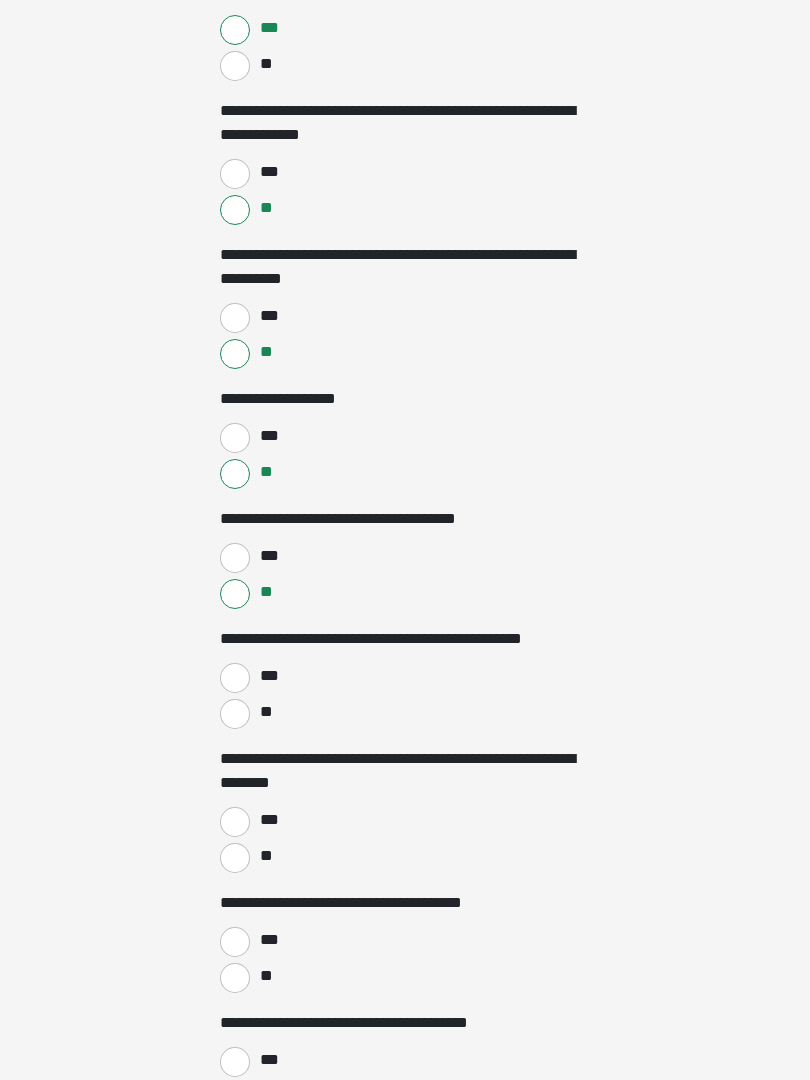 click on "**" at bounding box center [235, 714] 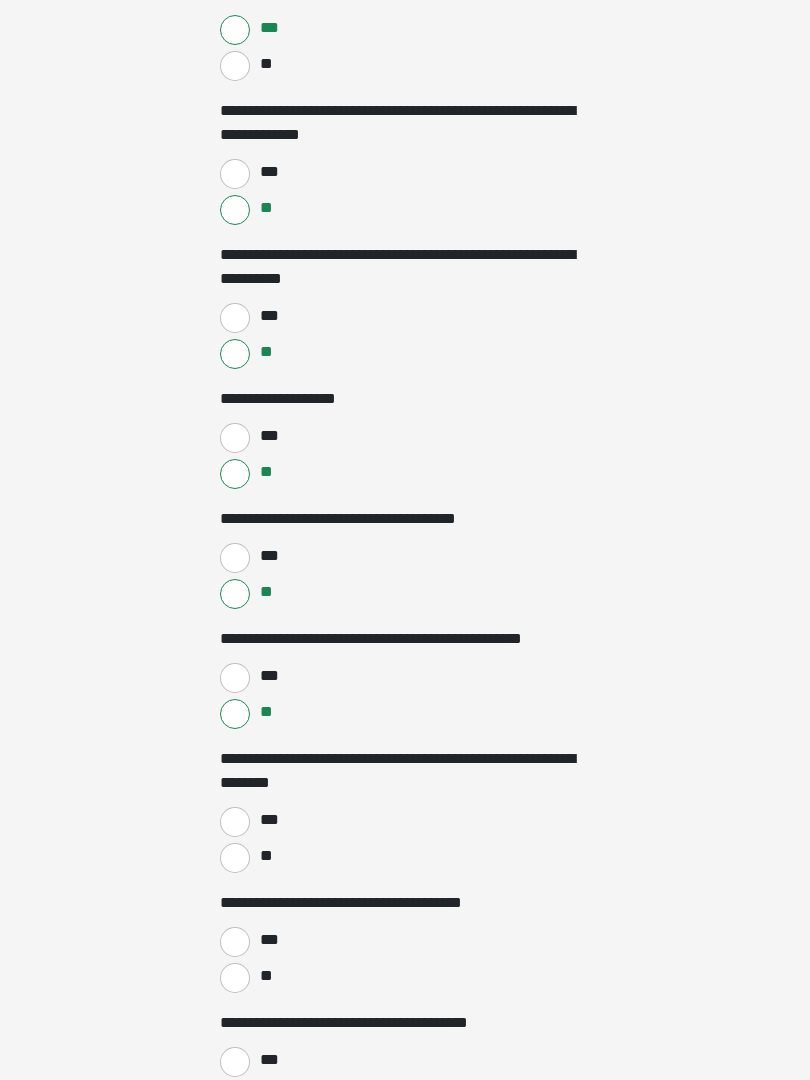click on "***" at bounding box center [235, 822] 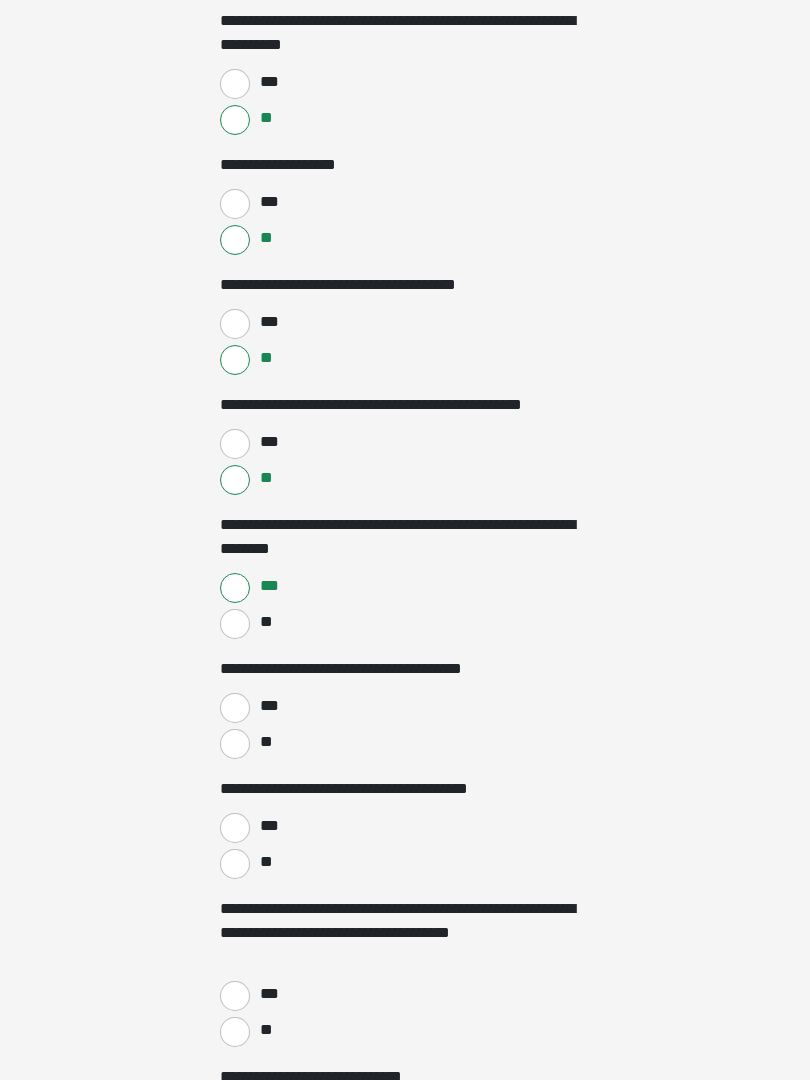 scroll, scrollTop: 2002, scrollLeft: 0, axis: vertical 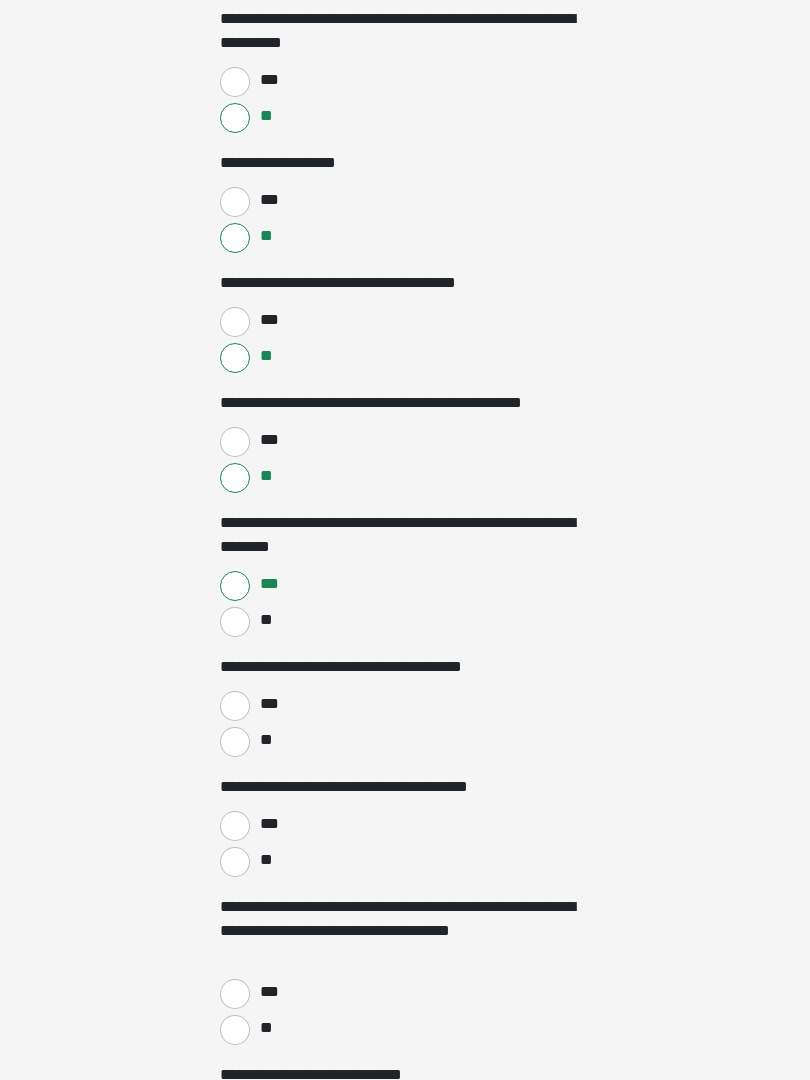 click on "***" at bounding box center (235, 707) 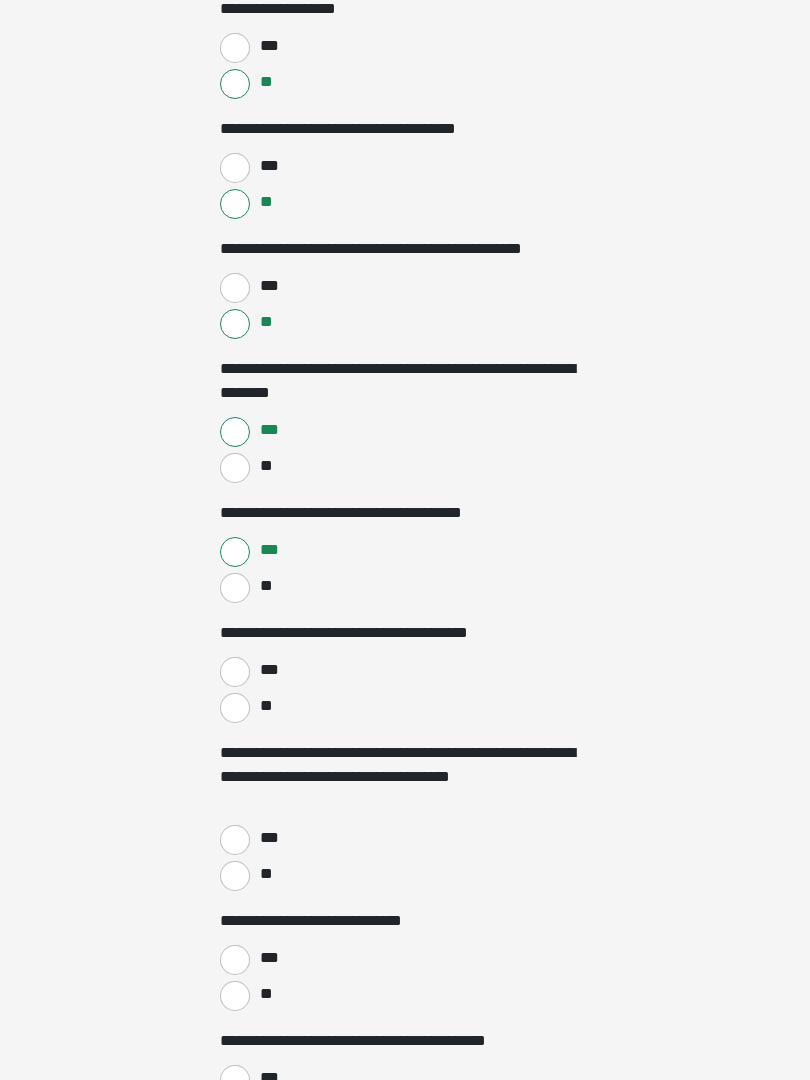 scroll, scrollTop: 2159, scrollLeft: 0, axis: vertical 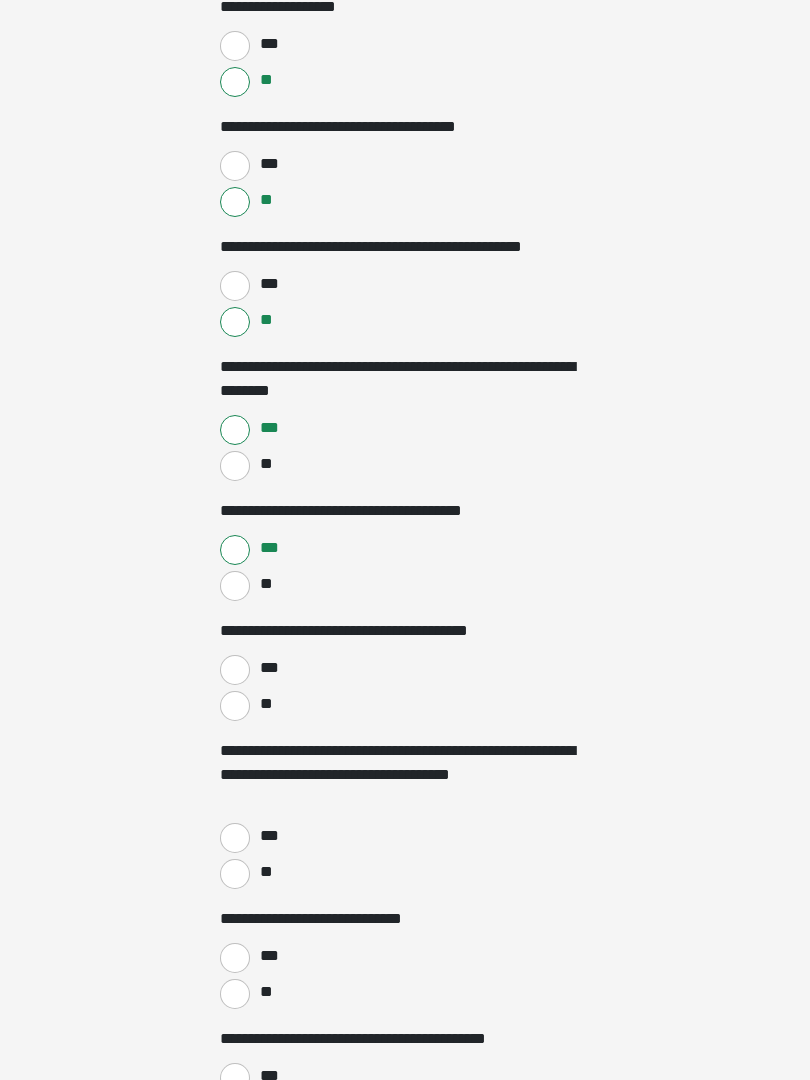 click on "**" at bounding box center (235, 706) 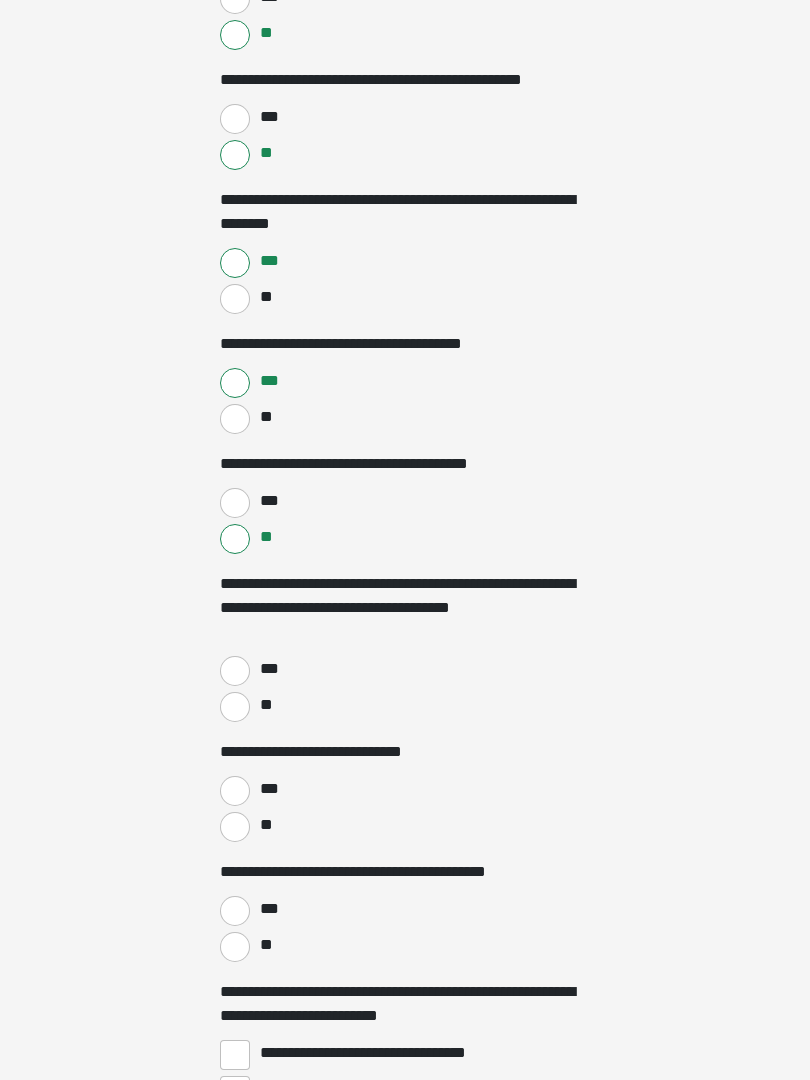 scroll, scrollTop: 2330, scrollLeft: 0, axis: vertical 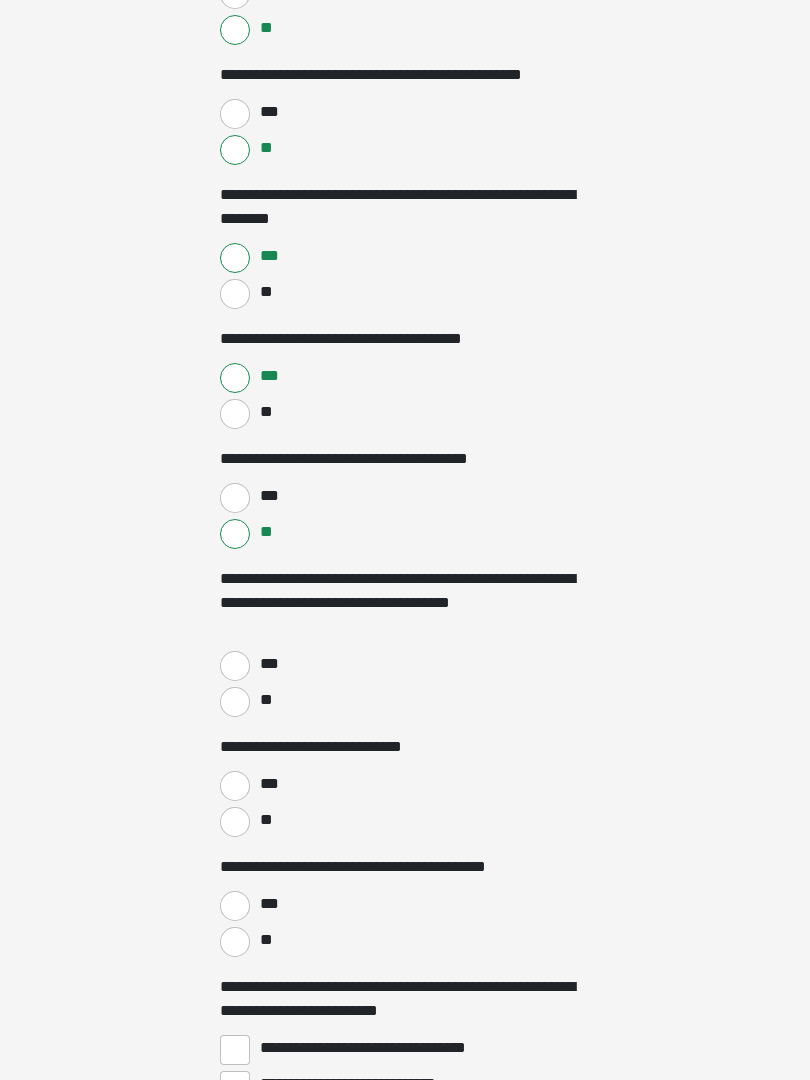 click on "**" at bounding box center (235, 703) 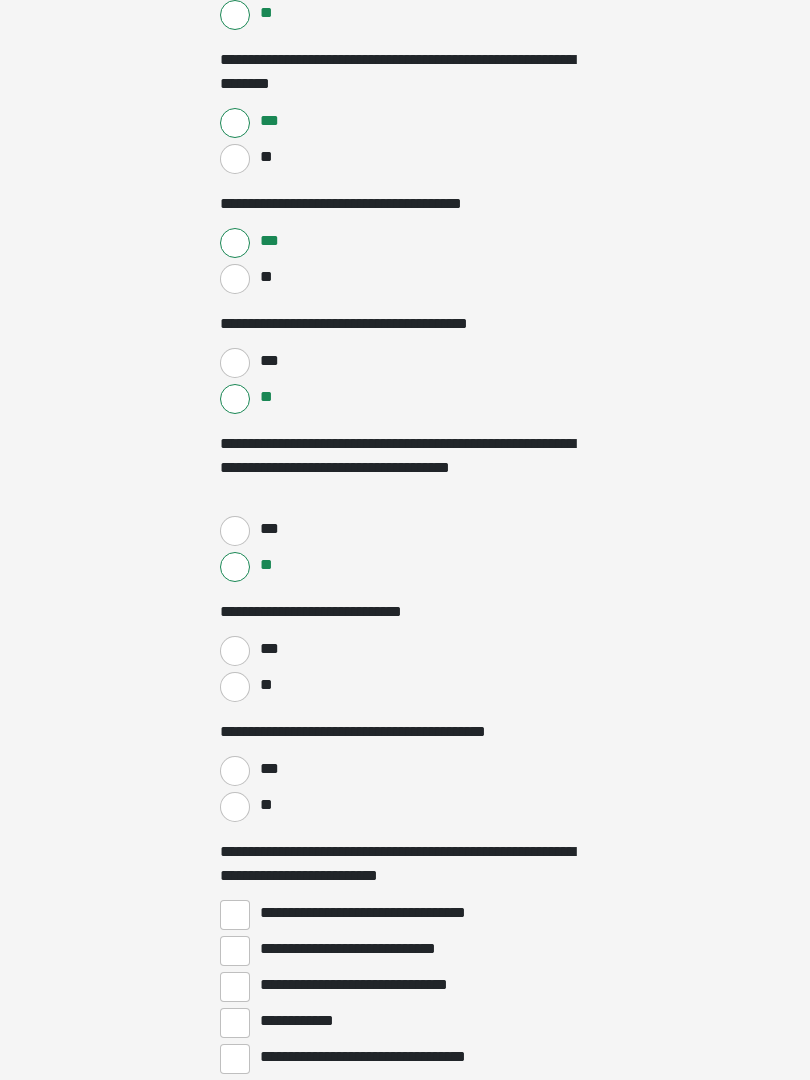scroll, scrollTop: 2502, scrollLeft: 0, axis: vertical 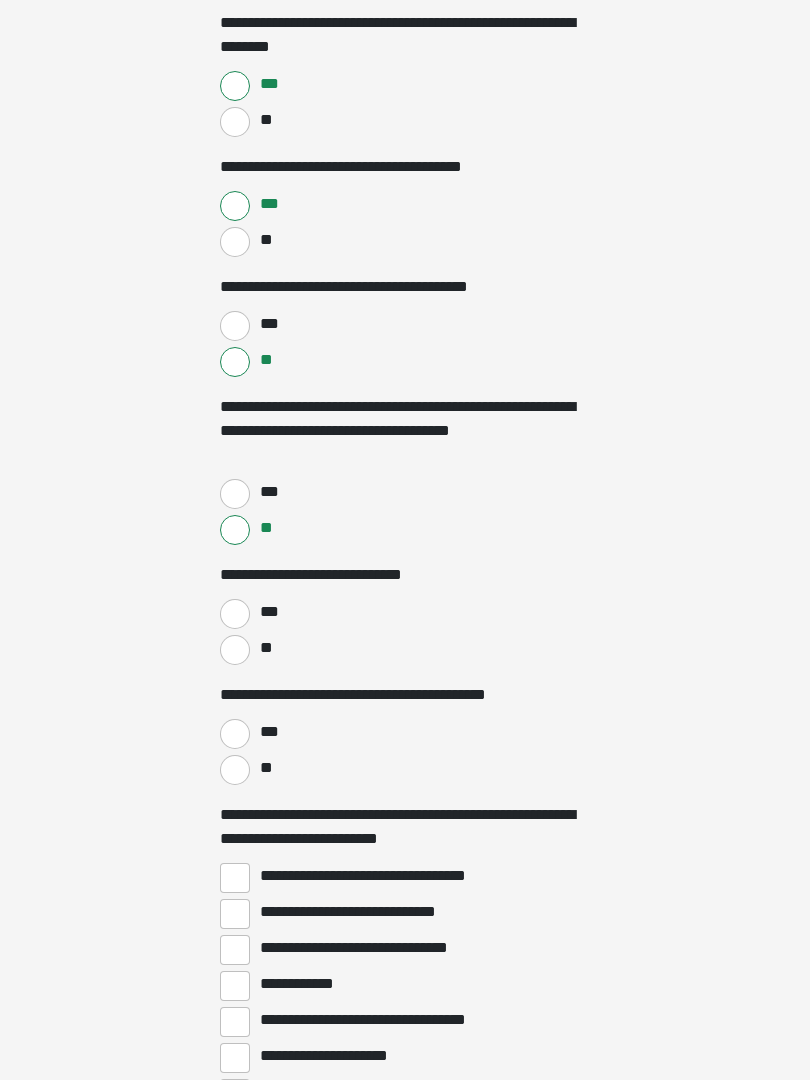 click on "***" at bounding box center [235, 614] 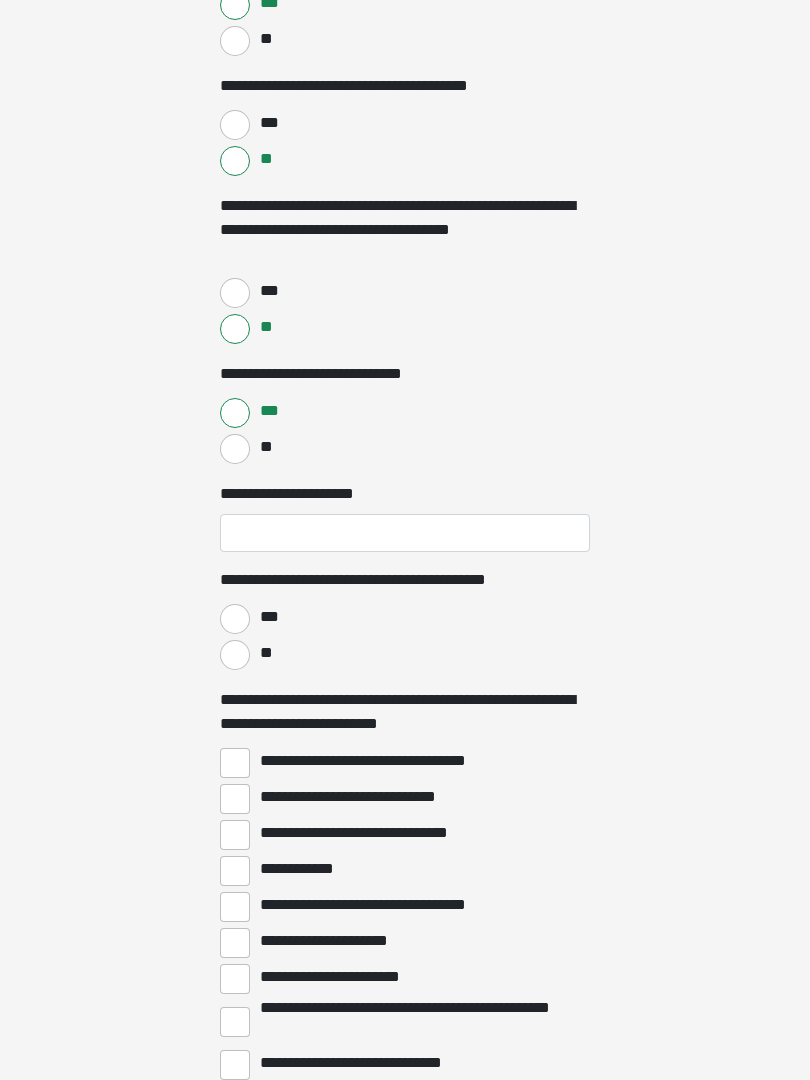 scroll, scrollTop: 2704, scrollLeft: 0, axis: vertical 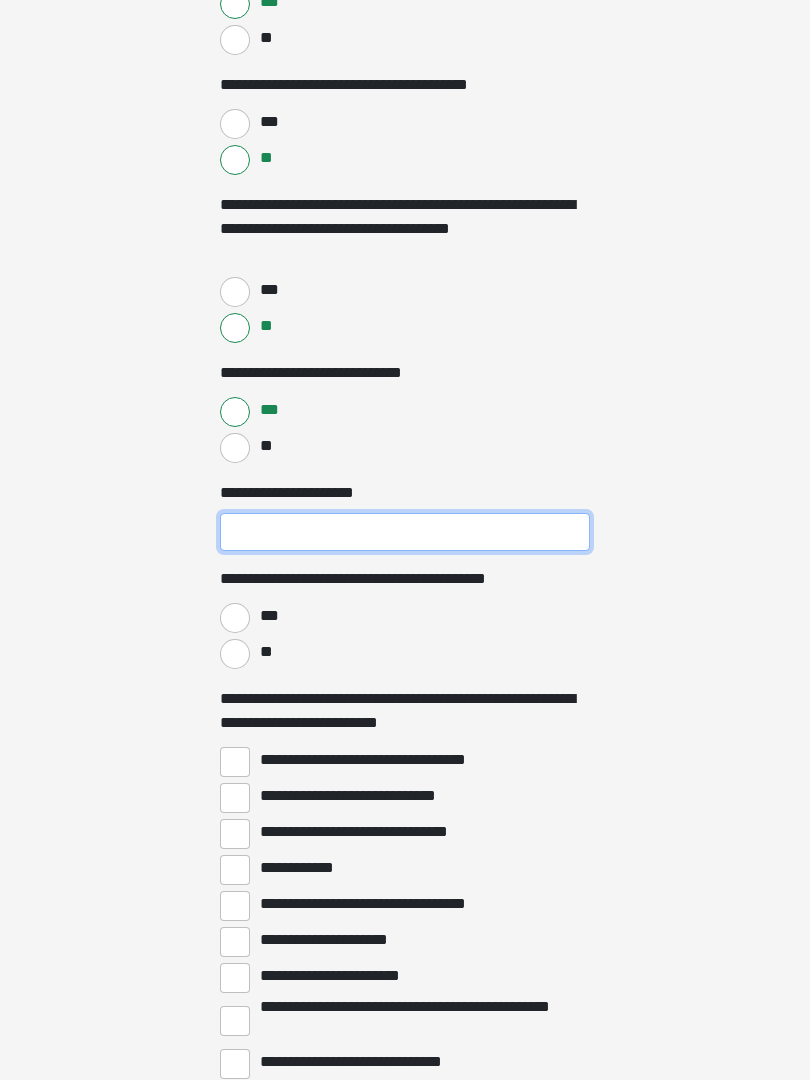 click on "**********" at bounding box center (405, 533) 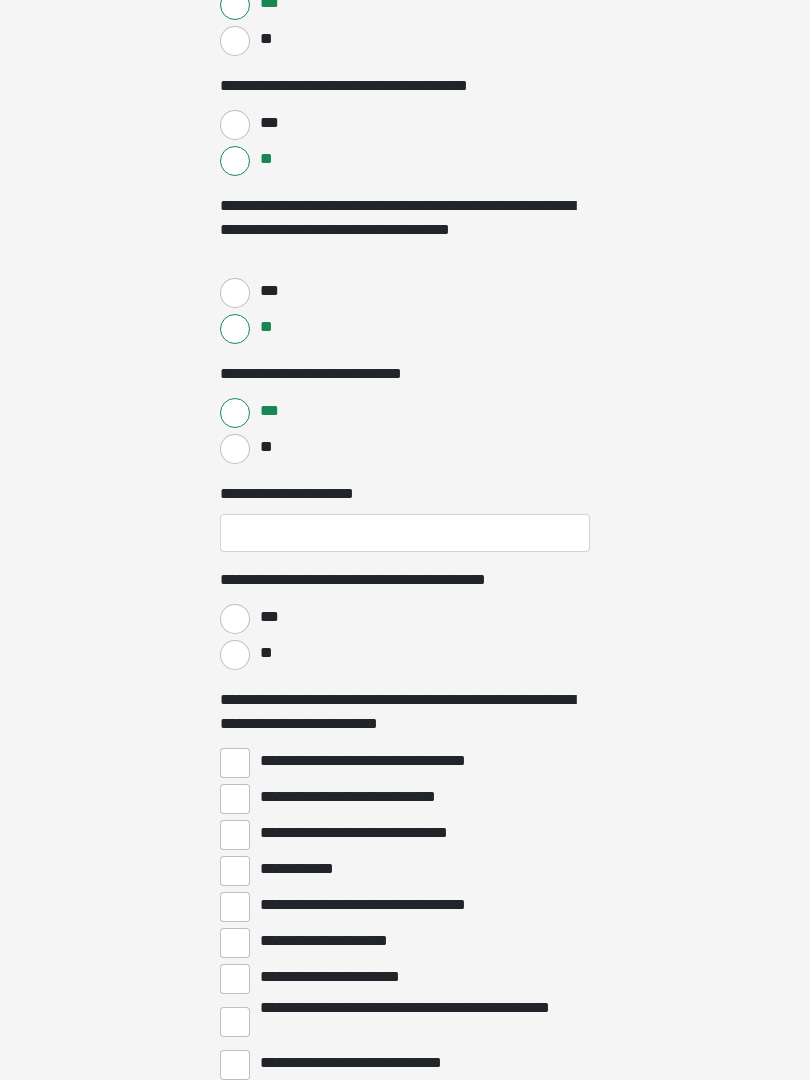 click on "**" at bounding box center (235, 655) 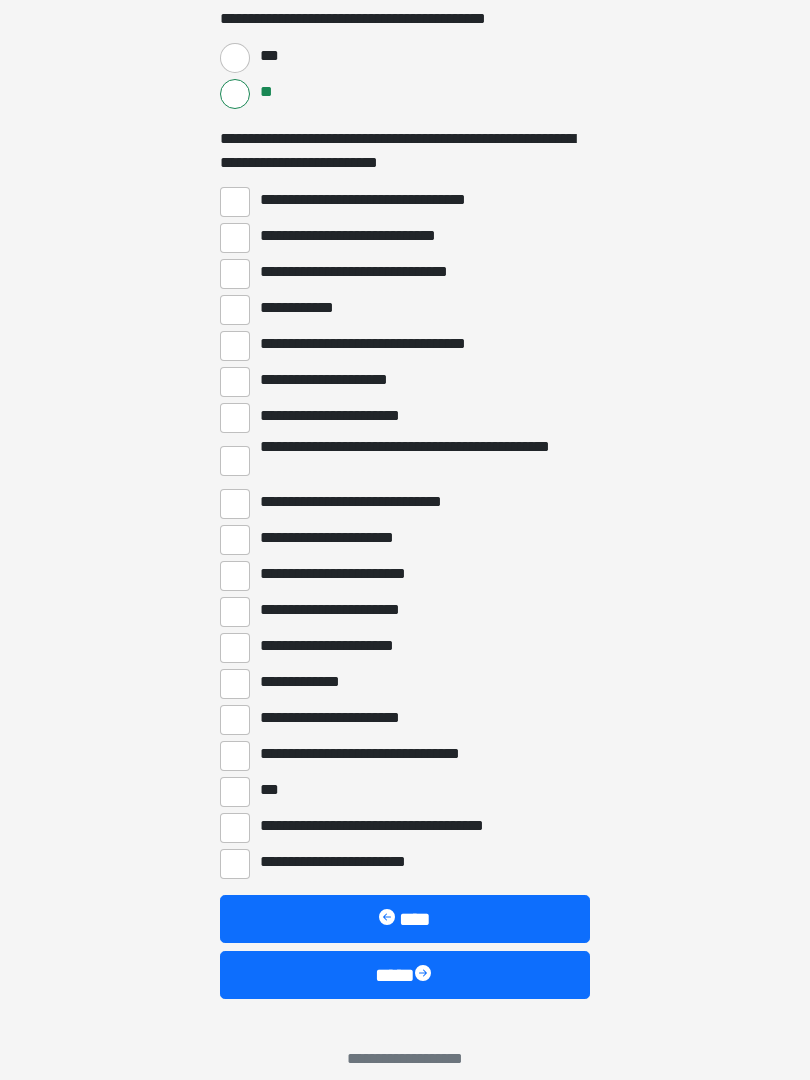 scroll, scrollTop: 3287, scrollLeft: 0, axis: vertical 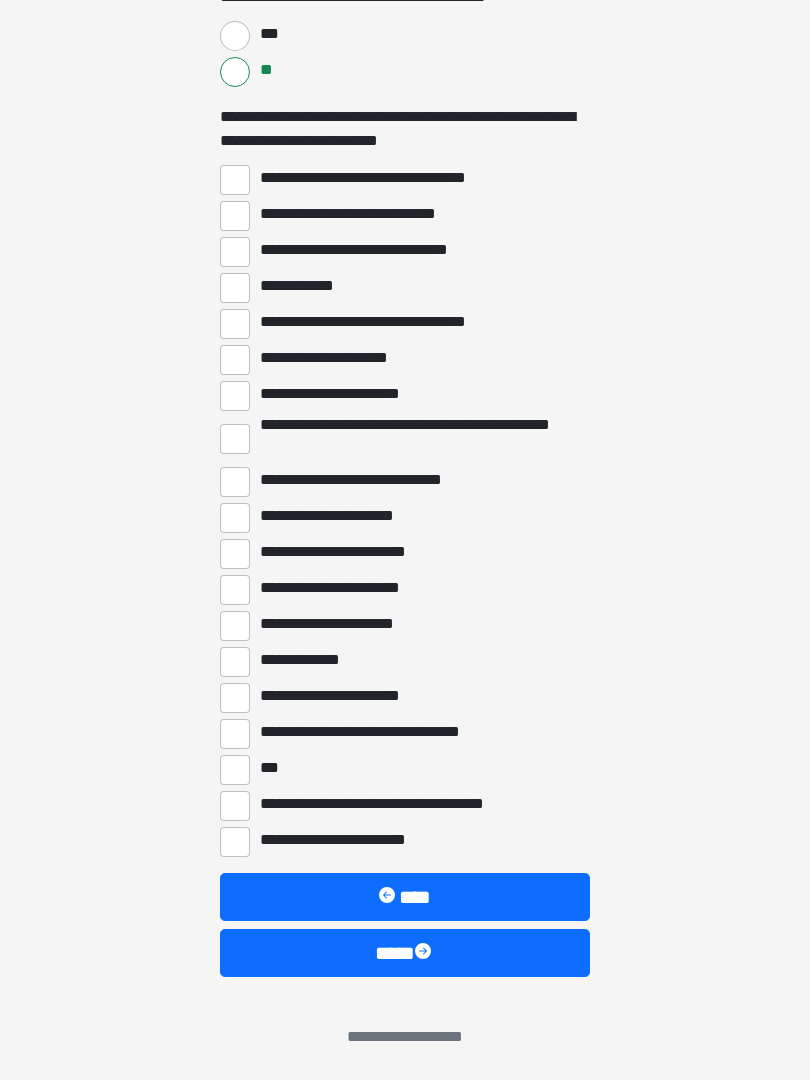 click on "****" at bounding box center [405, 953] 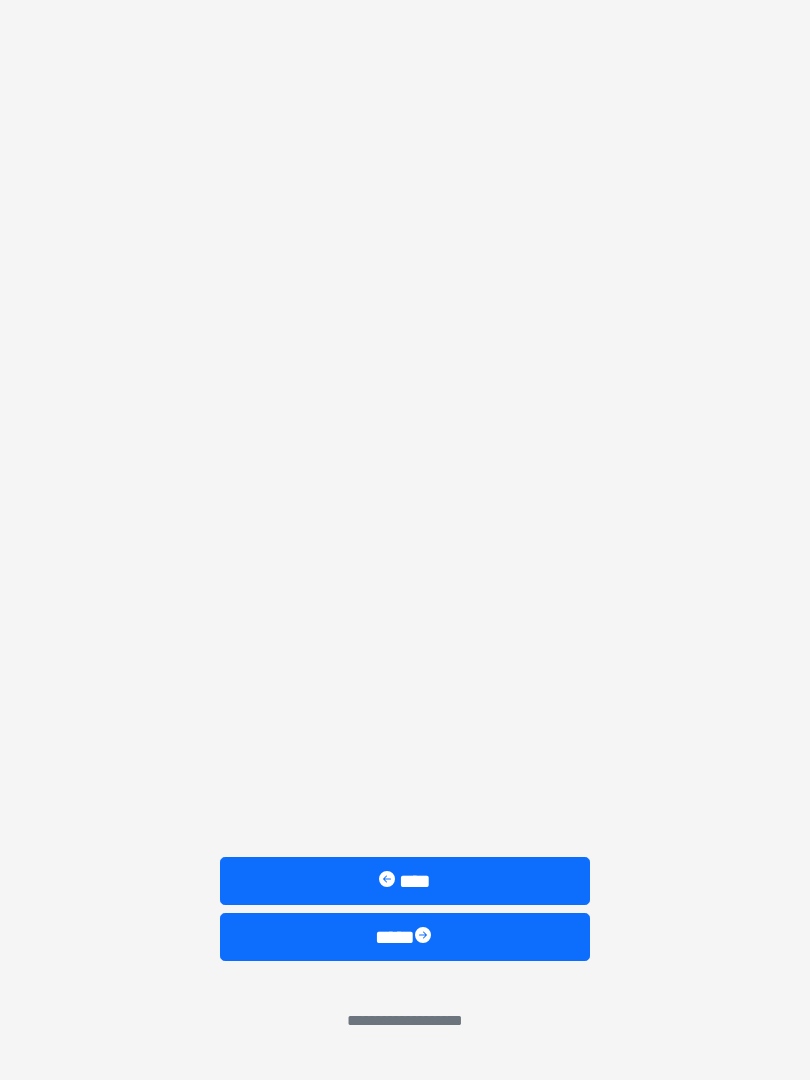 scroll, scrollTop: 0, scrollLeft: 0, axis: both 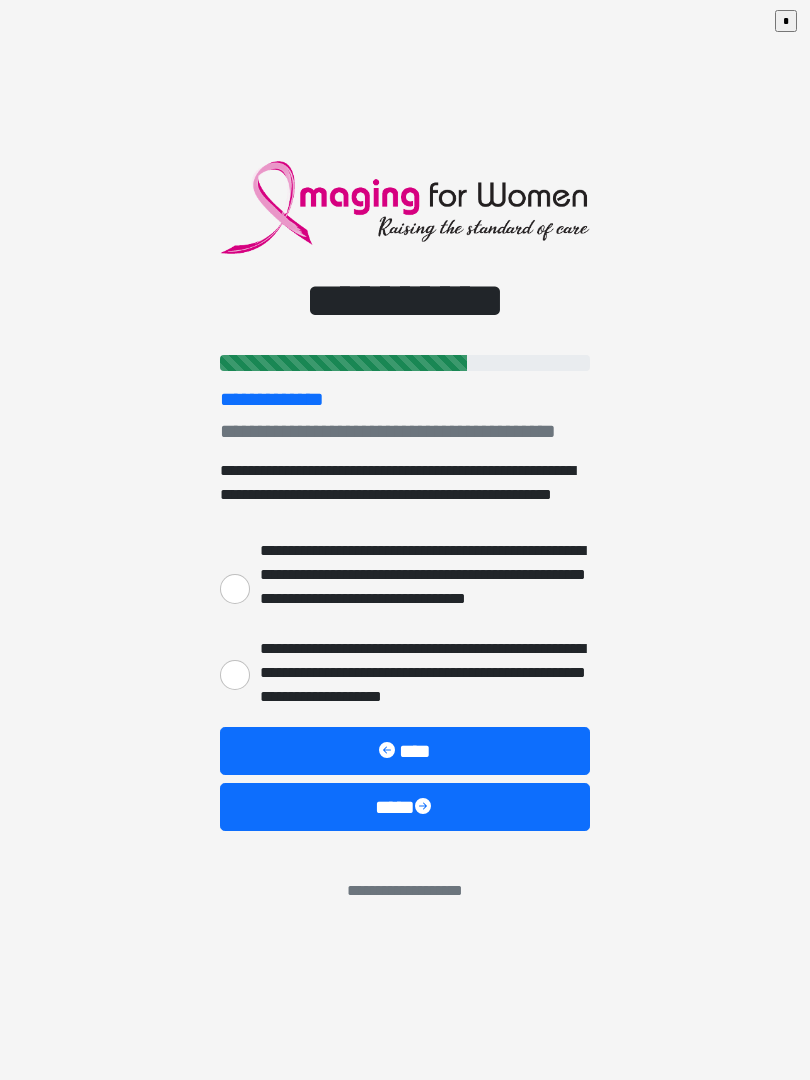 click on "**********" at bounding box center (235, 589) 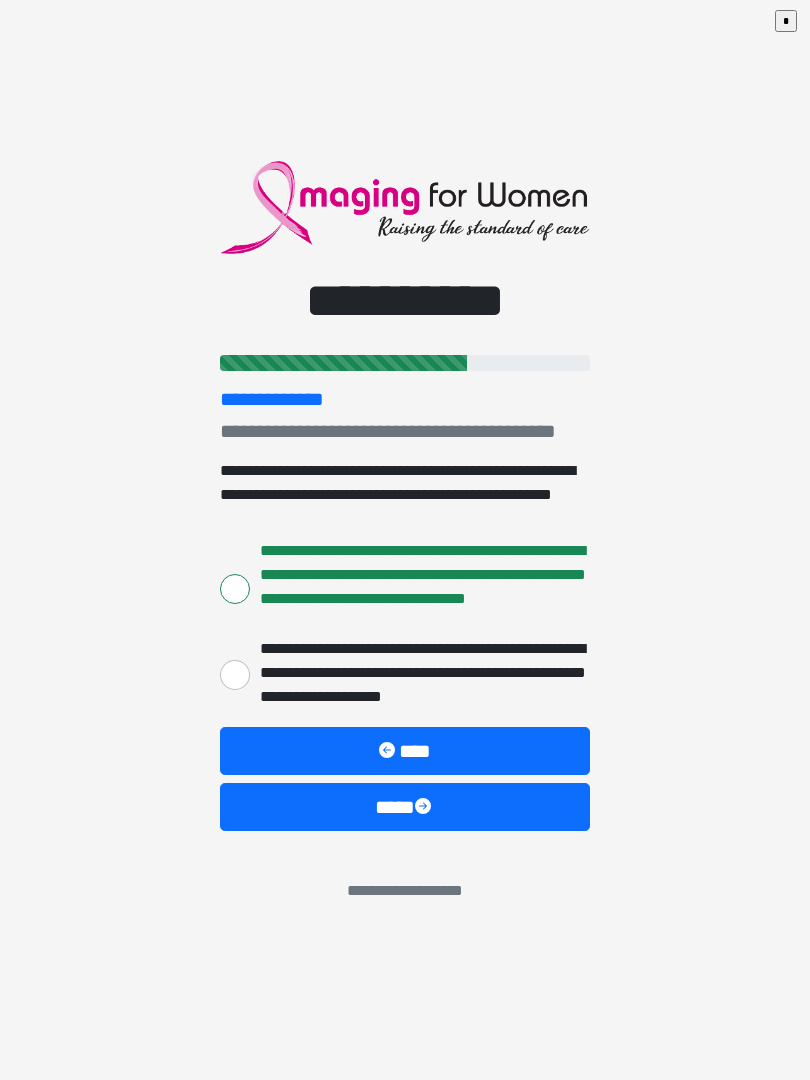 click on "****" at bounding box center (405, 807) 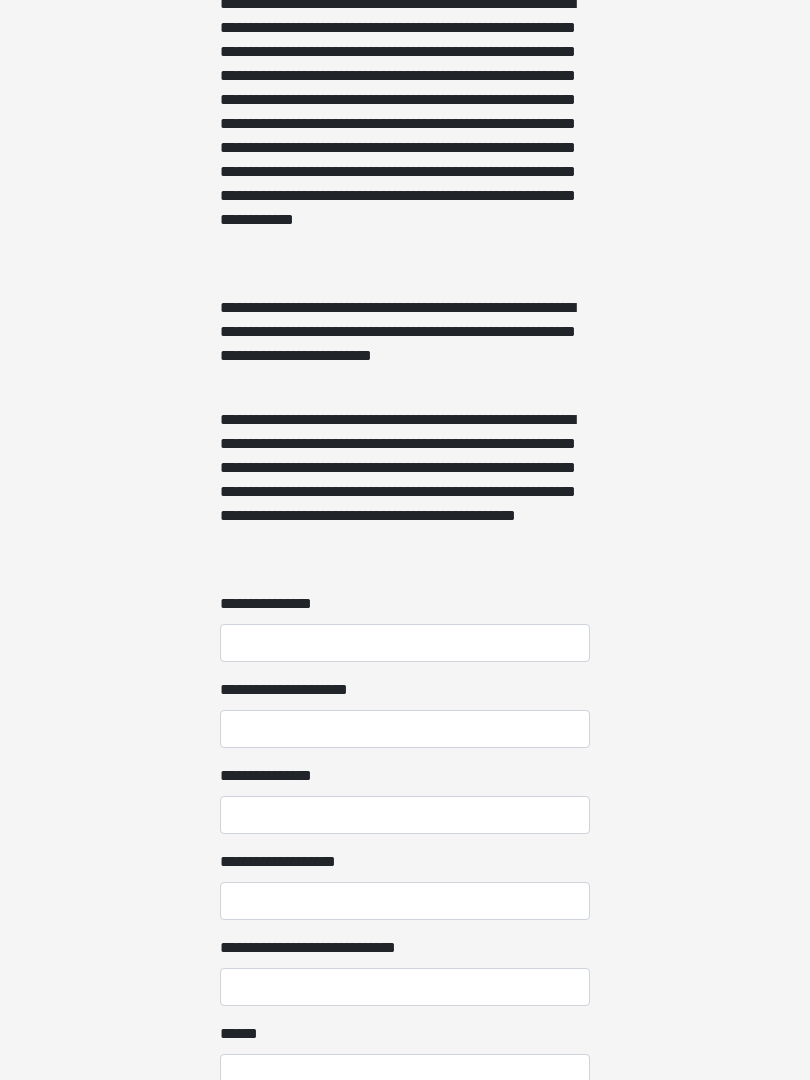 scroll, scrollTop: 1146, scrollLeft: 0, axis: vertical 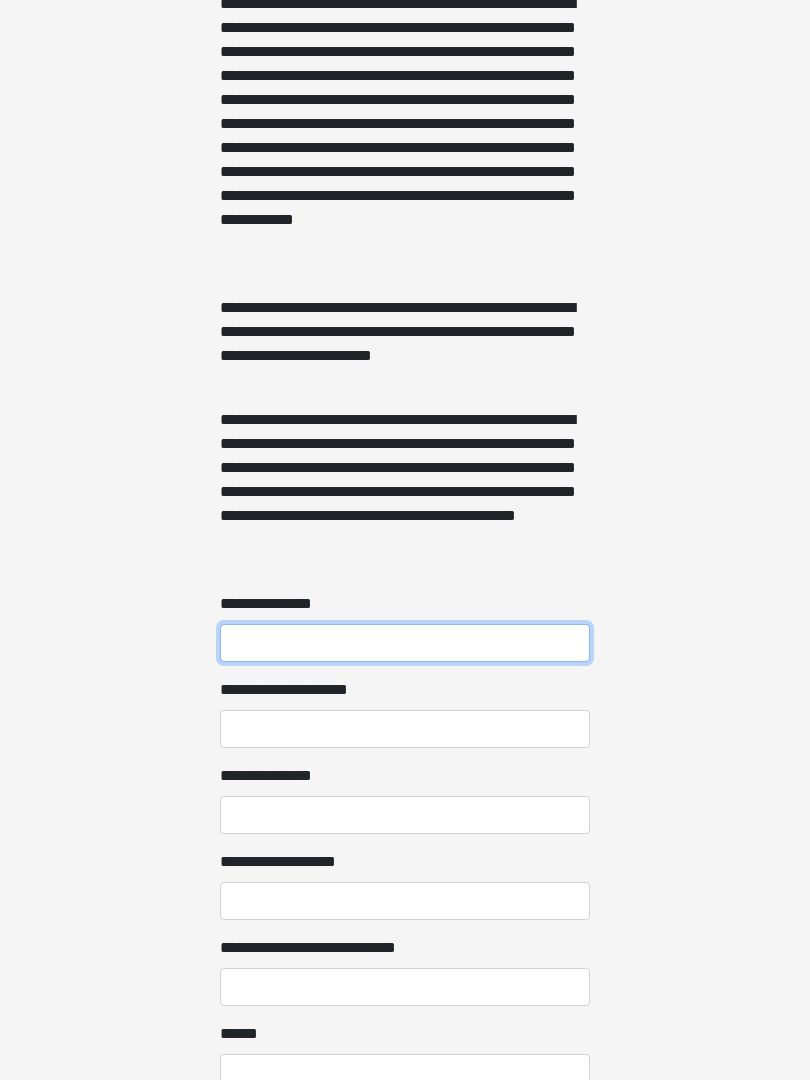 click on "**********" at bounding box center [405, 643] 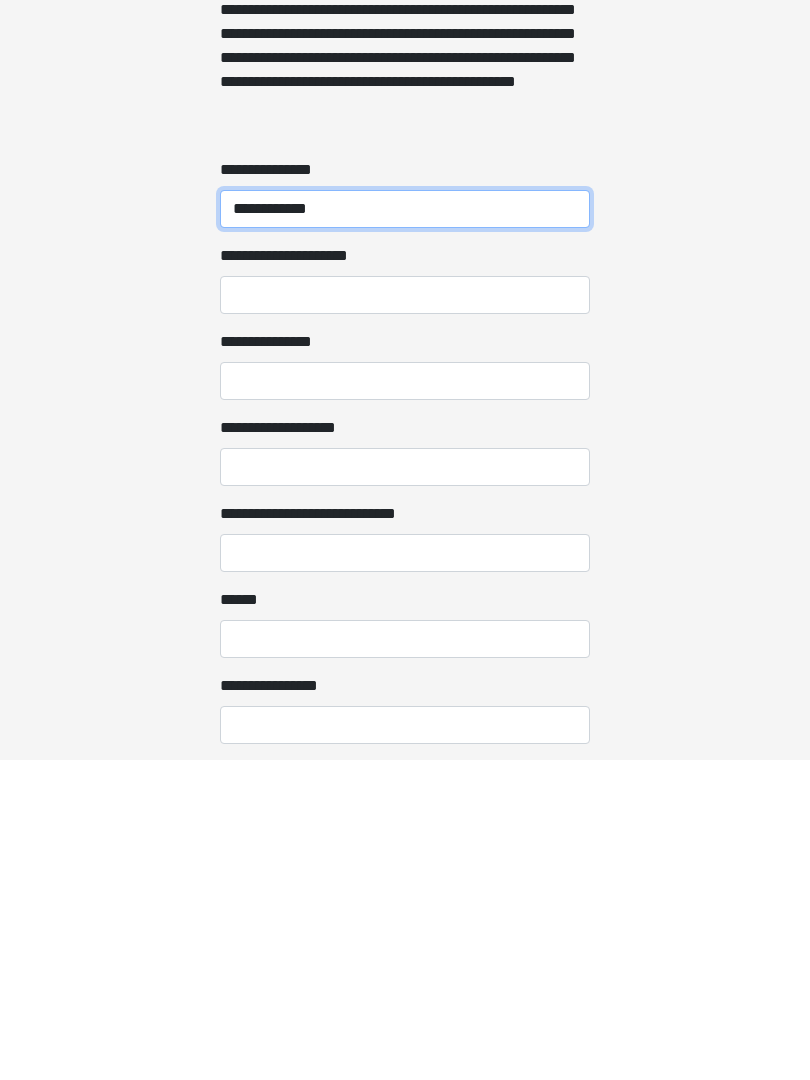 scroll, scrollTop: 1261, scrollLeft: 0, axis: vertical 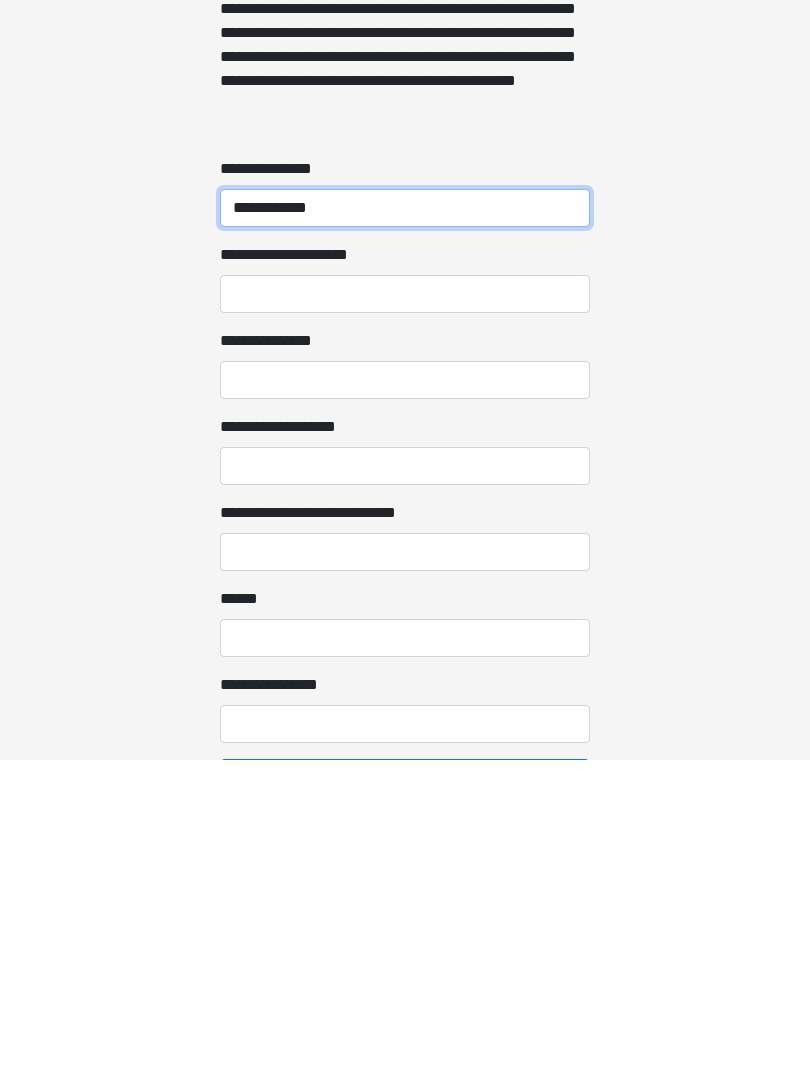 type on "**********" 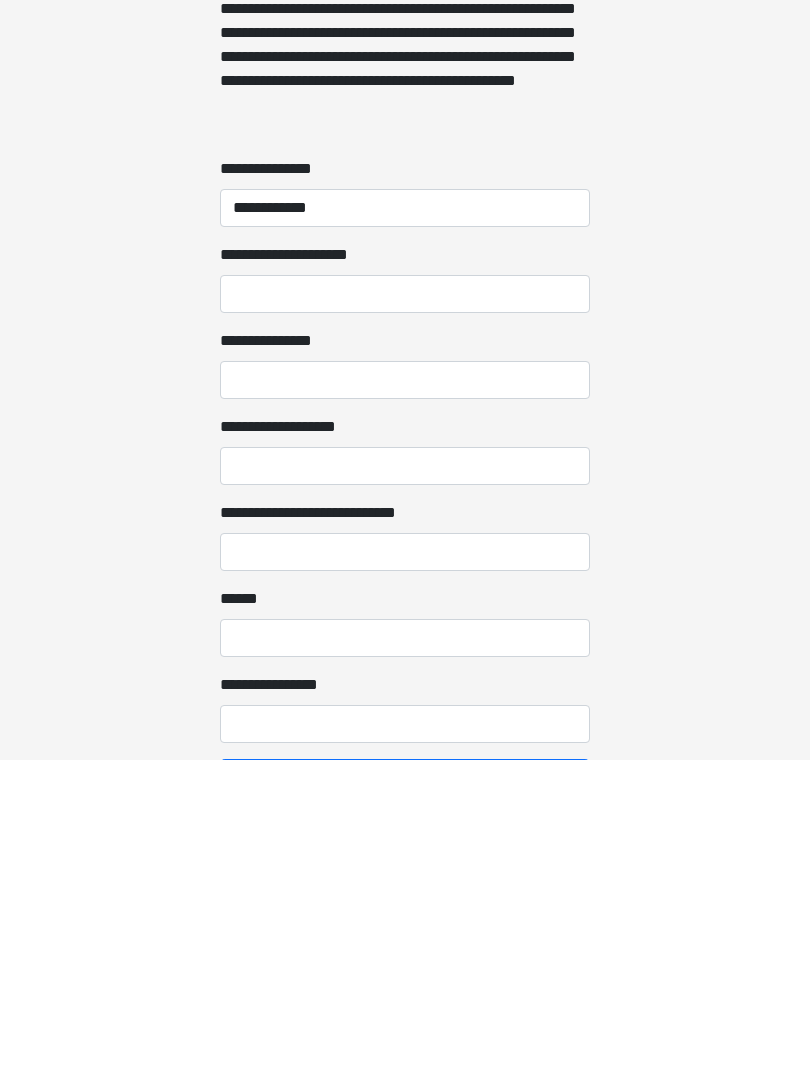 click on "**********" at bounding box center (405, 700) 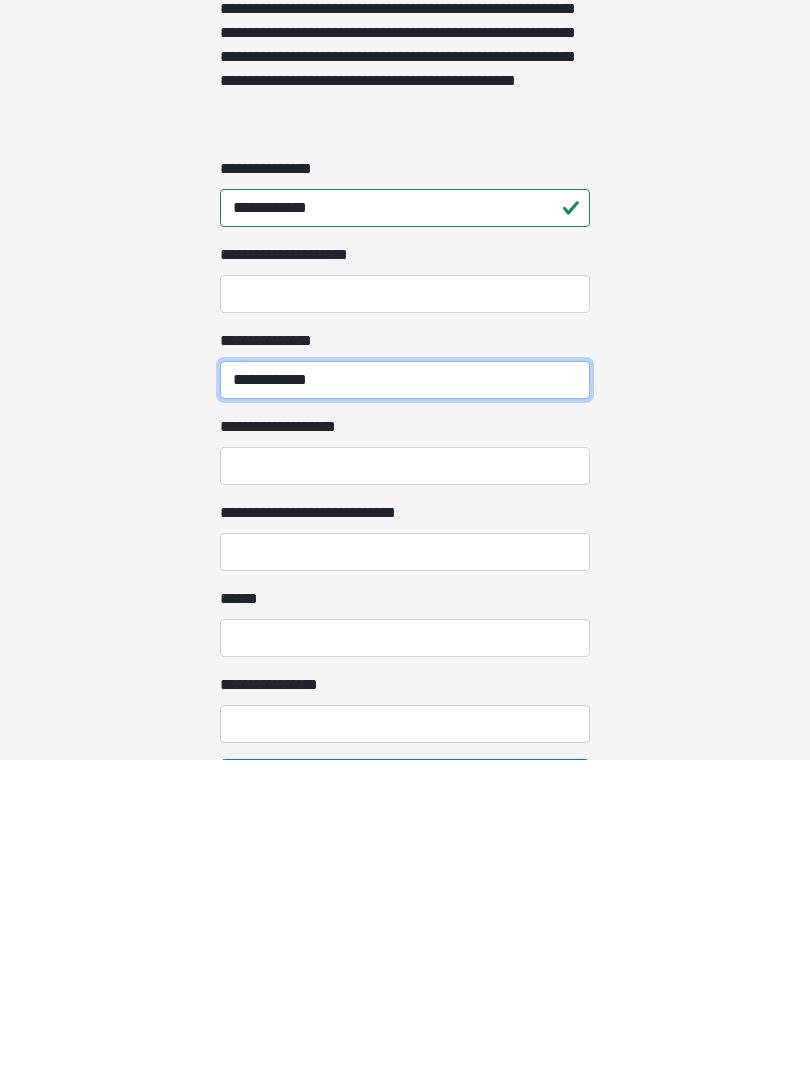 type on "**********" 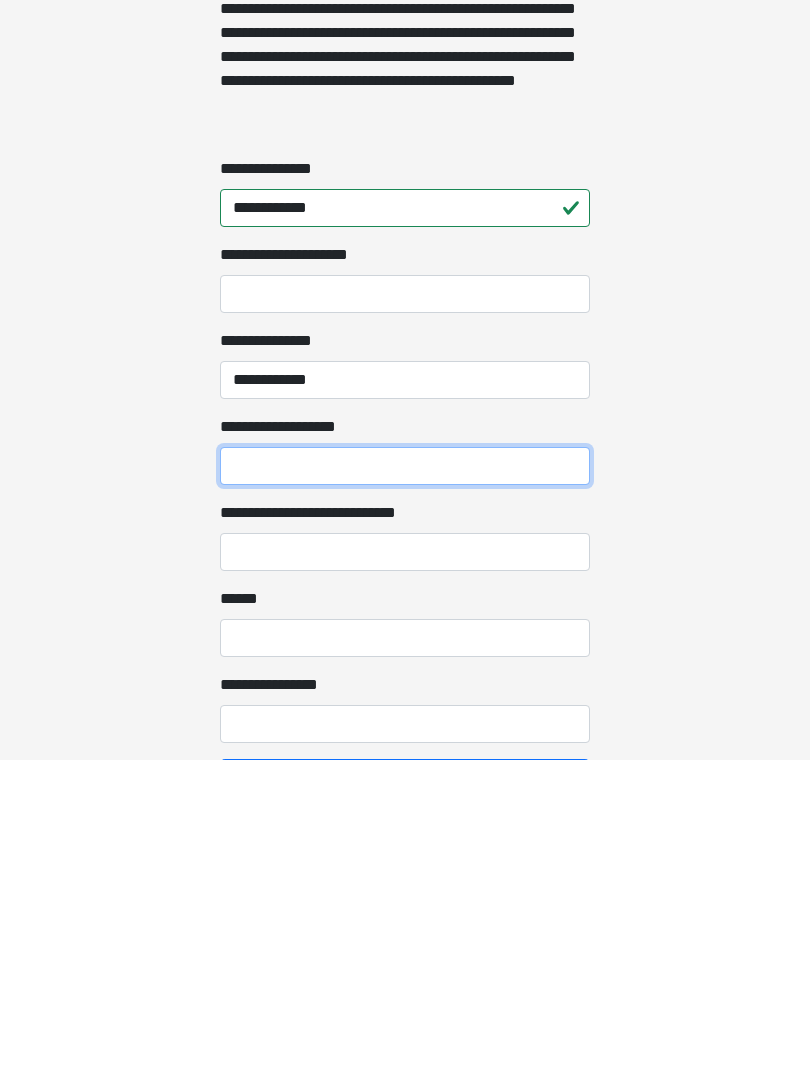 click on "**********" at bounding box center (405, 786) 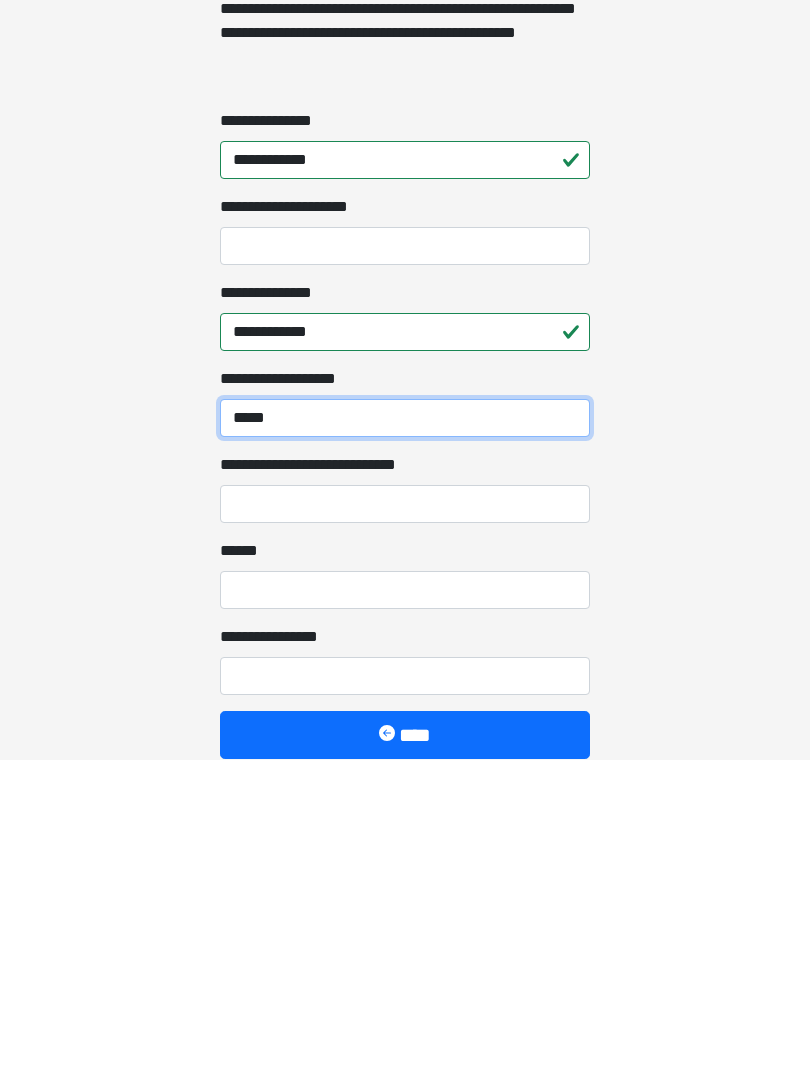 scroll, scrollTop: 1354, scrollLeft: 0, axis: vertical 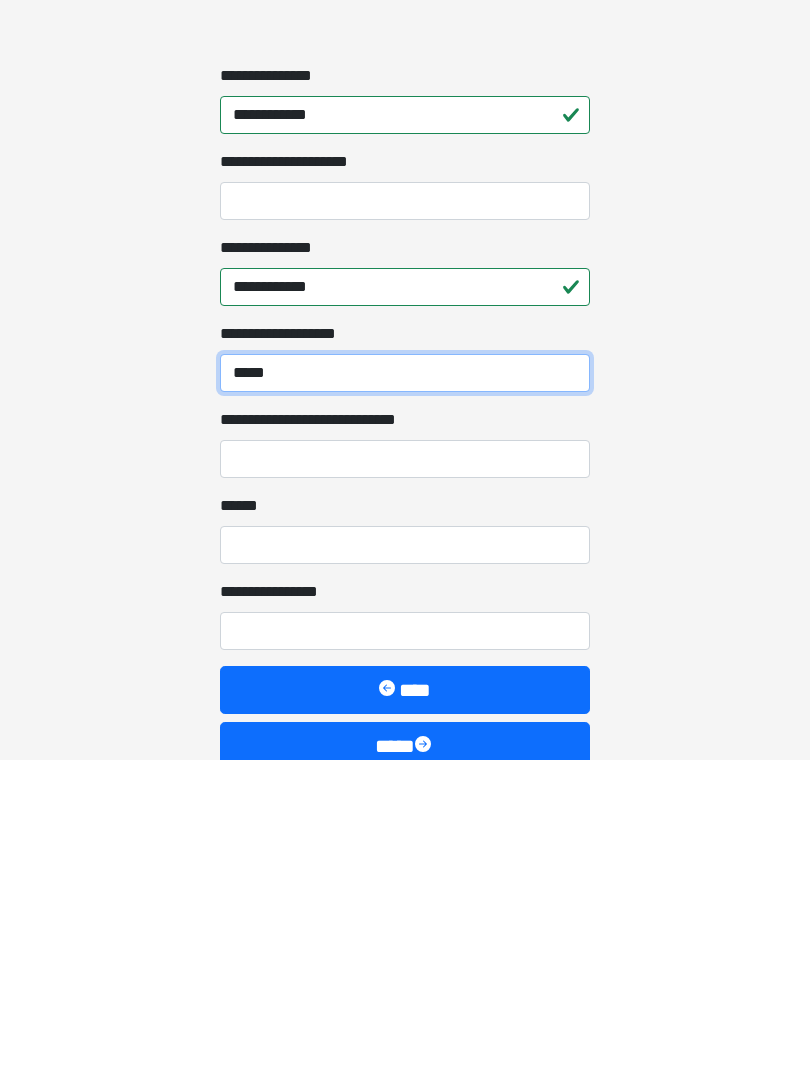 type on "*****" 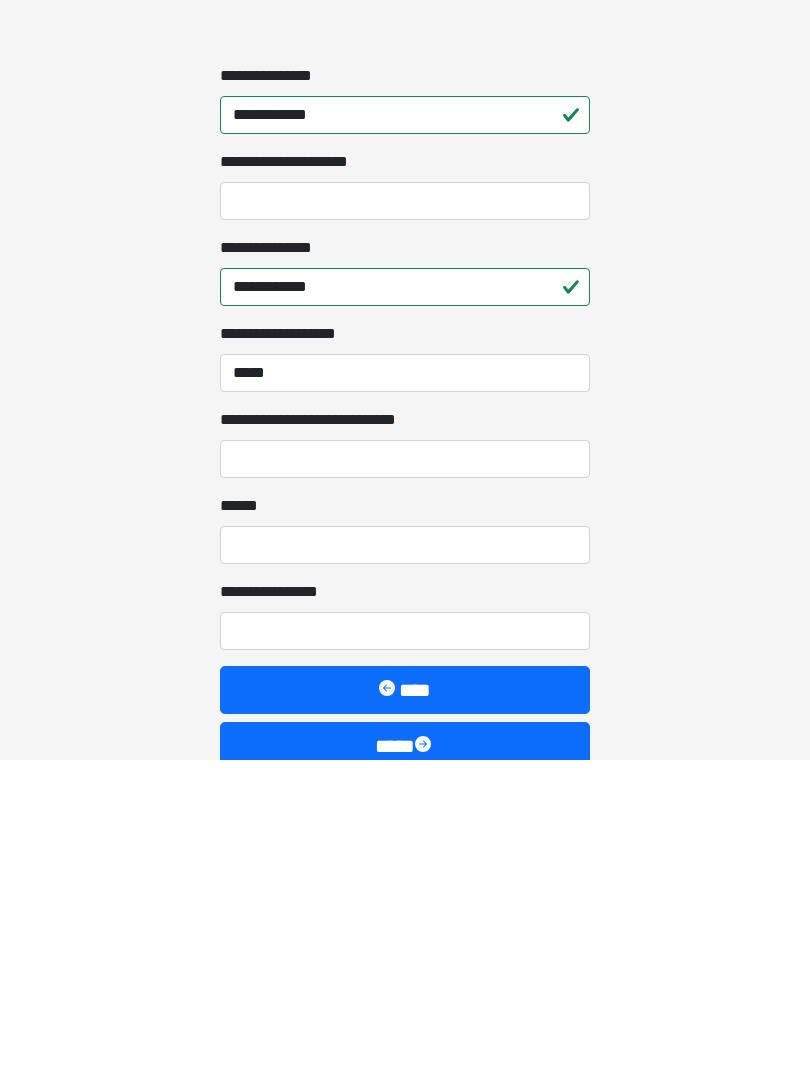 click on "**********" at bounding box center (405, 779) 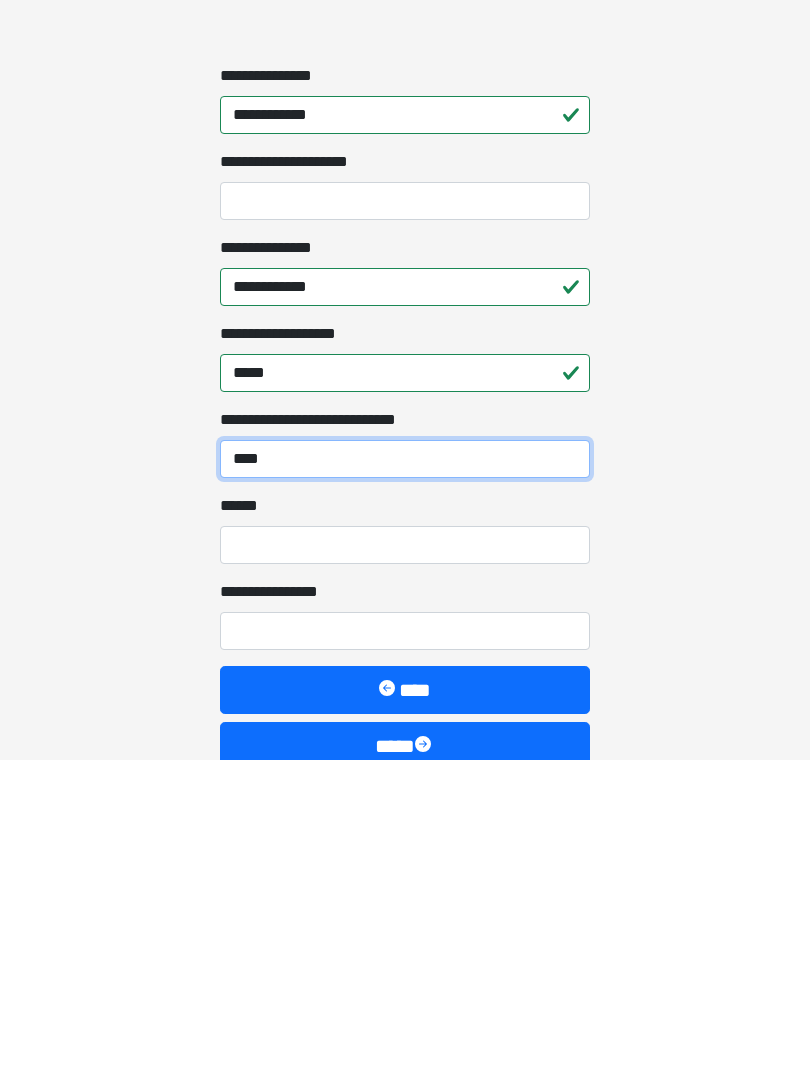 type on "****" 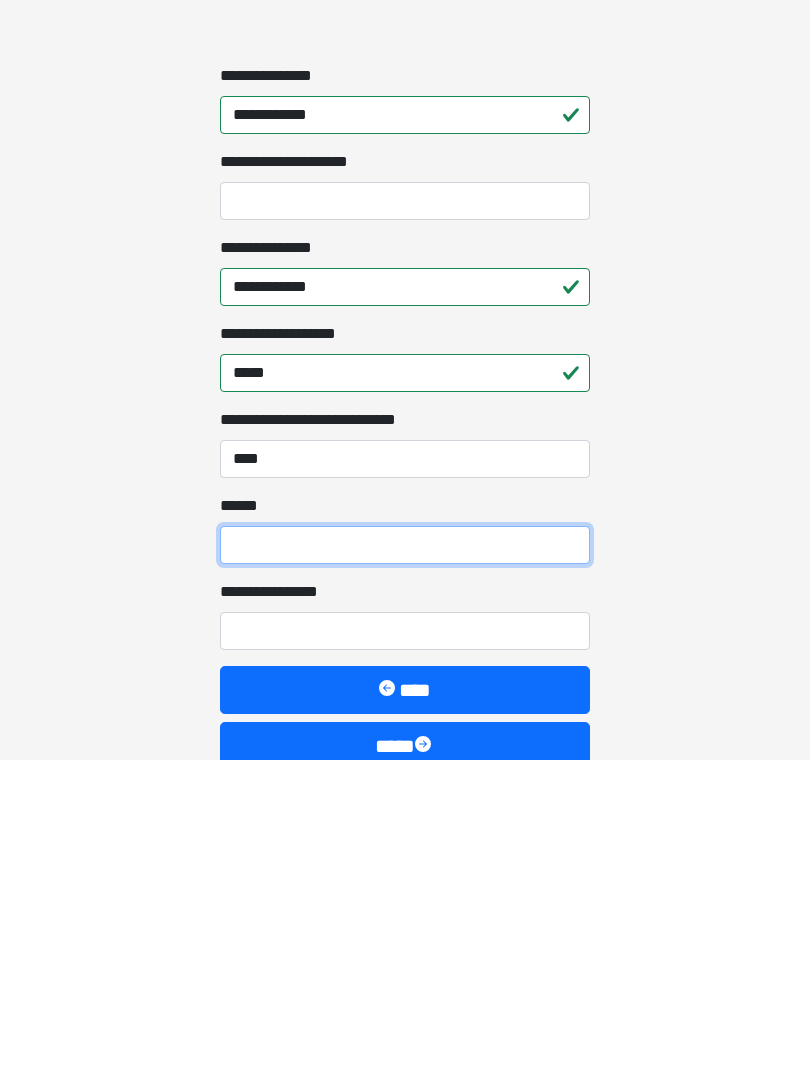click on "**** *" at bounding box center [405, 865] 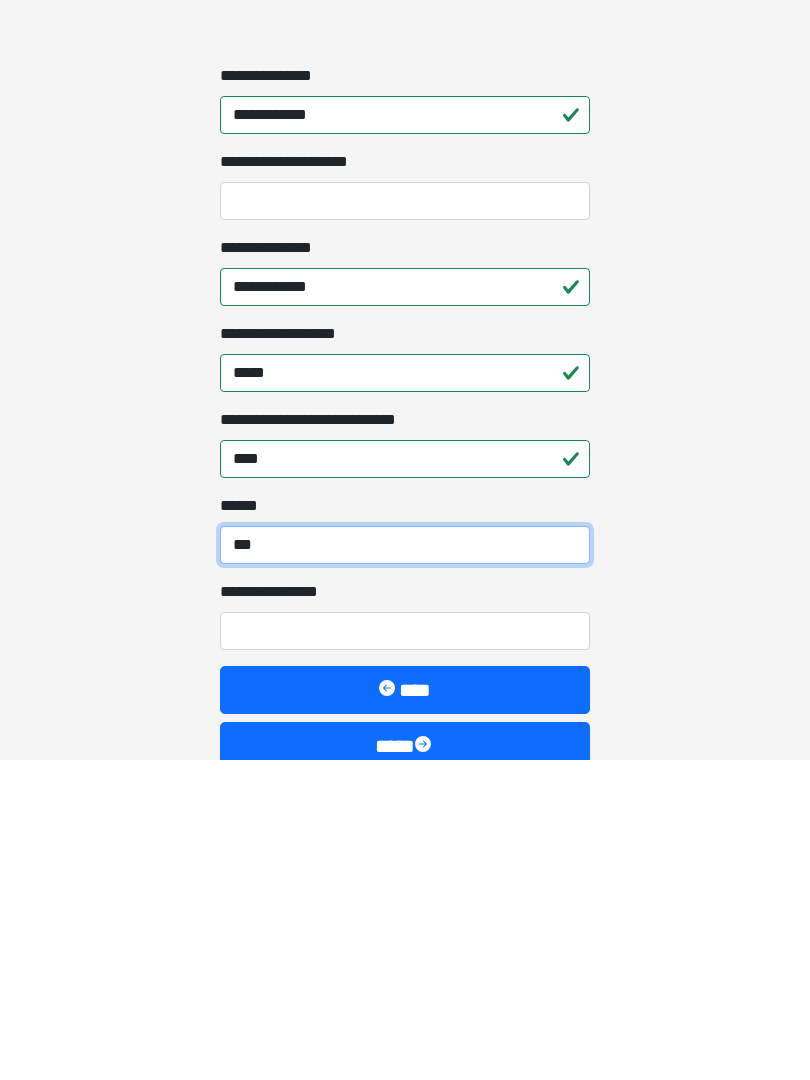 type on "***" 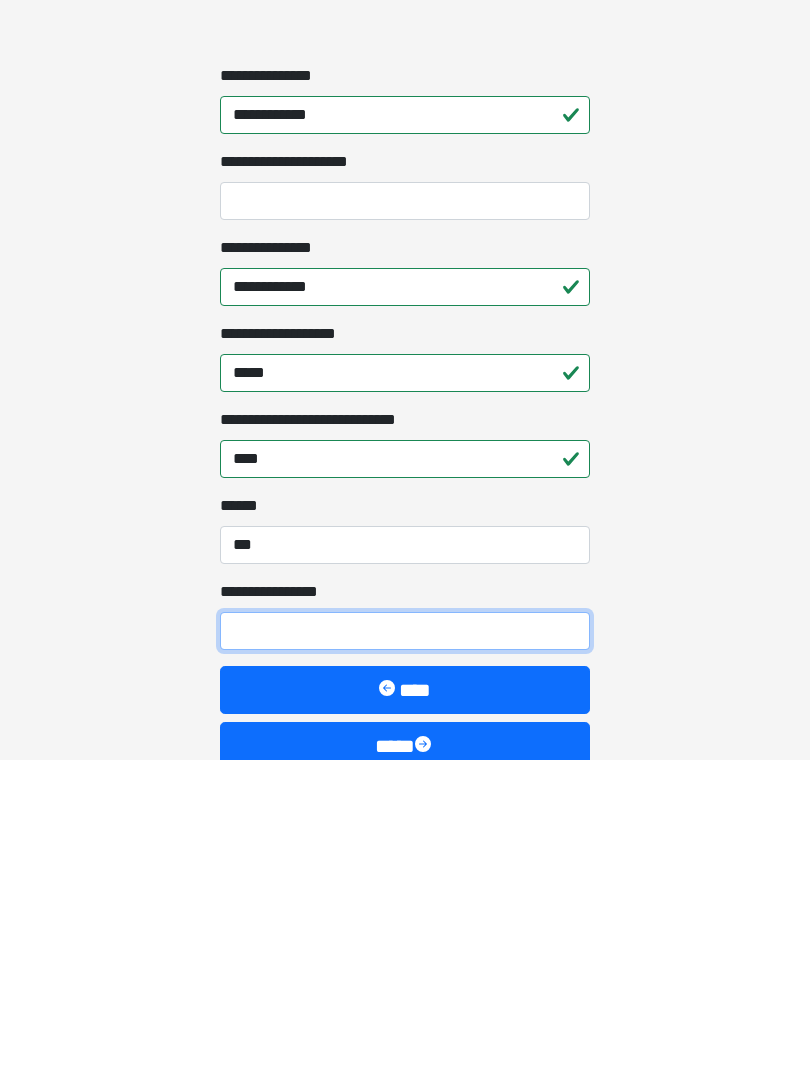 click on "**********" at bounding box center [405, 951] 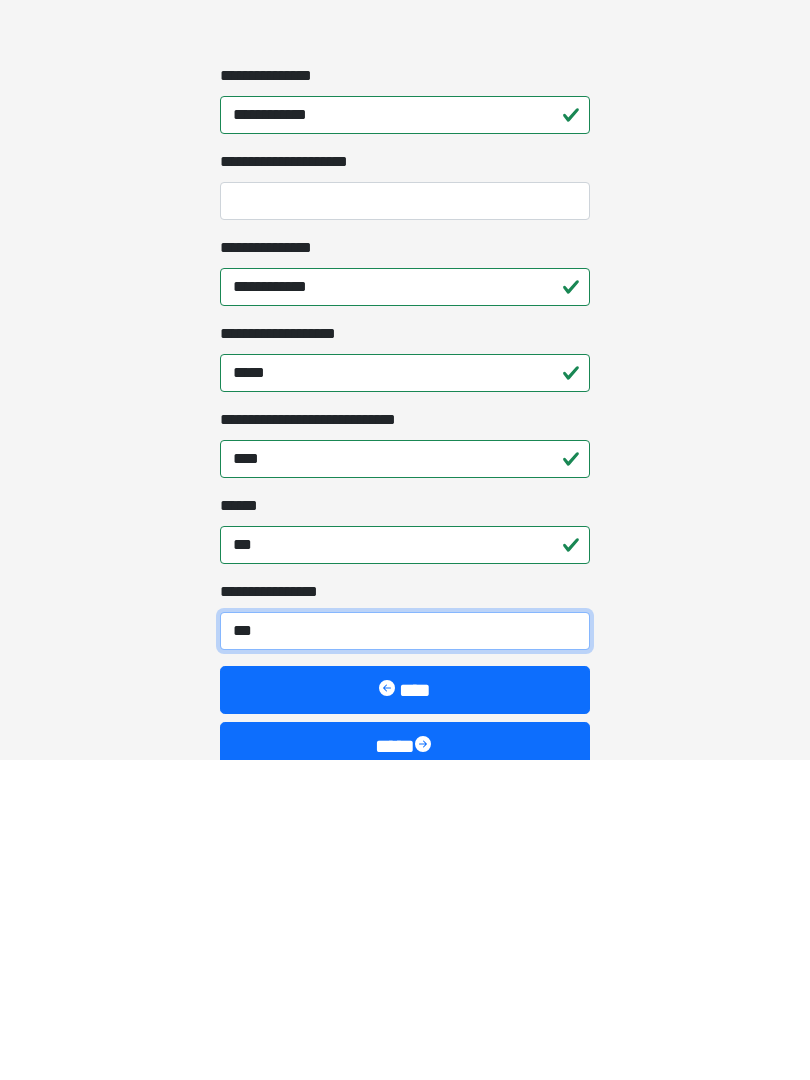 type on "****" 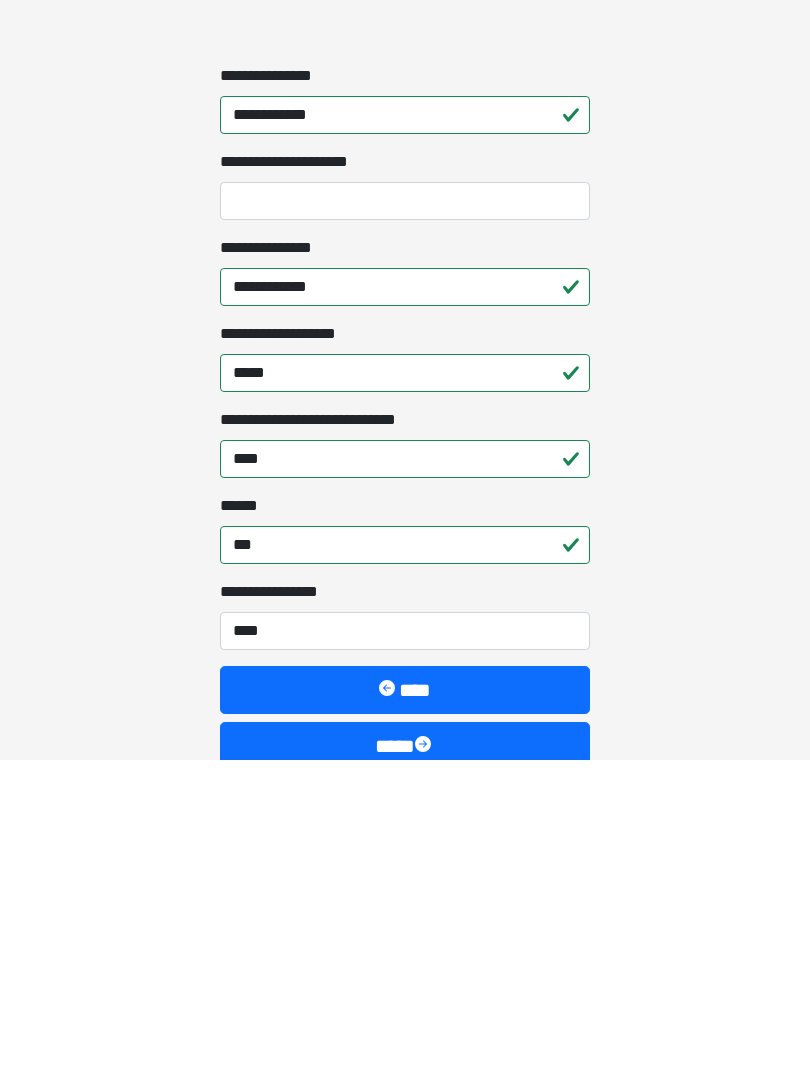 click on "****" at bounding box center (405, 1066) 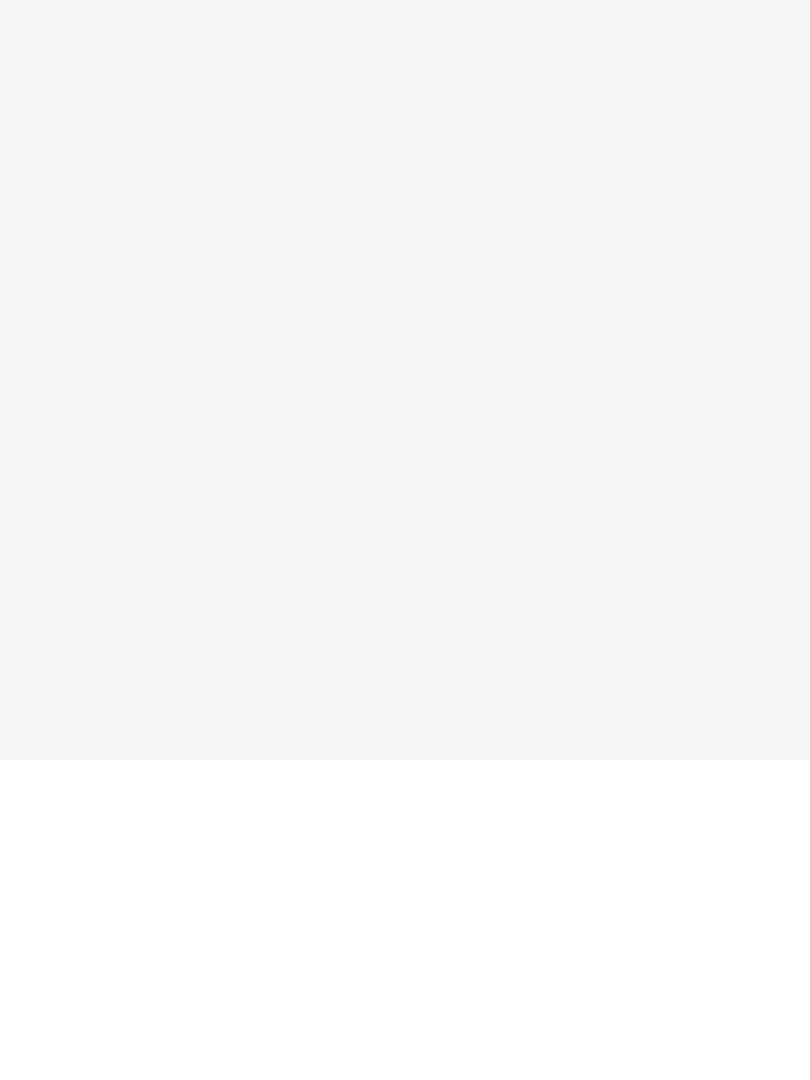 scroll, scrollTop: 0, scrollLeft: 0, axis: both 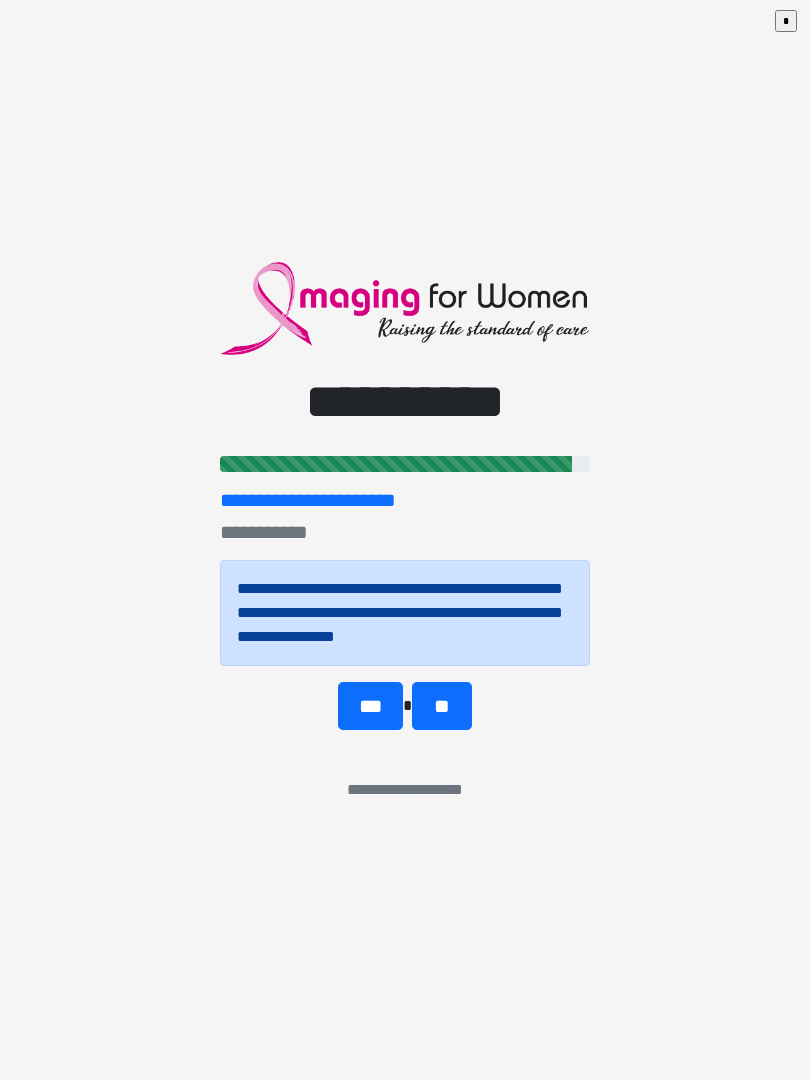 click on "**" at bounding box center (441, 706) 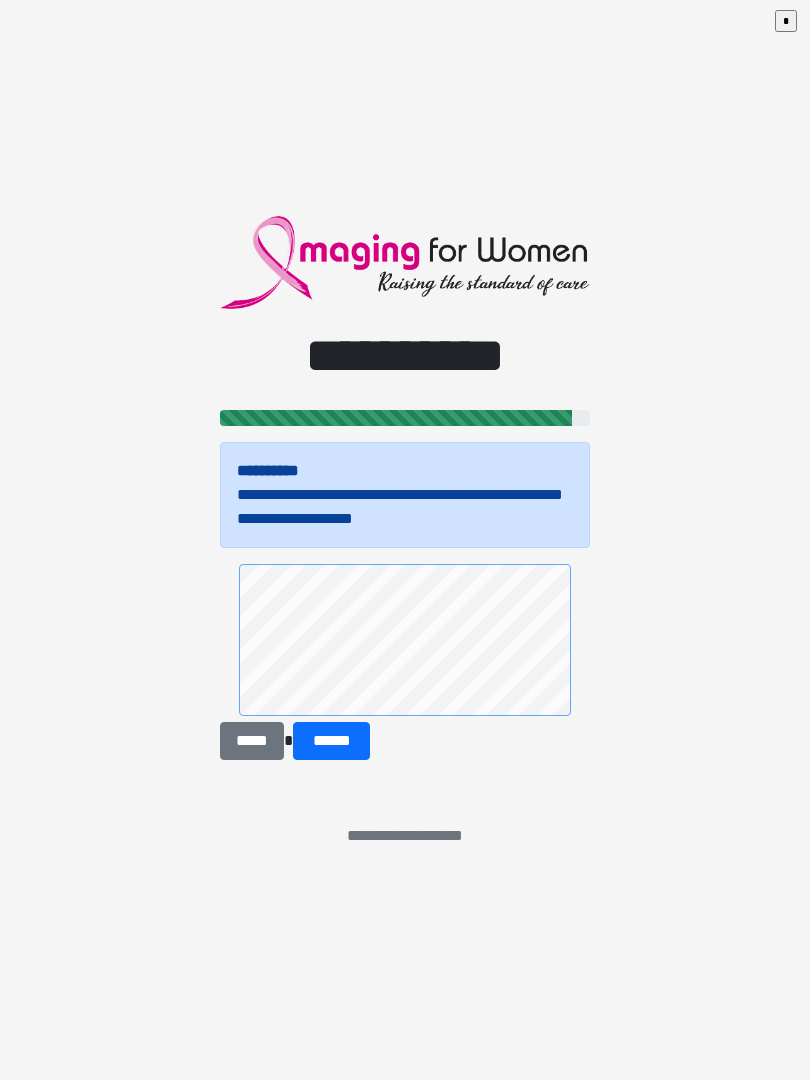 click on "******" at bounding box center [331, 741] 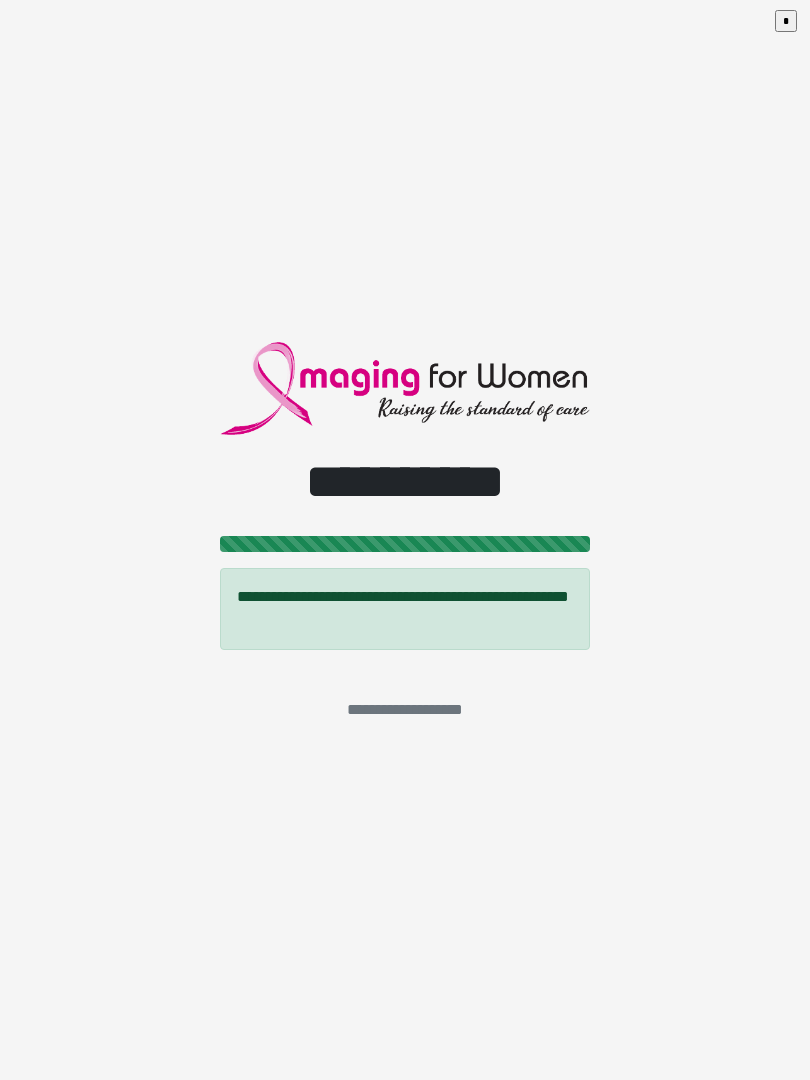 click on "*" at bounding box center [786, 21] 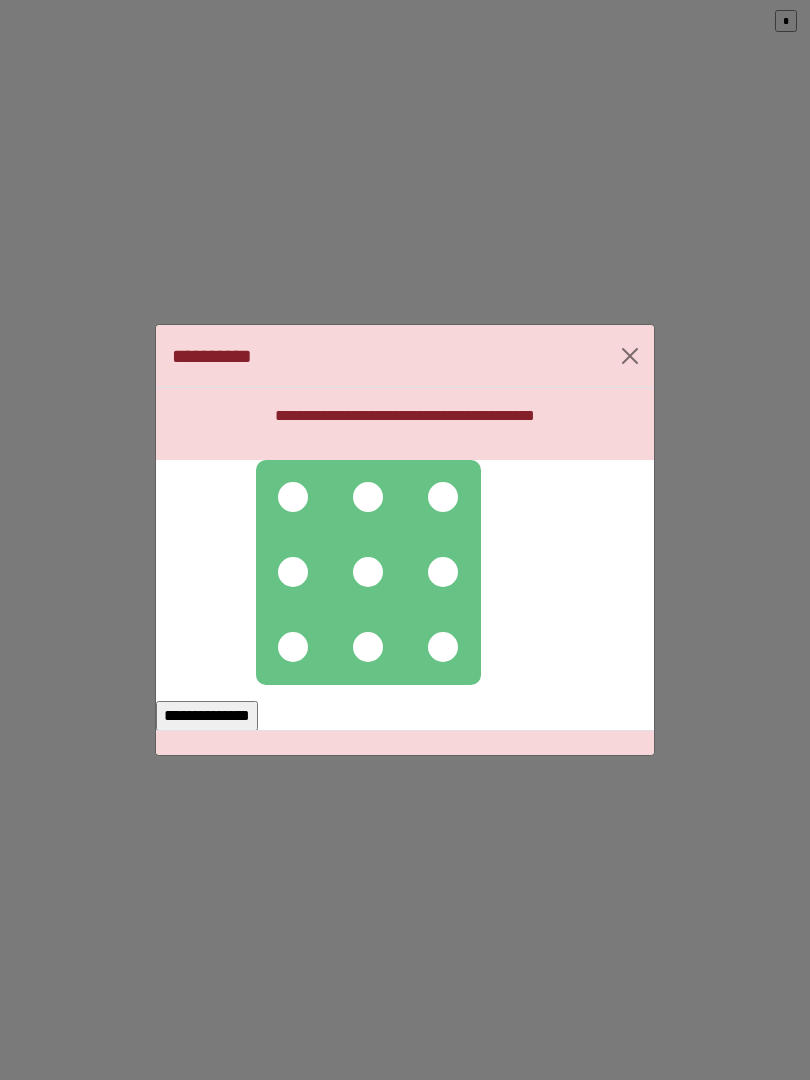 click at bounding box center [293, 497] 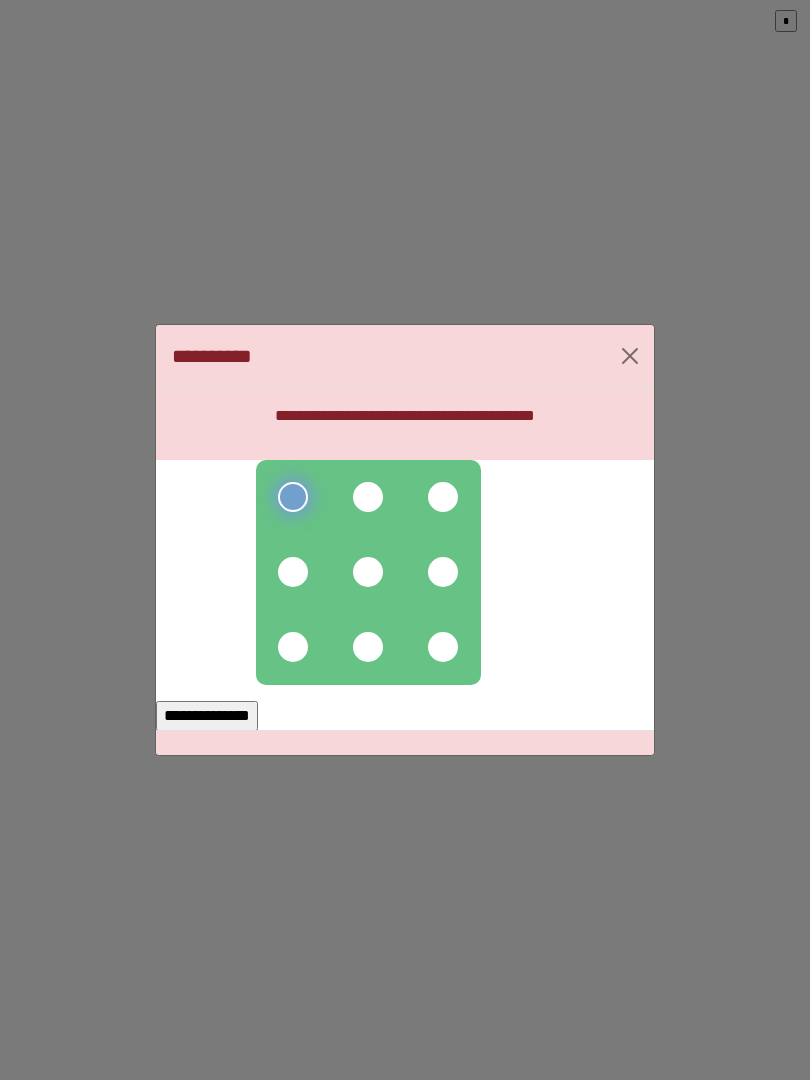 click at bounding box center [368, 497] 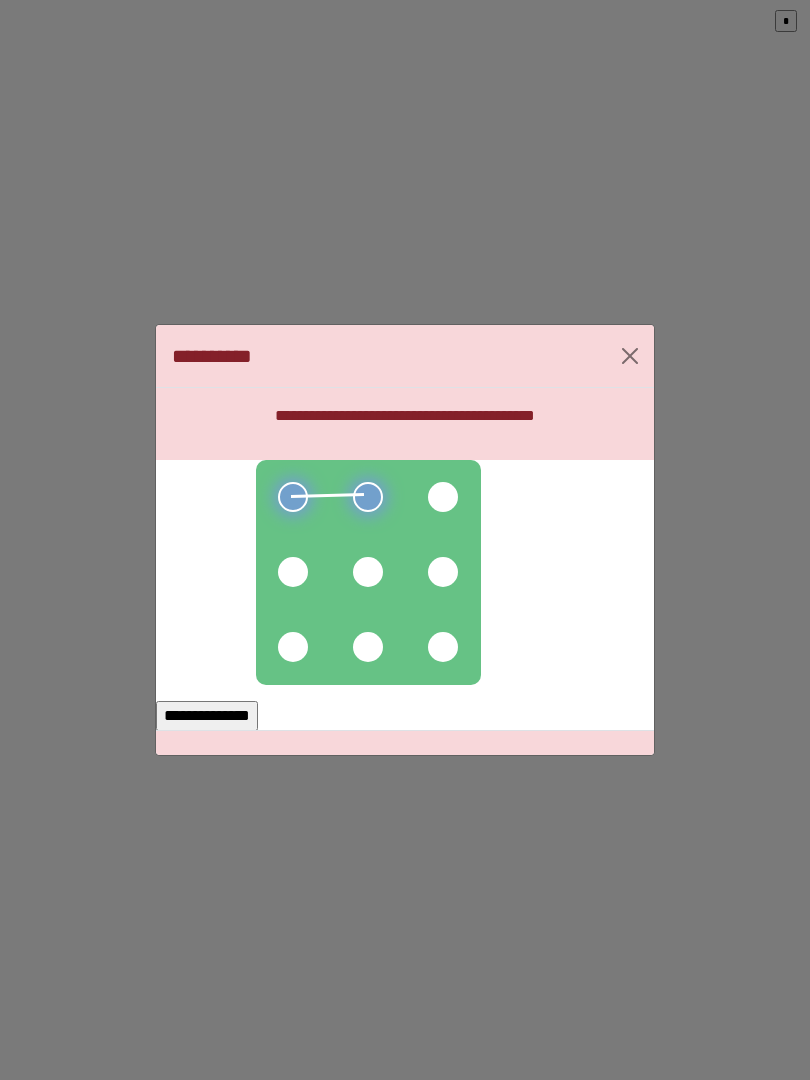 click at bounding box center (443, 497) 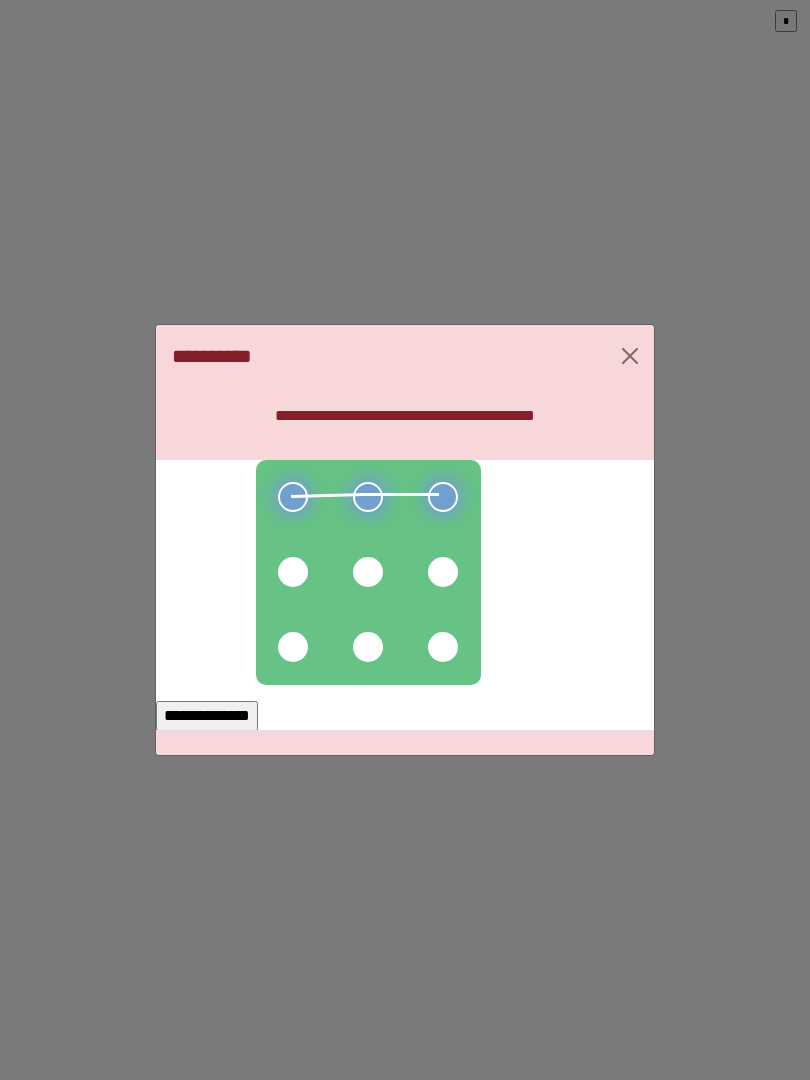 click at bounding box center [443, 572] 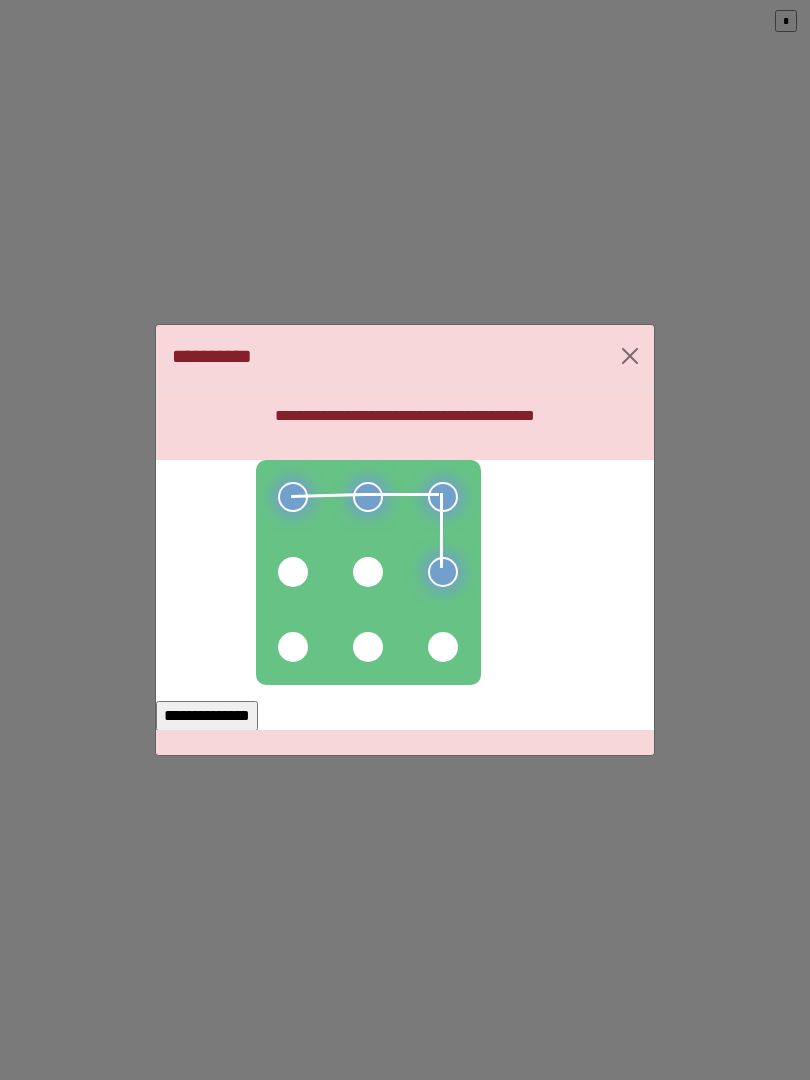 click at bounding box center [368, 572] 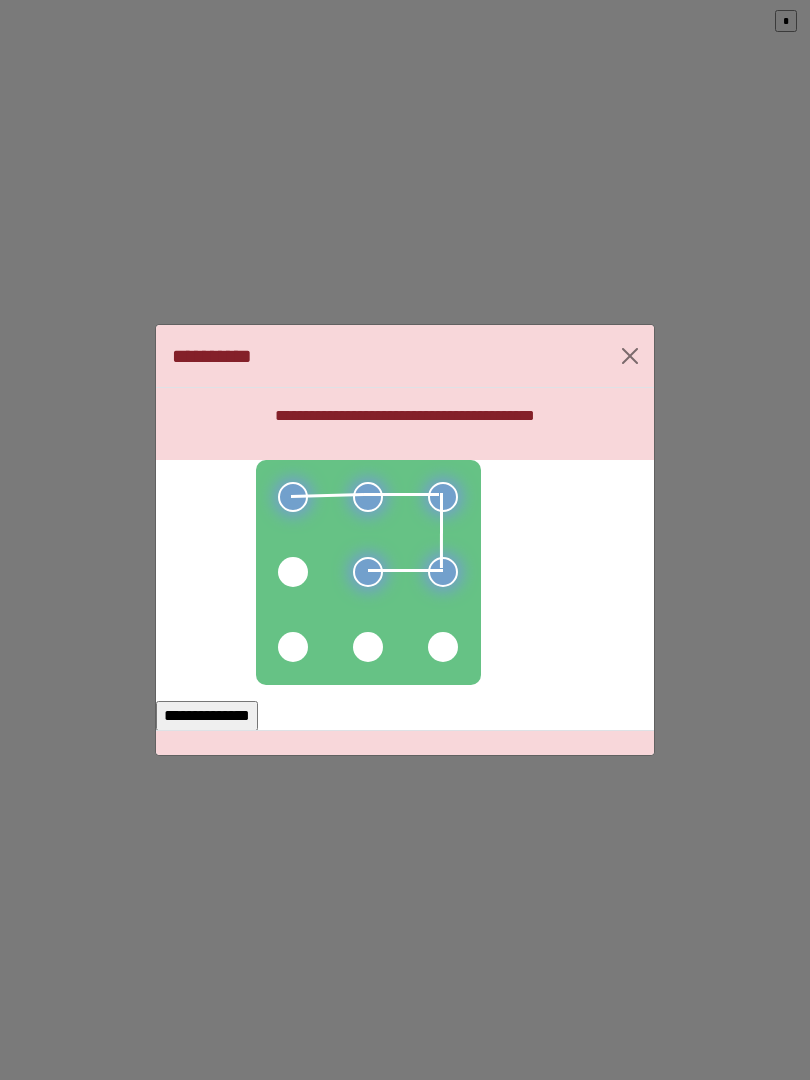 click at bounding box center (293, 572) 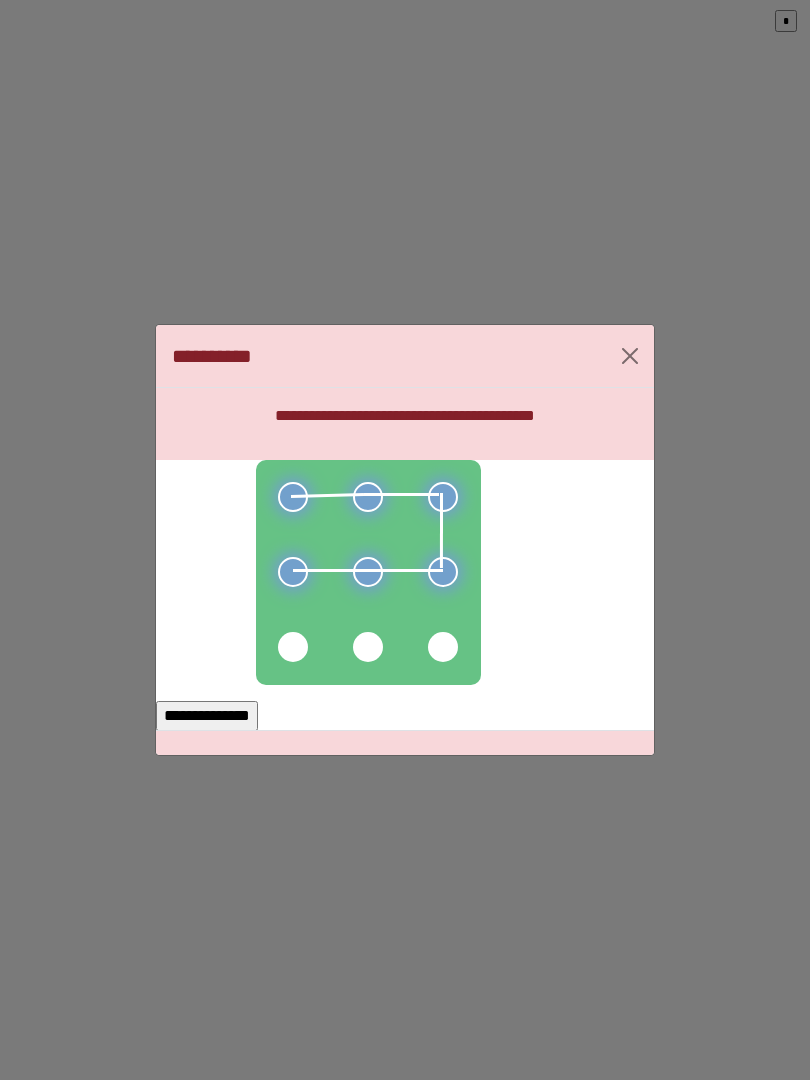 click on "**********" at bounding box center [207, 716] 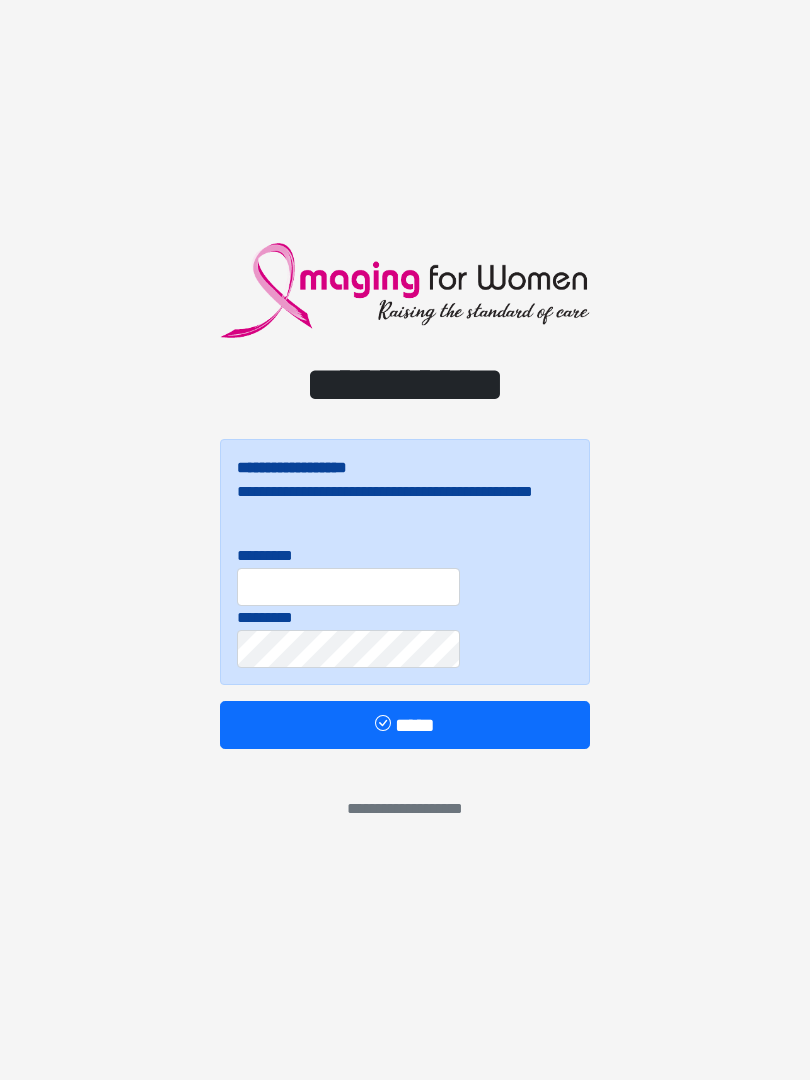 scroll, scrollTop: 0, scrollLeft: 0, axis: both 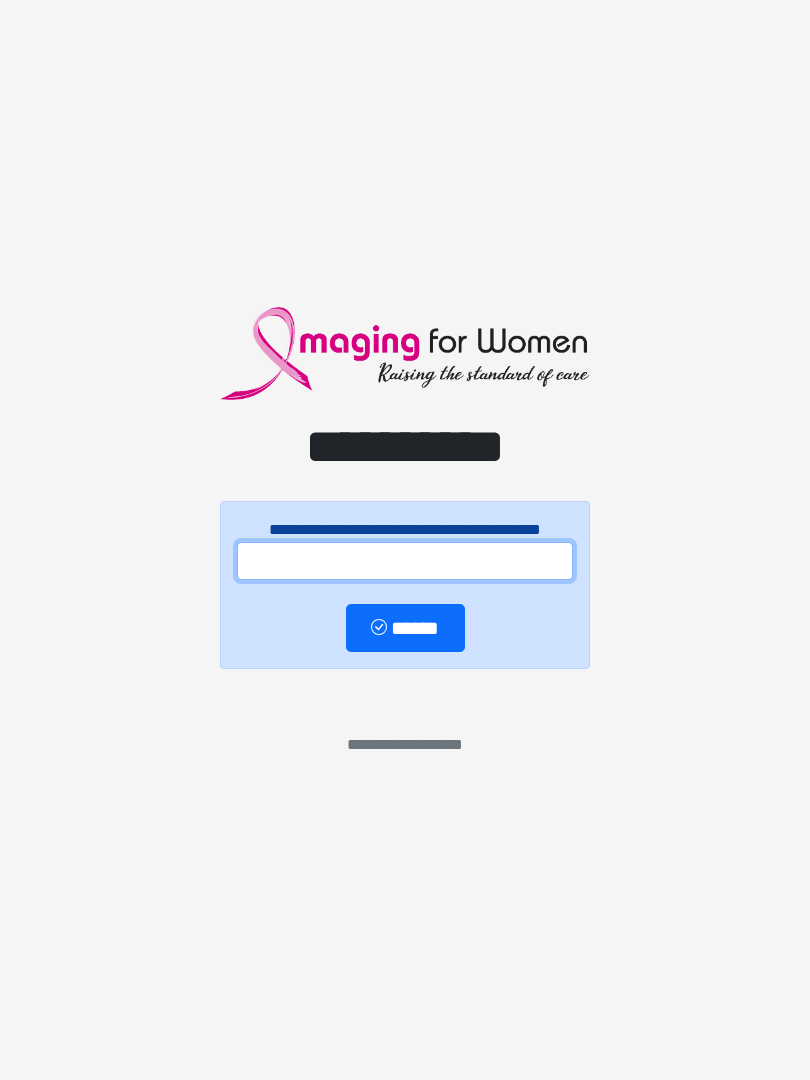 click at bounding box center [405, 561] 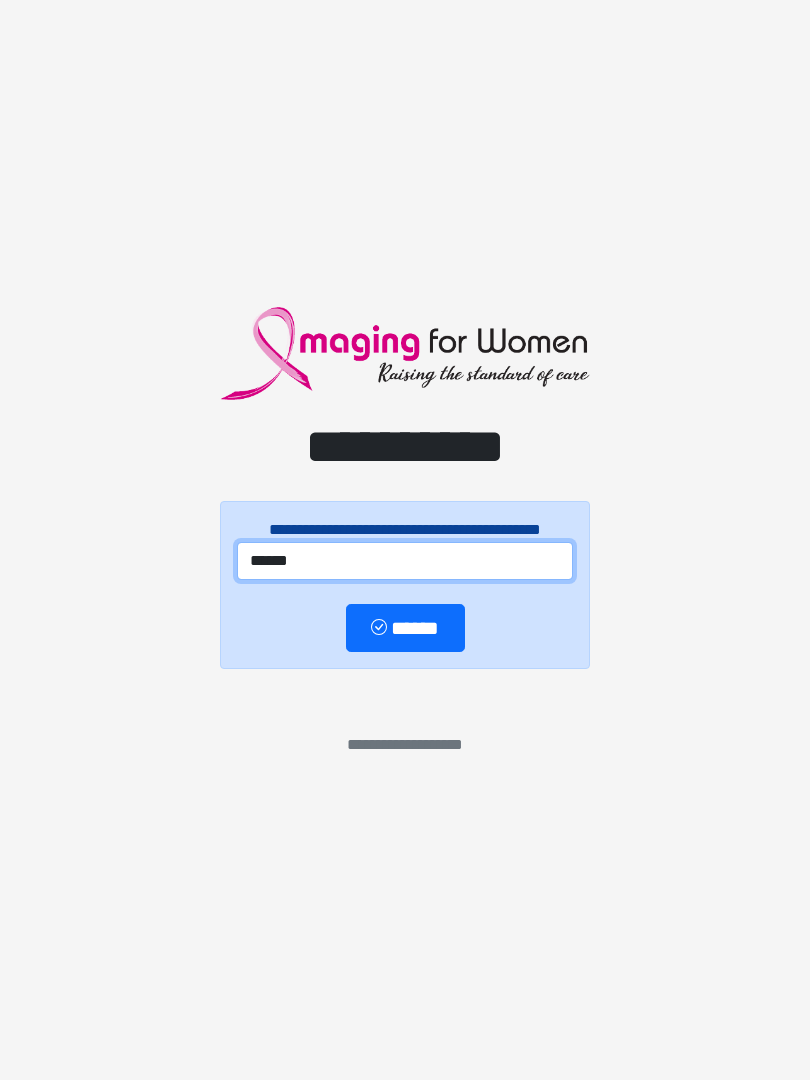 type on "******" 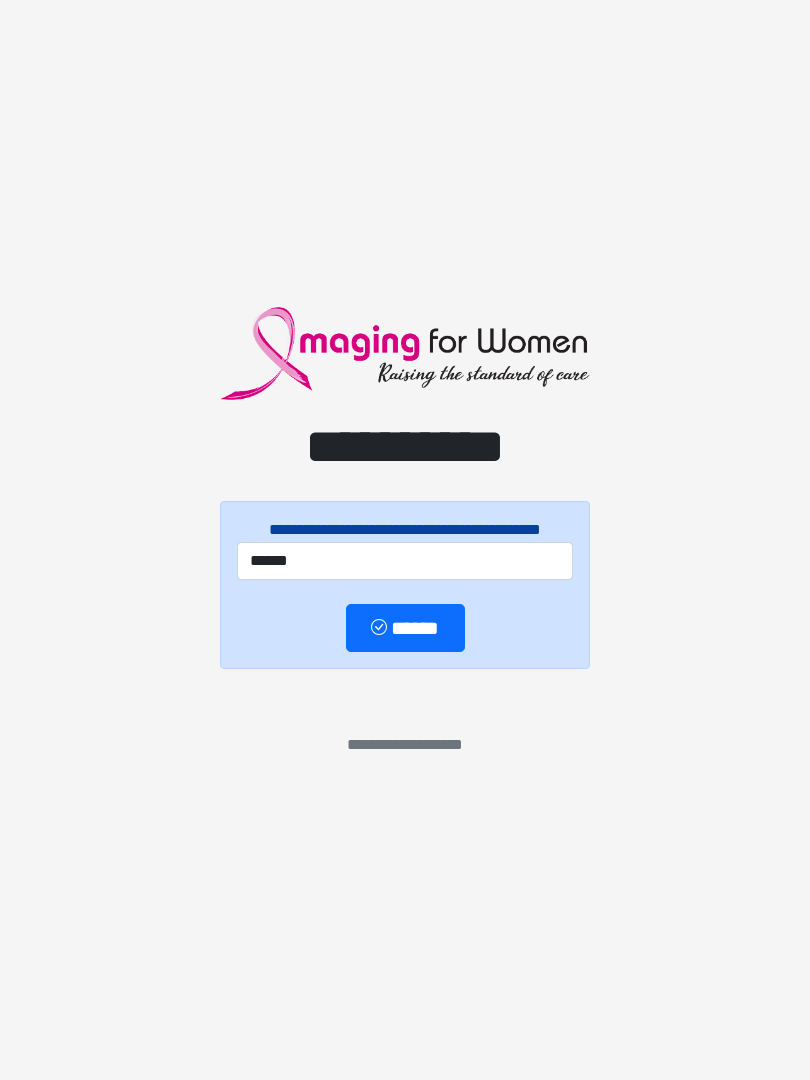 click on "******" at bounding box center [405, 628] 